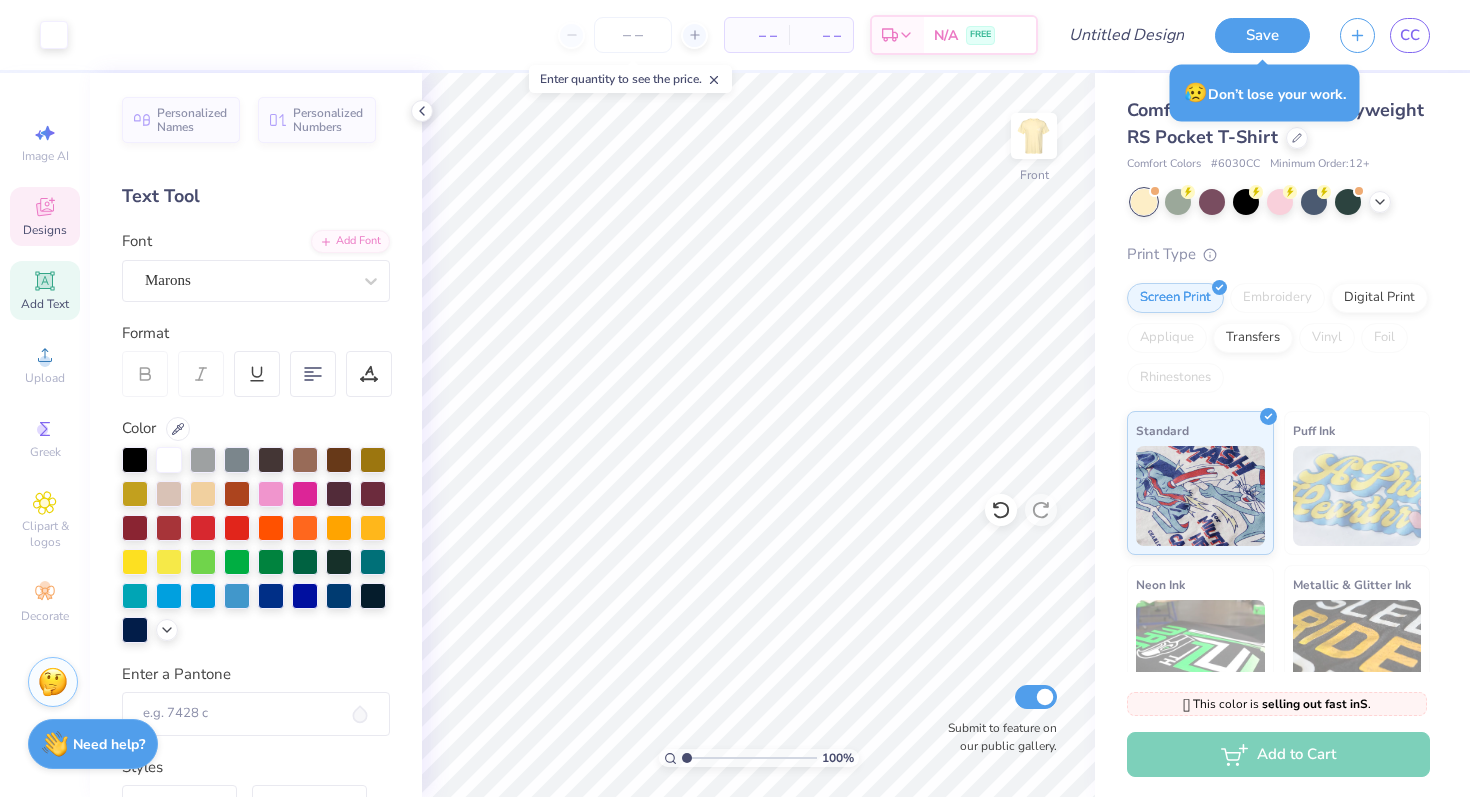 scroll, scrollTop: 0, scrollLeft: 0, axis: both 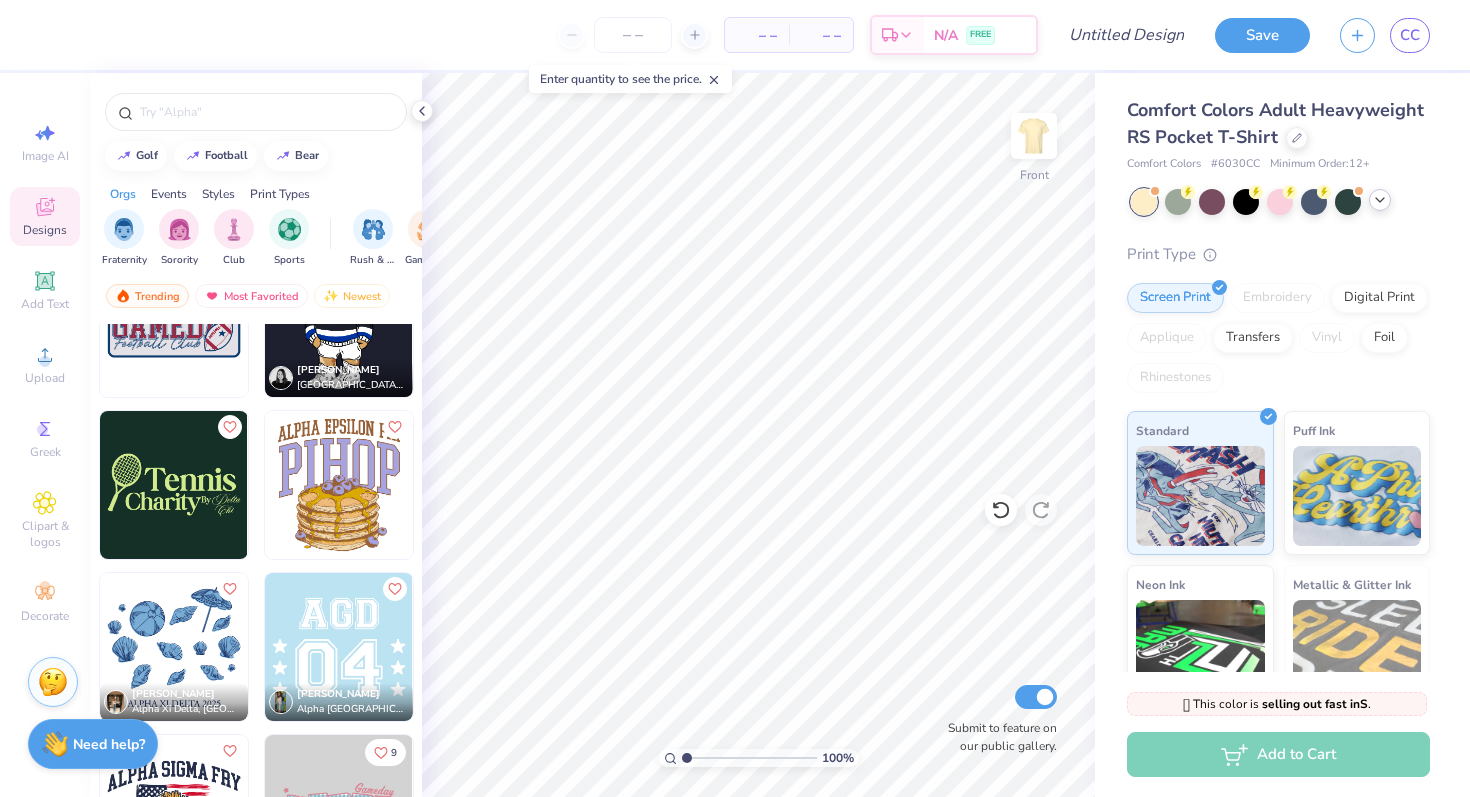 click at bounding box center (1380, 200) 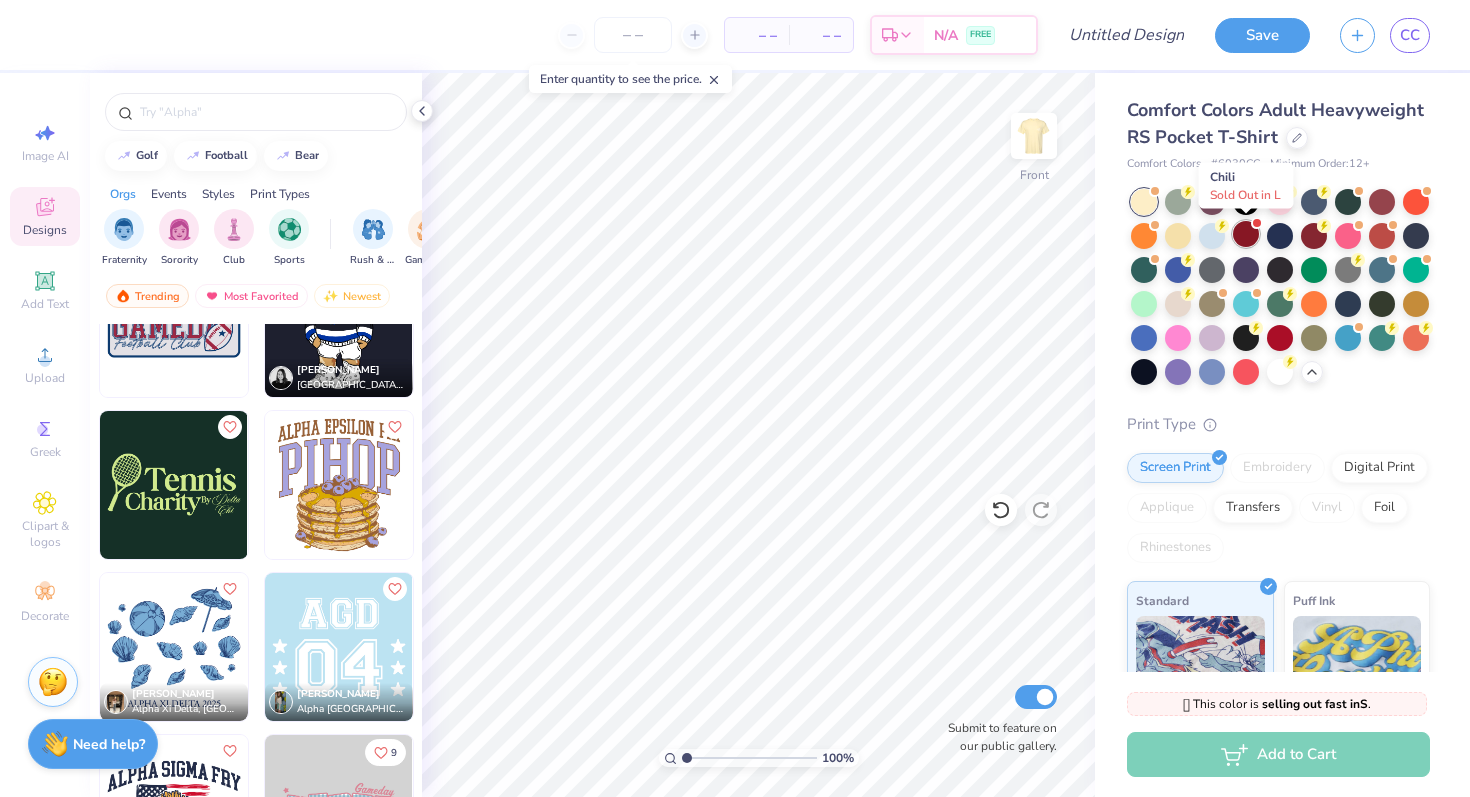 click at bounding box center [1246, 234] 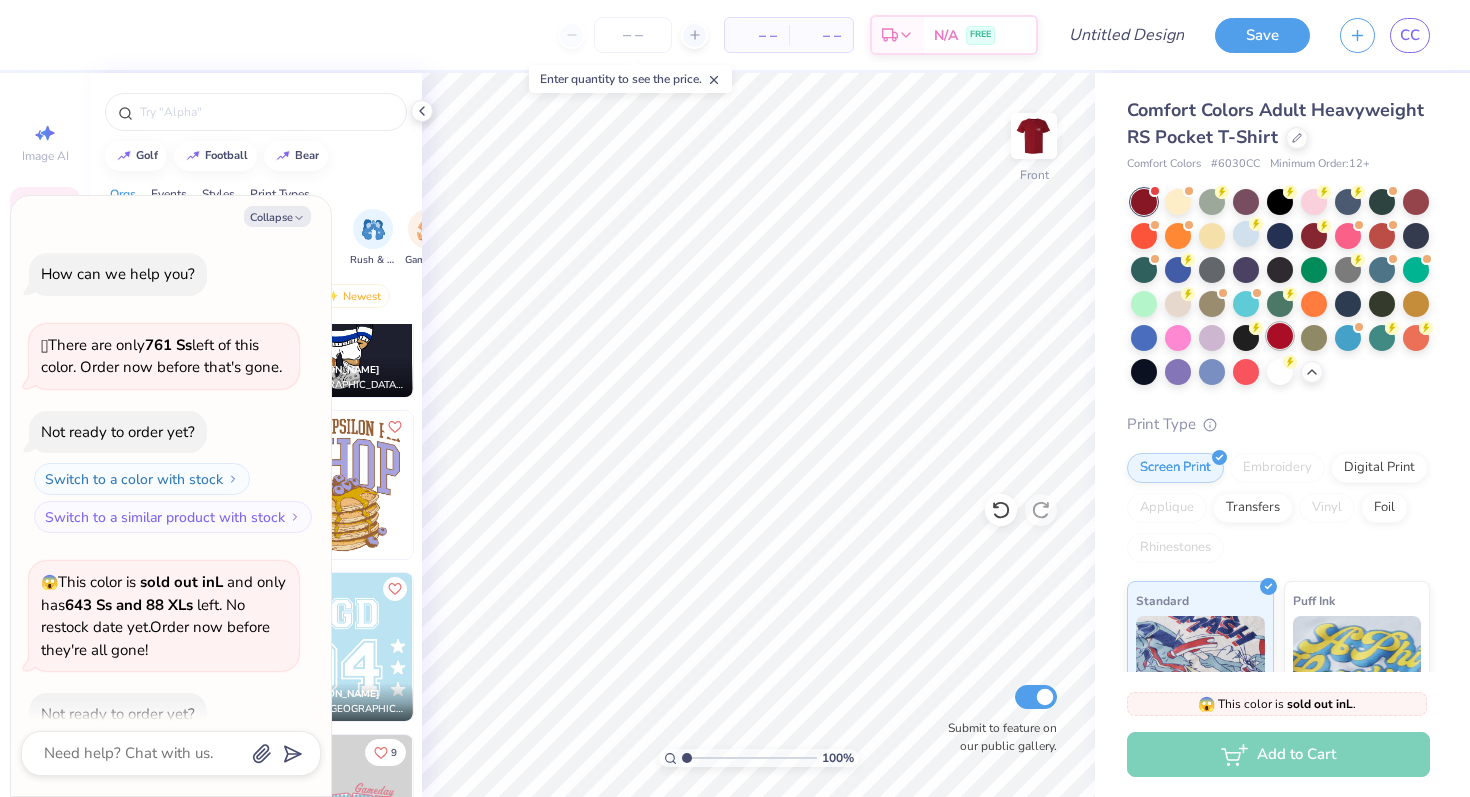 scroll, scrollTop: 110, scrollLeft: 0, axis: vertical 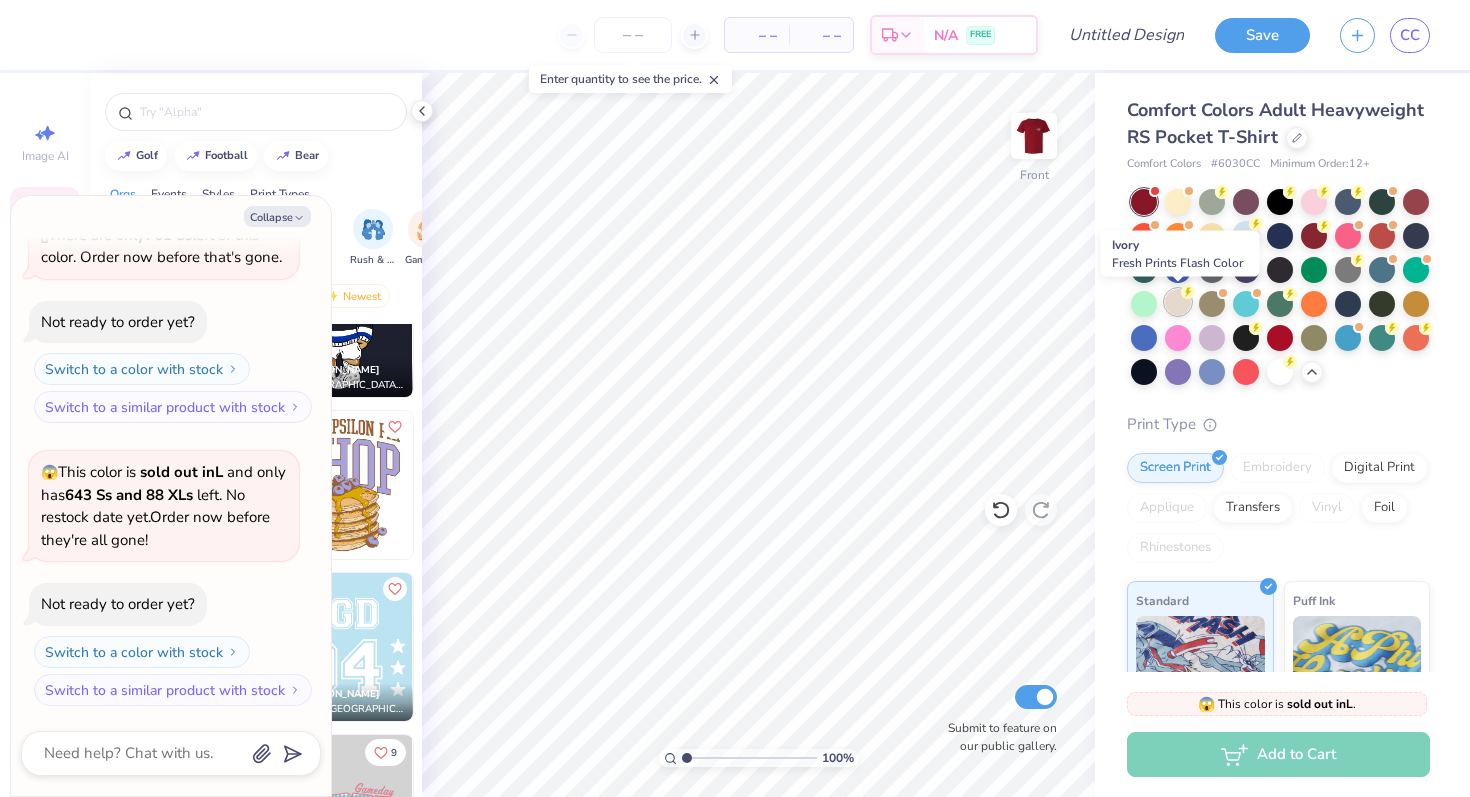click at bounding box center (1178, 302) 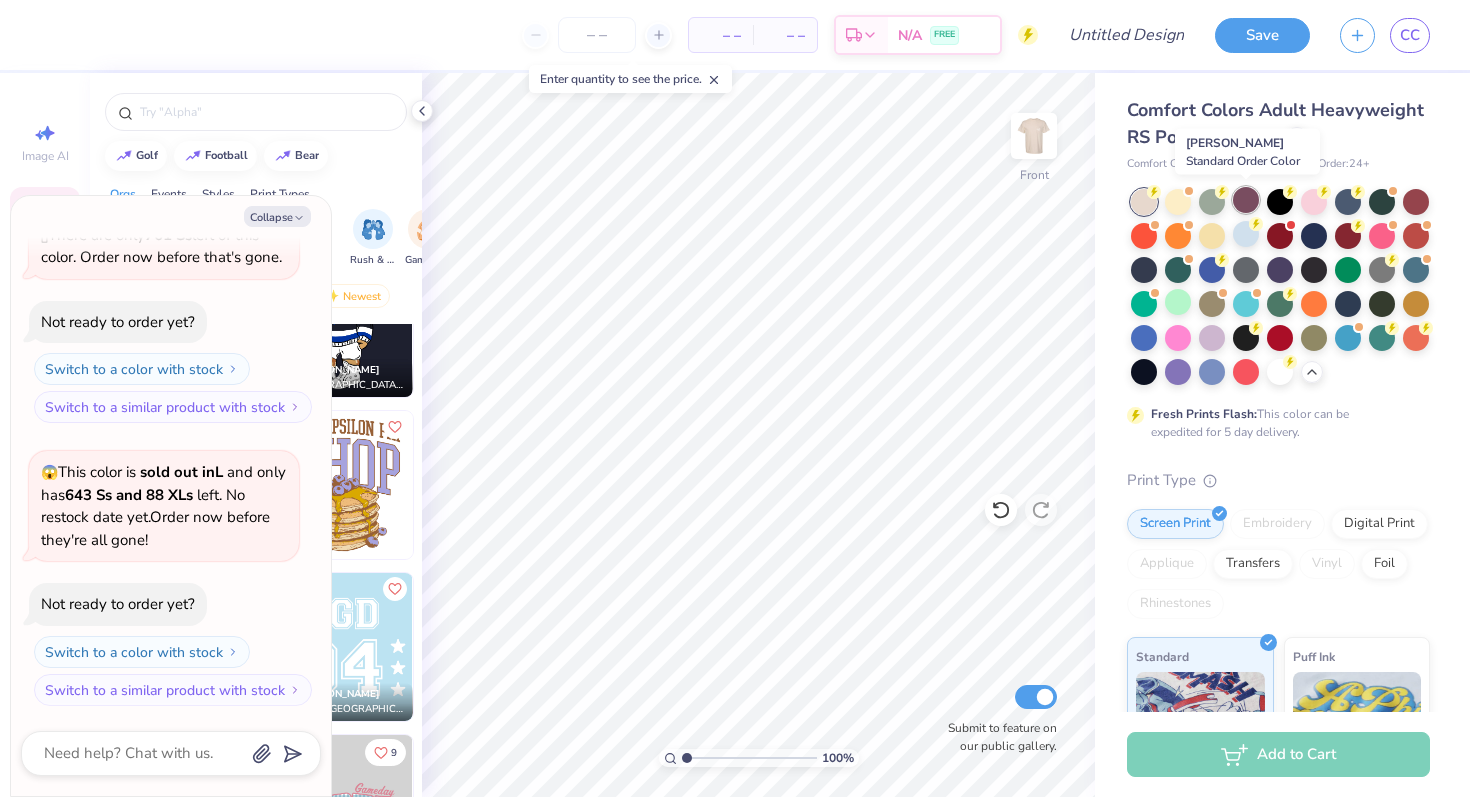 click at bounding box center (1246, 200) 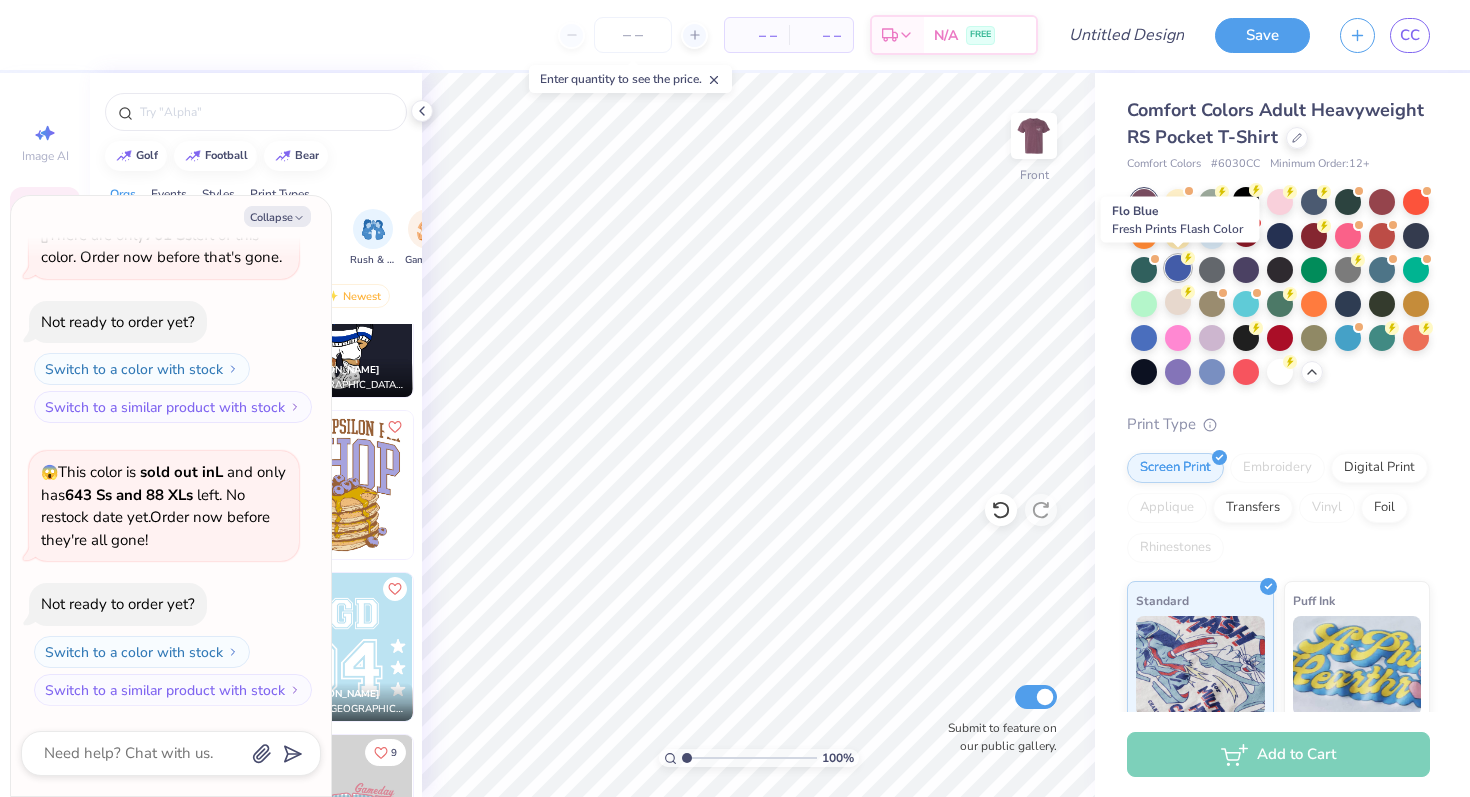 click at bounding box center [1178, 268] 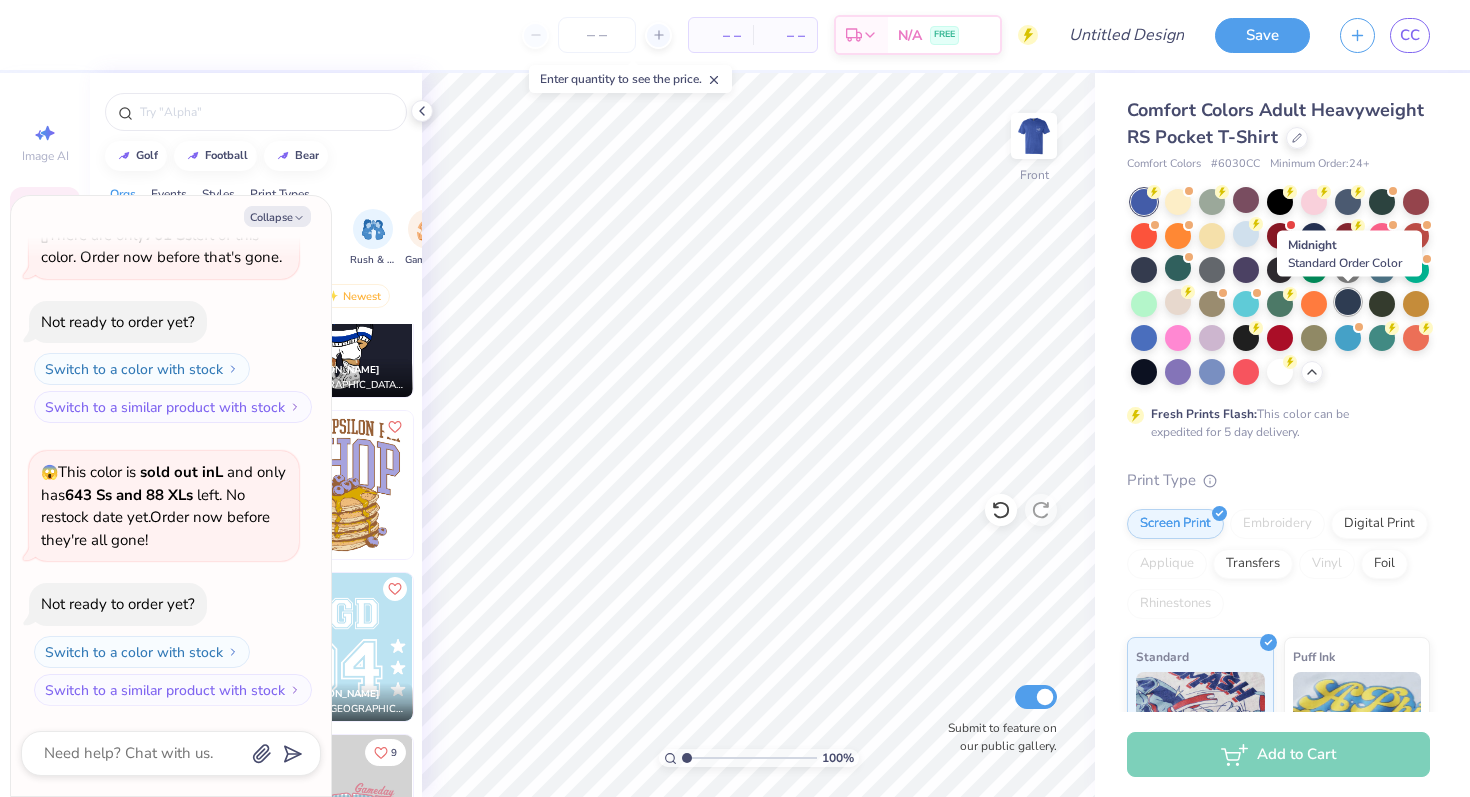 click at bounding box center [1348, 302] 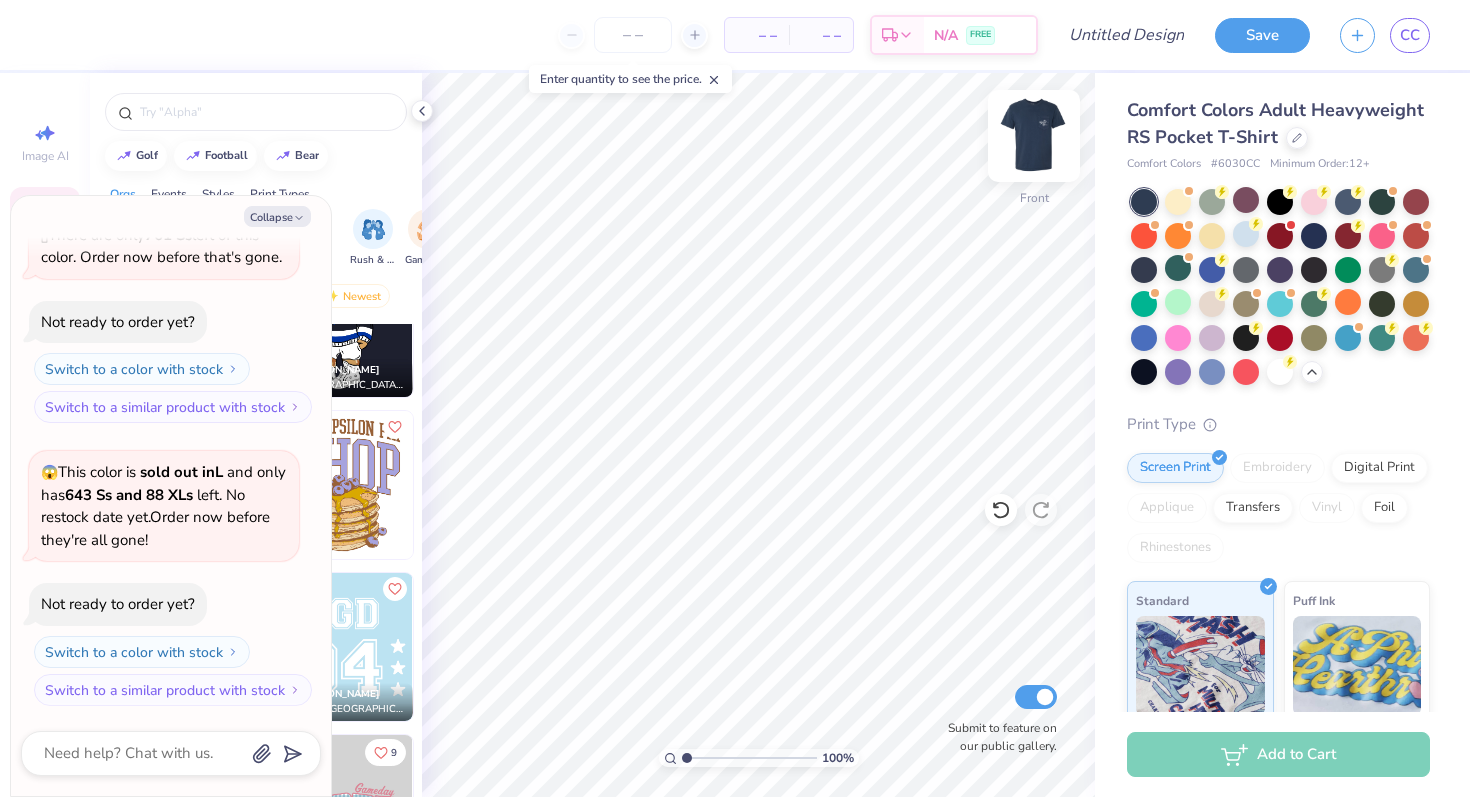 click at bounding box center [1034, 136] 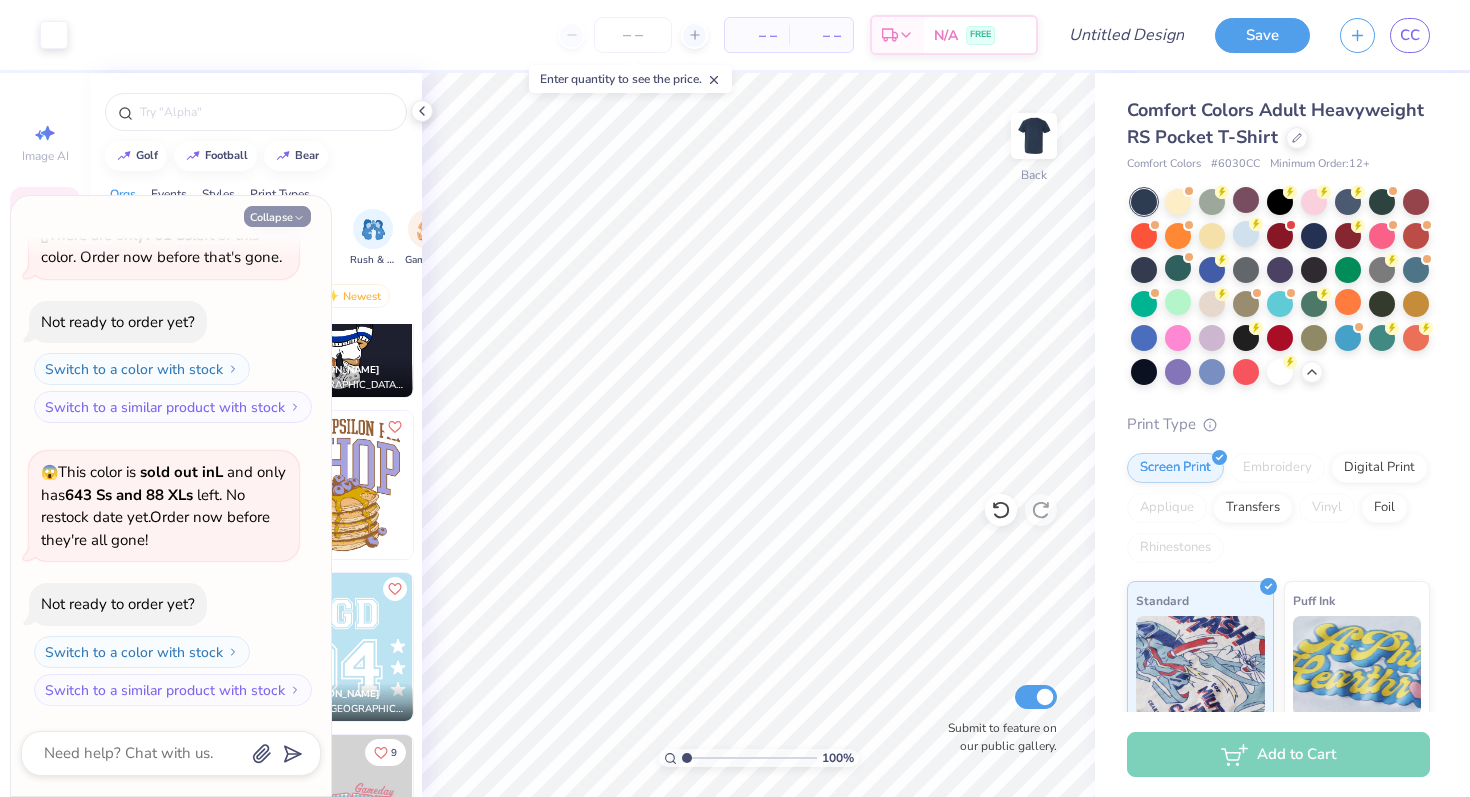 click on "Collapse" at bounding box center [277, 216] 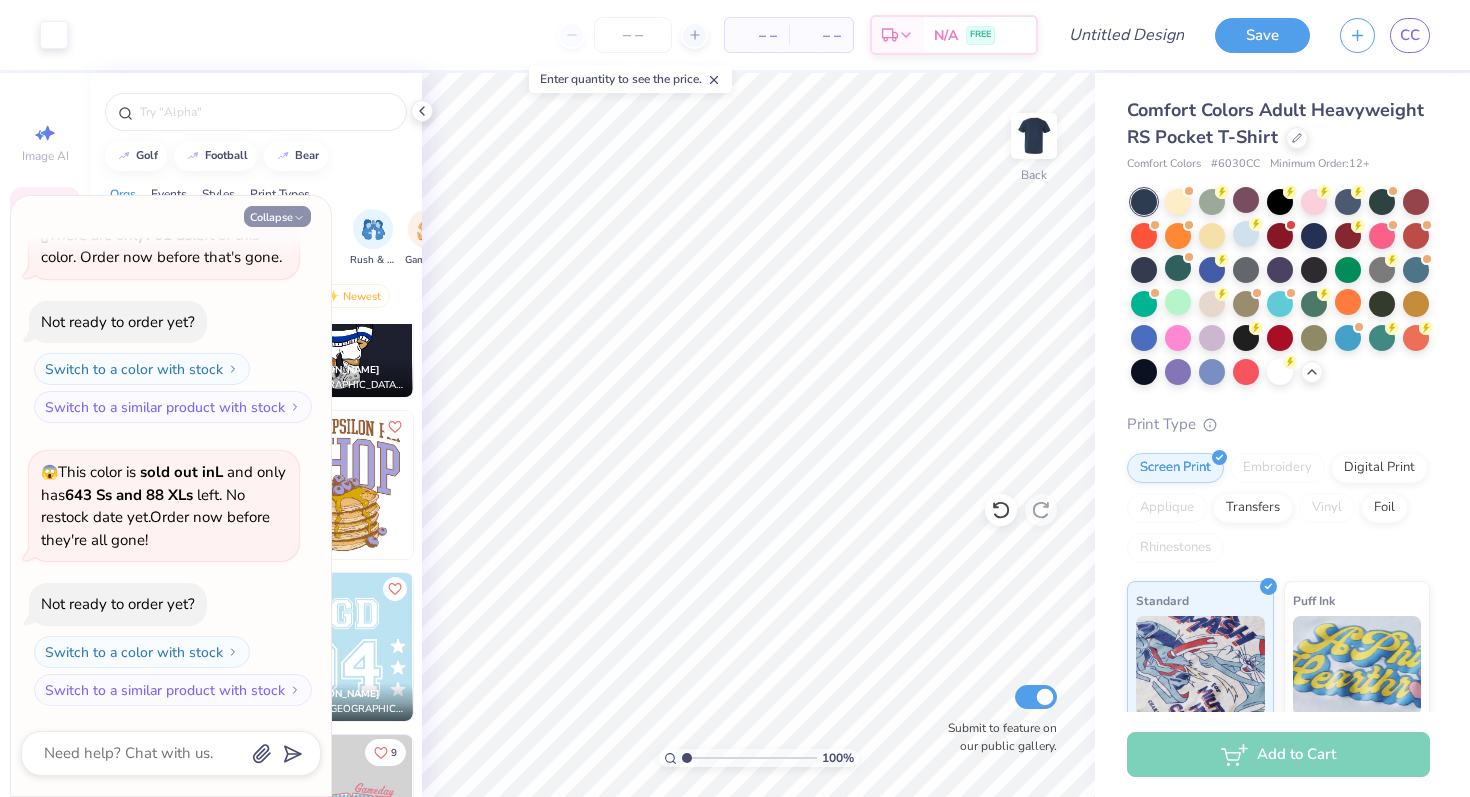 type on "x" 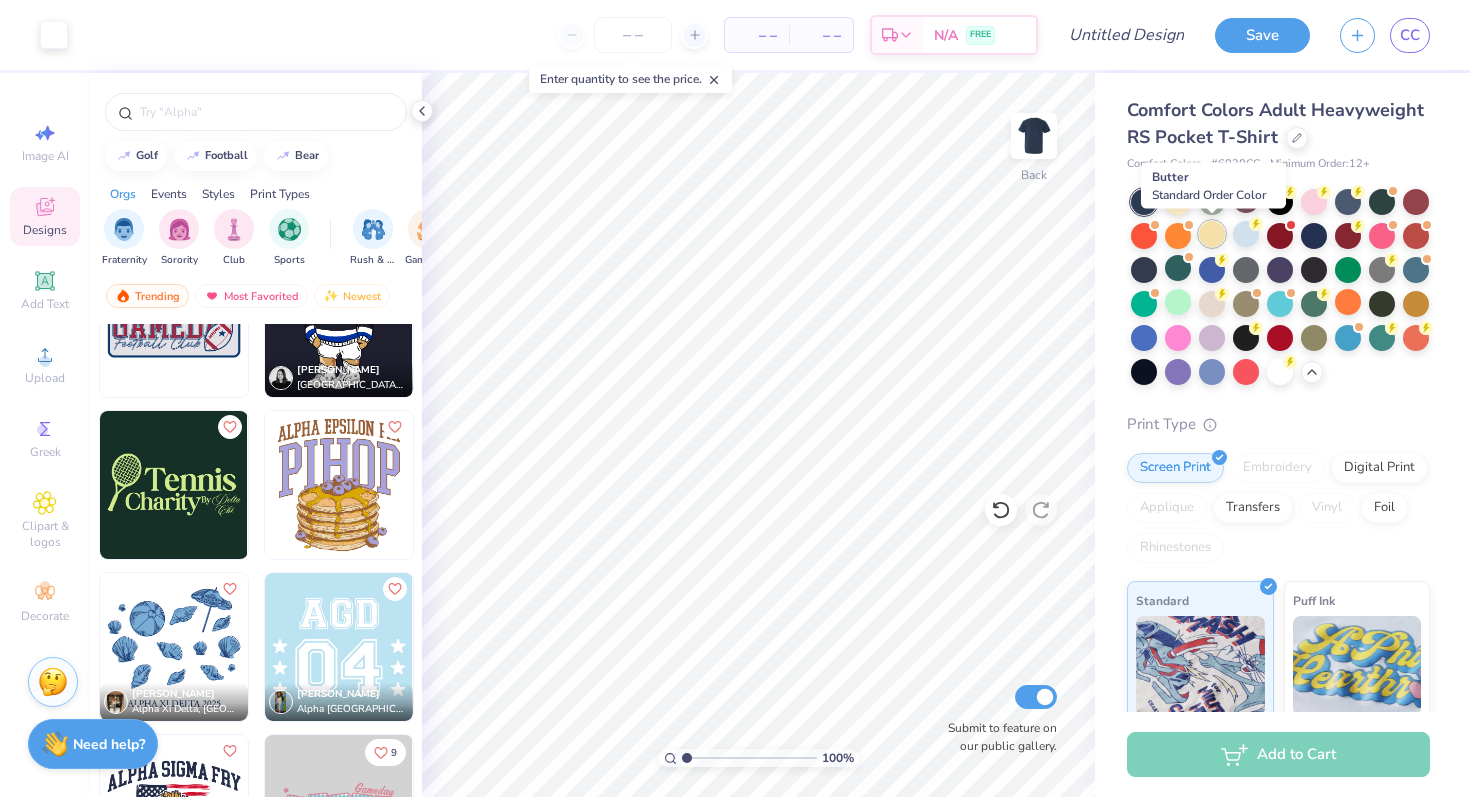 click at bounding box center (1212, 234) 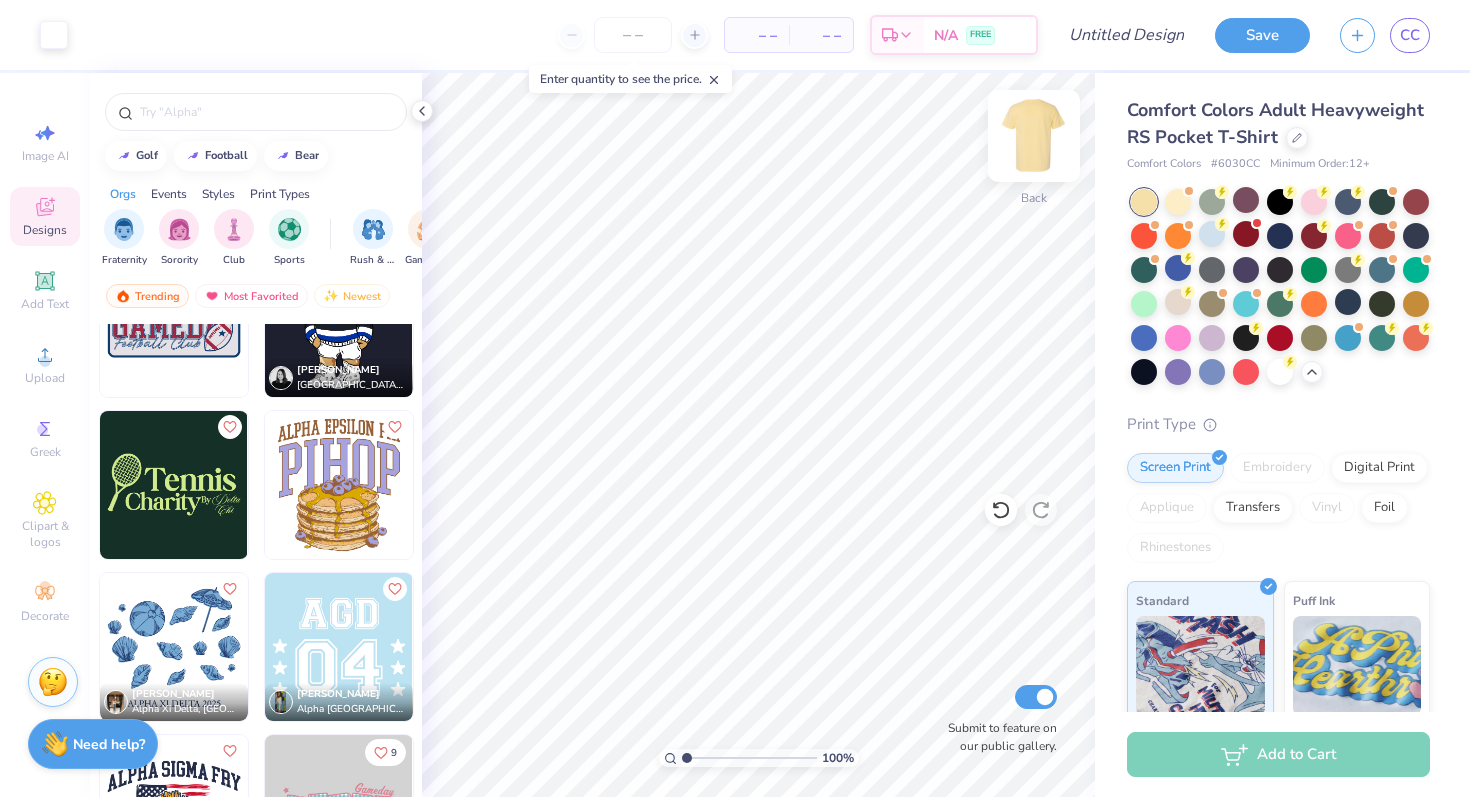 click at bounding box center (1034, 136) 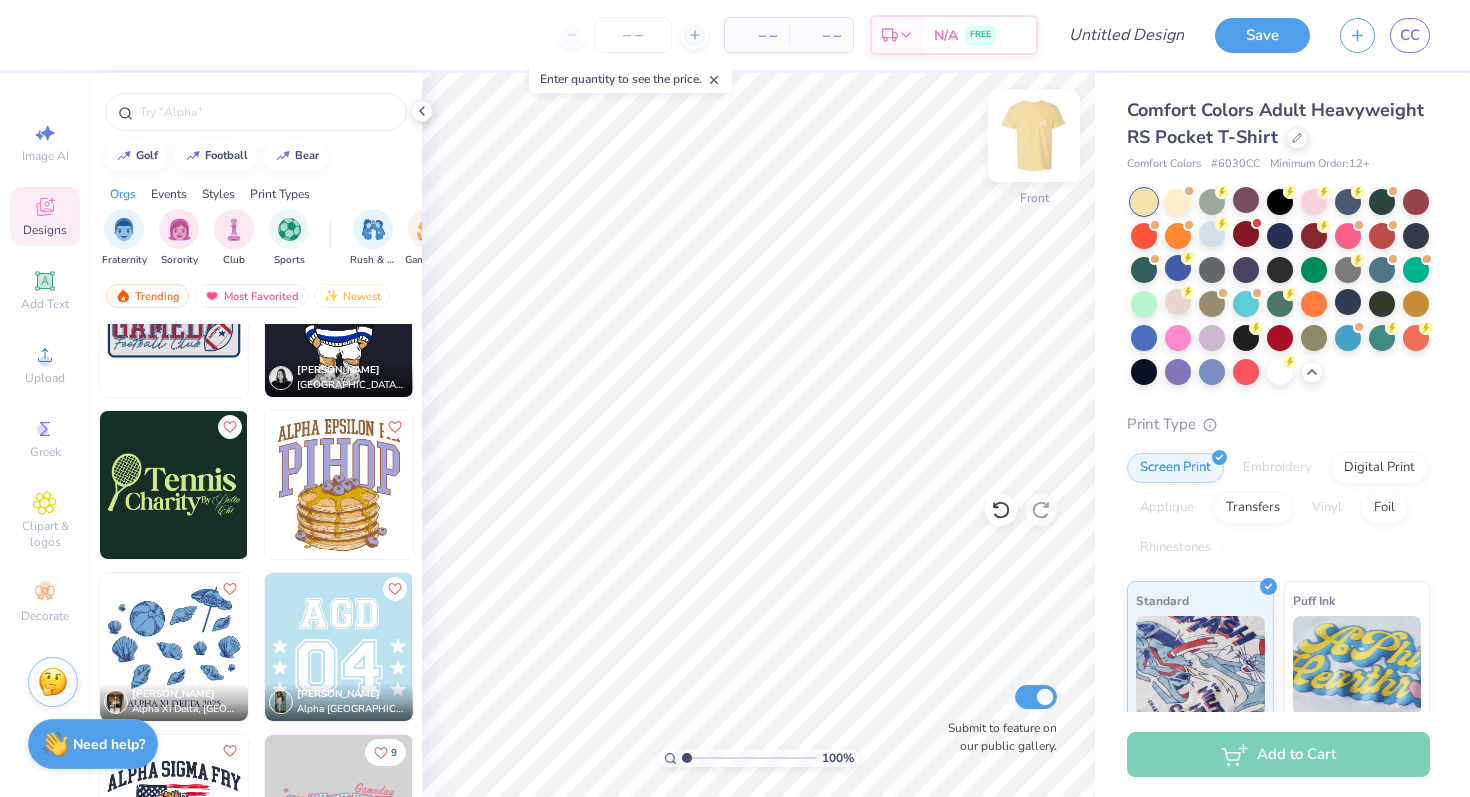 click at bounding box center [1034, 136] 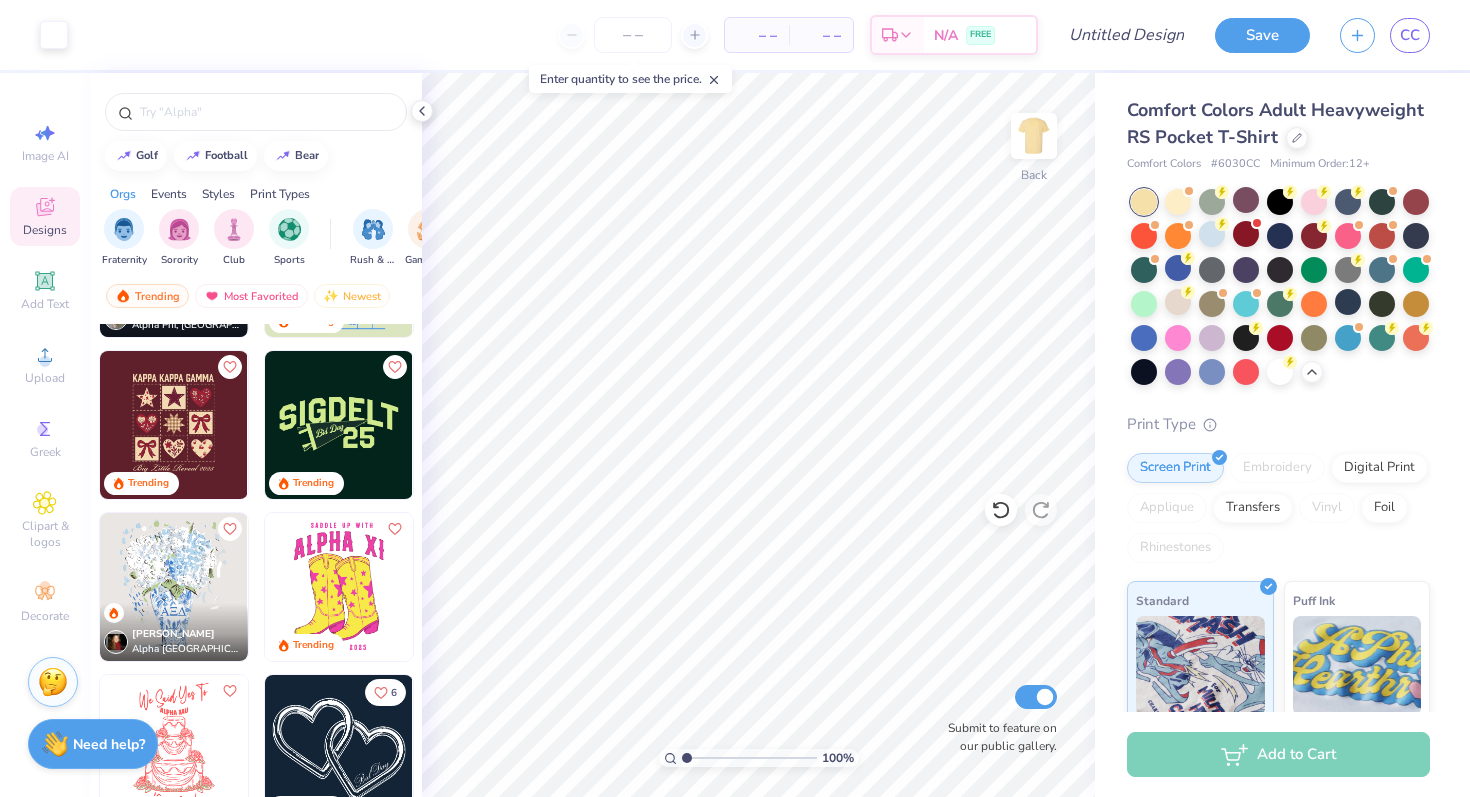 scroll, scrollTop: 2896, scrollLeft: 0, axis: vertical 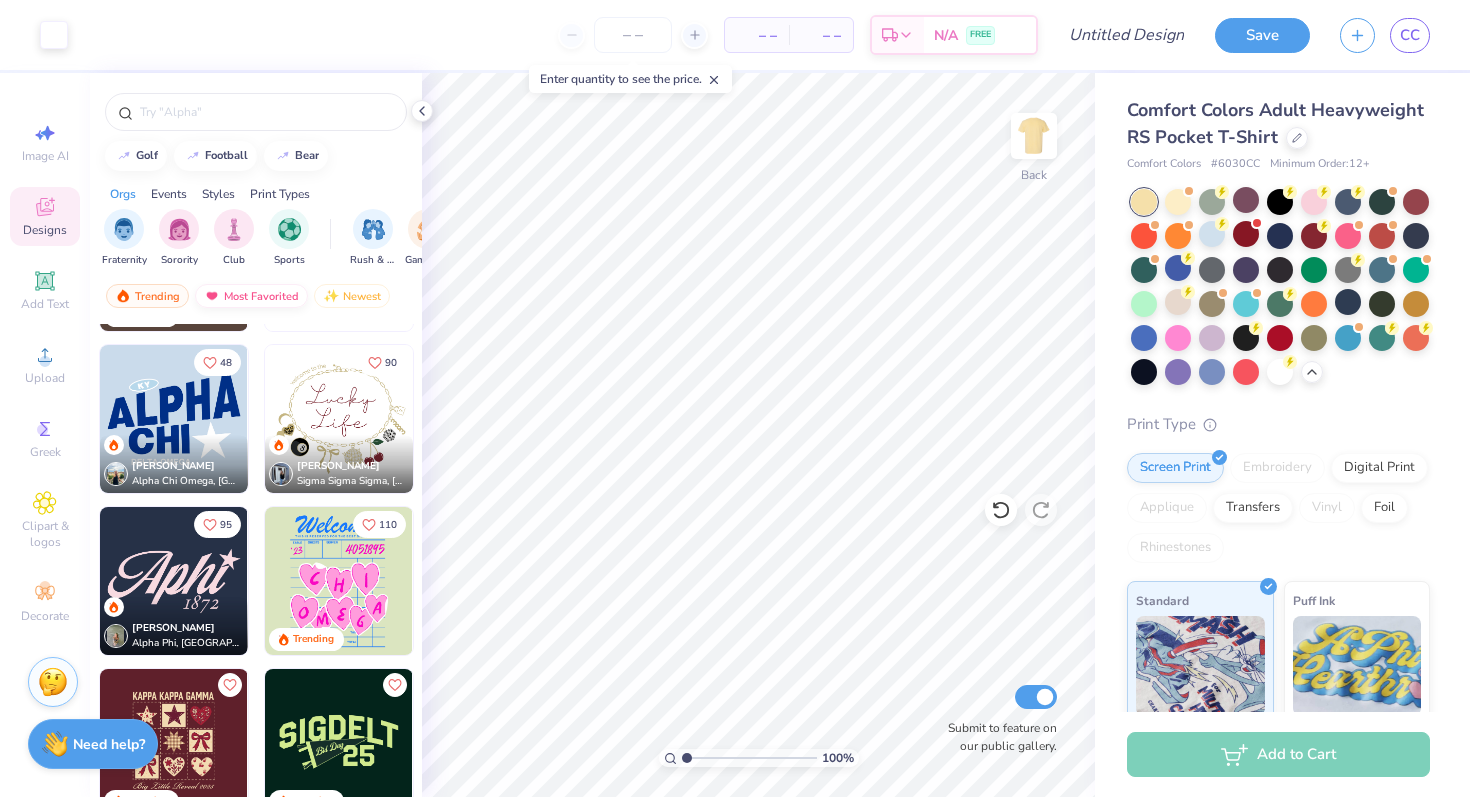 click on "Most Favorited" at bounding box center (251, 296) 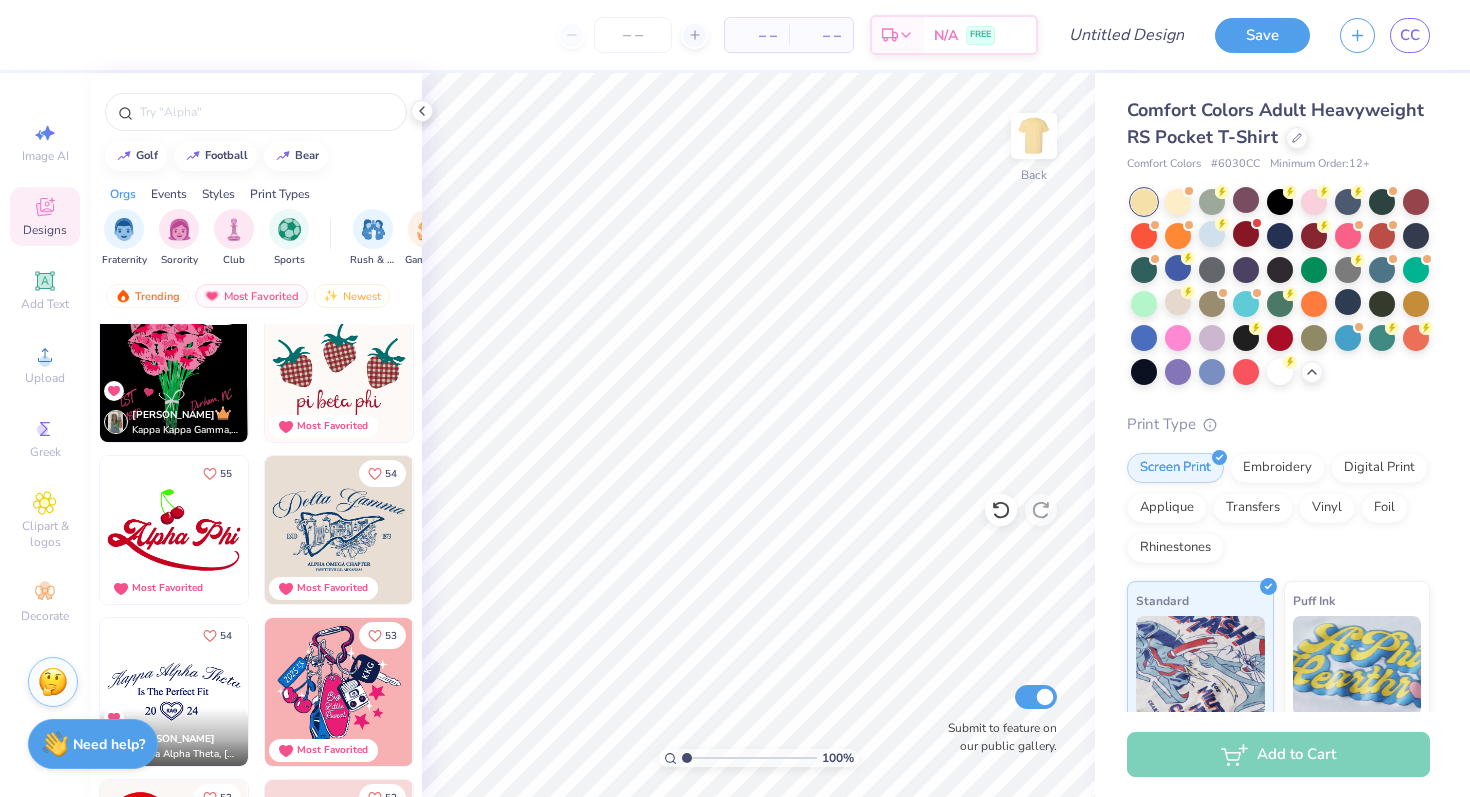 scroll, scrollTop: 6030, scrollLeft: 0, axis: vertical 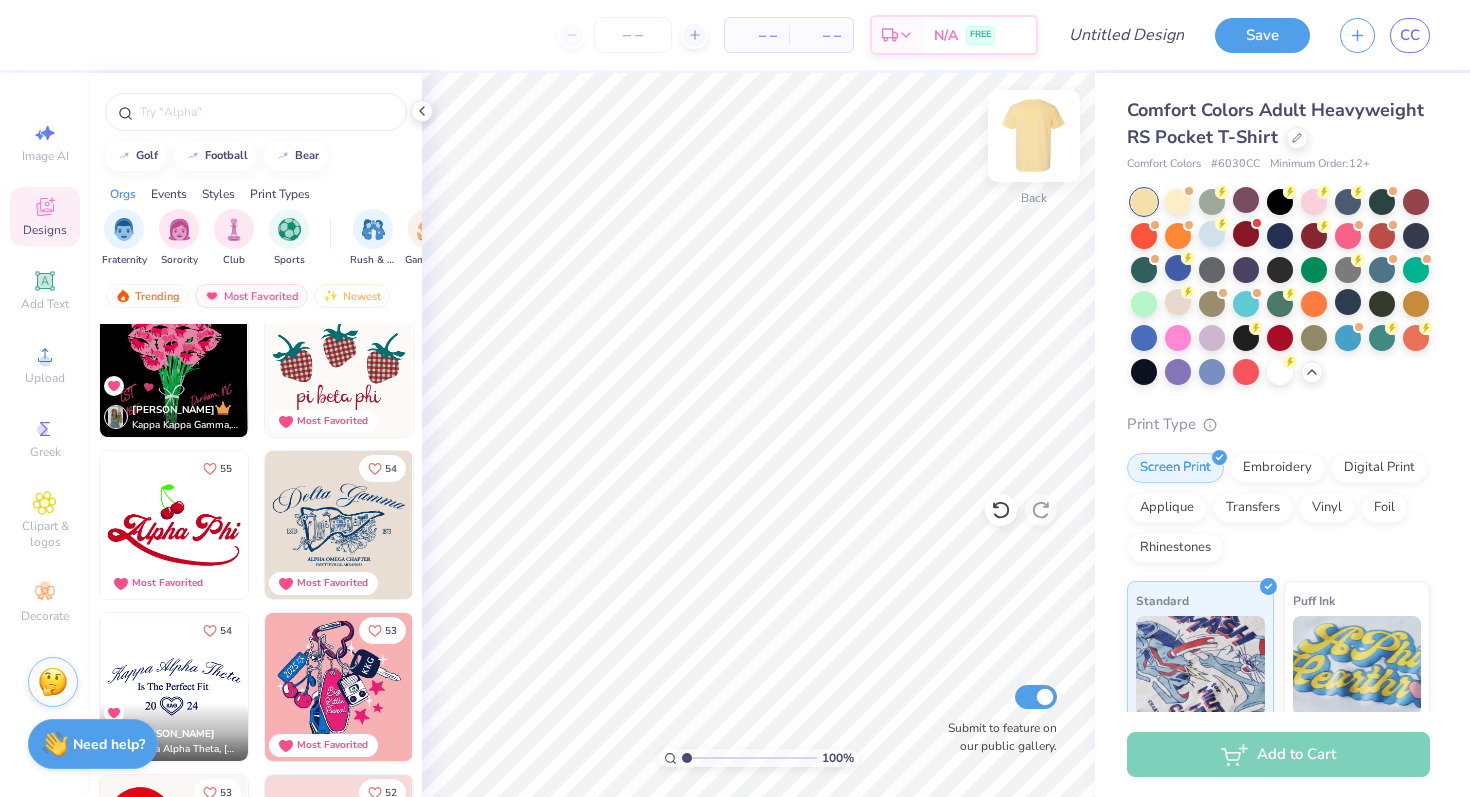 click at bounding box center [1034, 136] 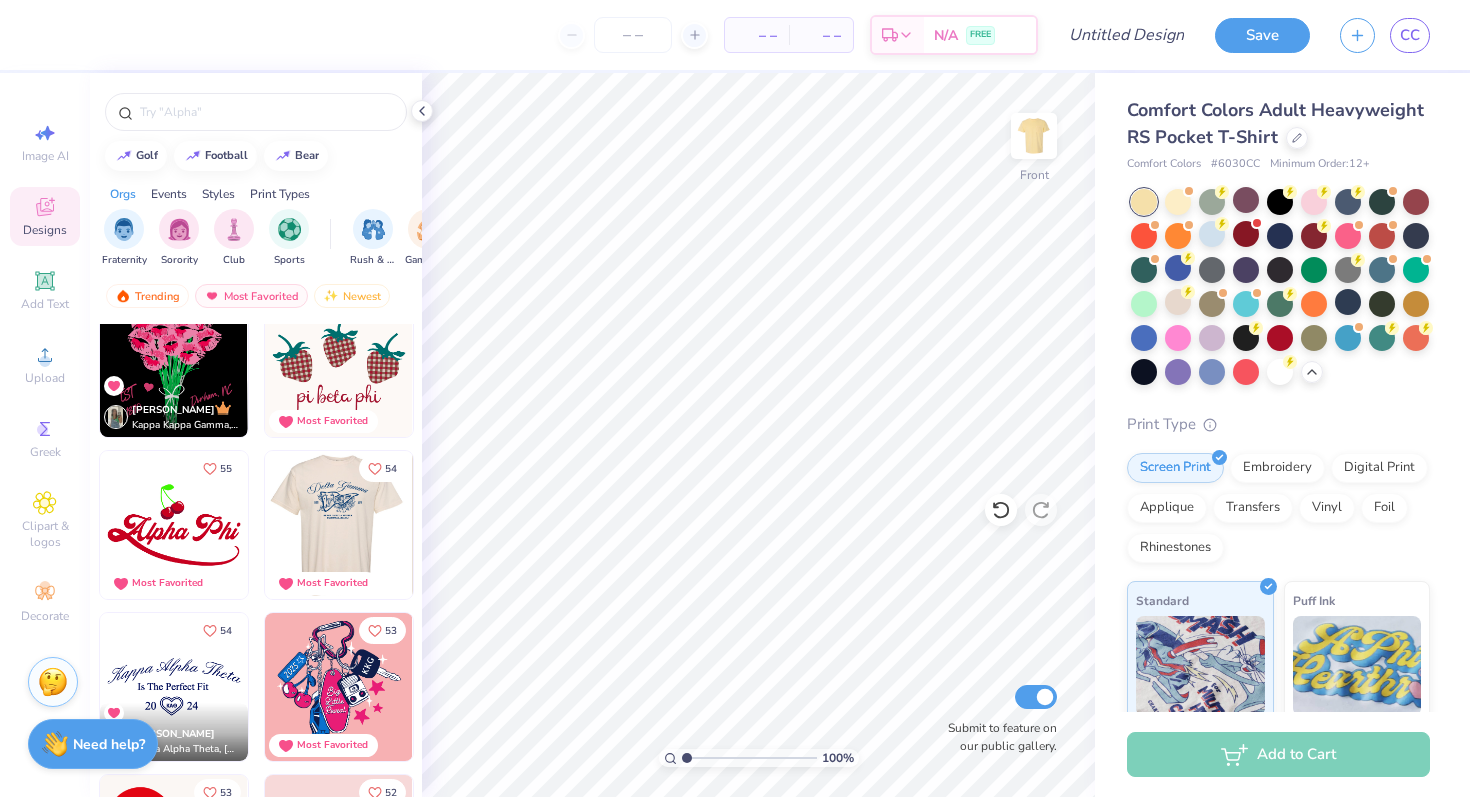click at bounding box center (339, 525) 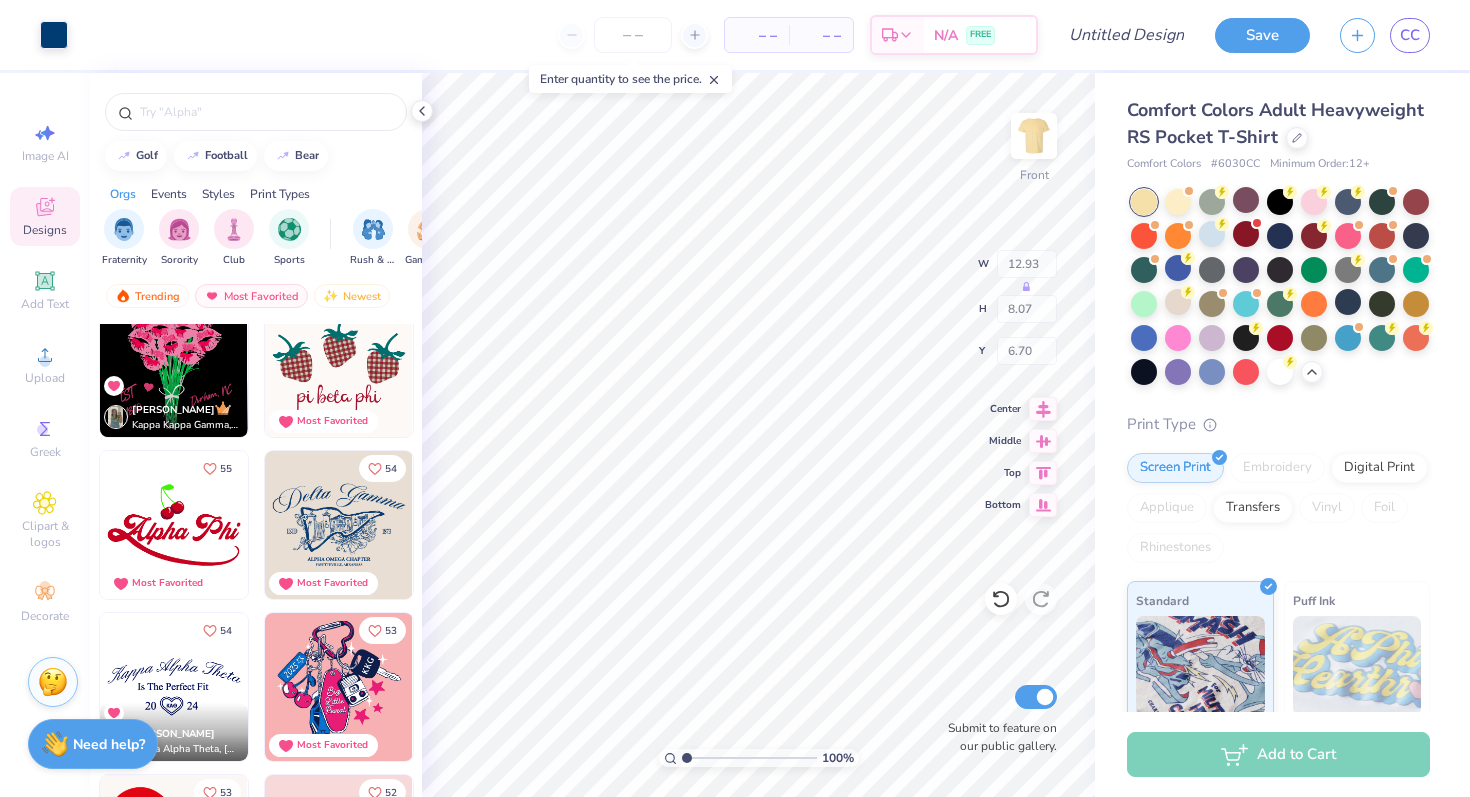 type on "6.70" 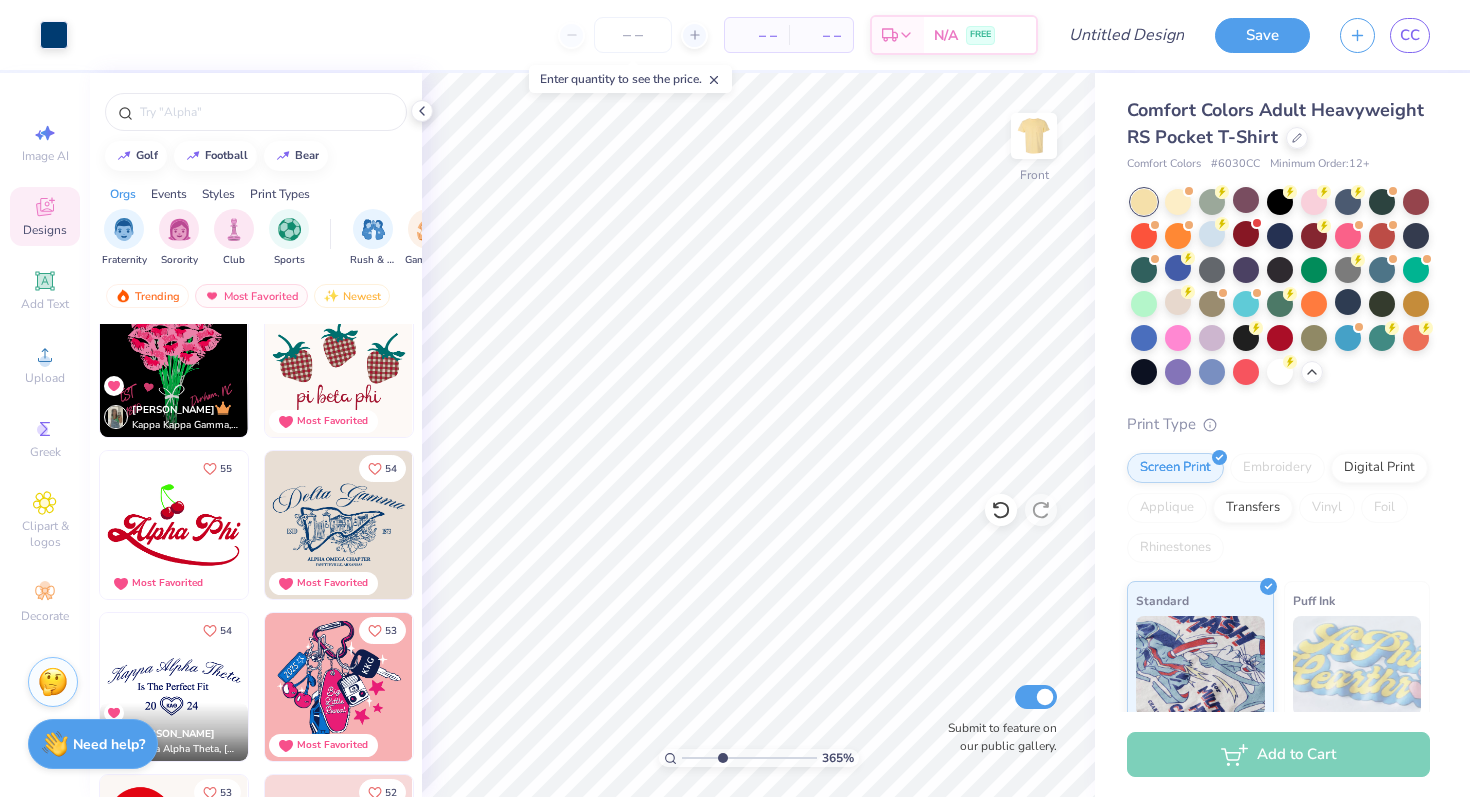 drag, startPoint x: 687, startPoint y: 757, endPoint x: 722, endPoint y: 754, distance: 35.128338 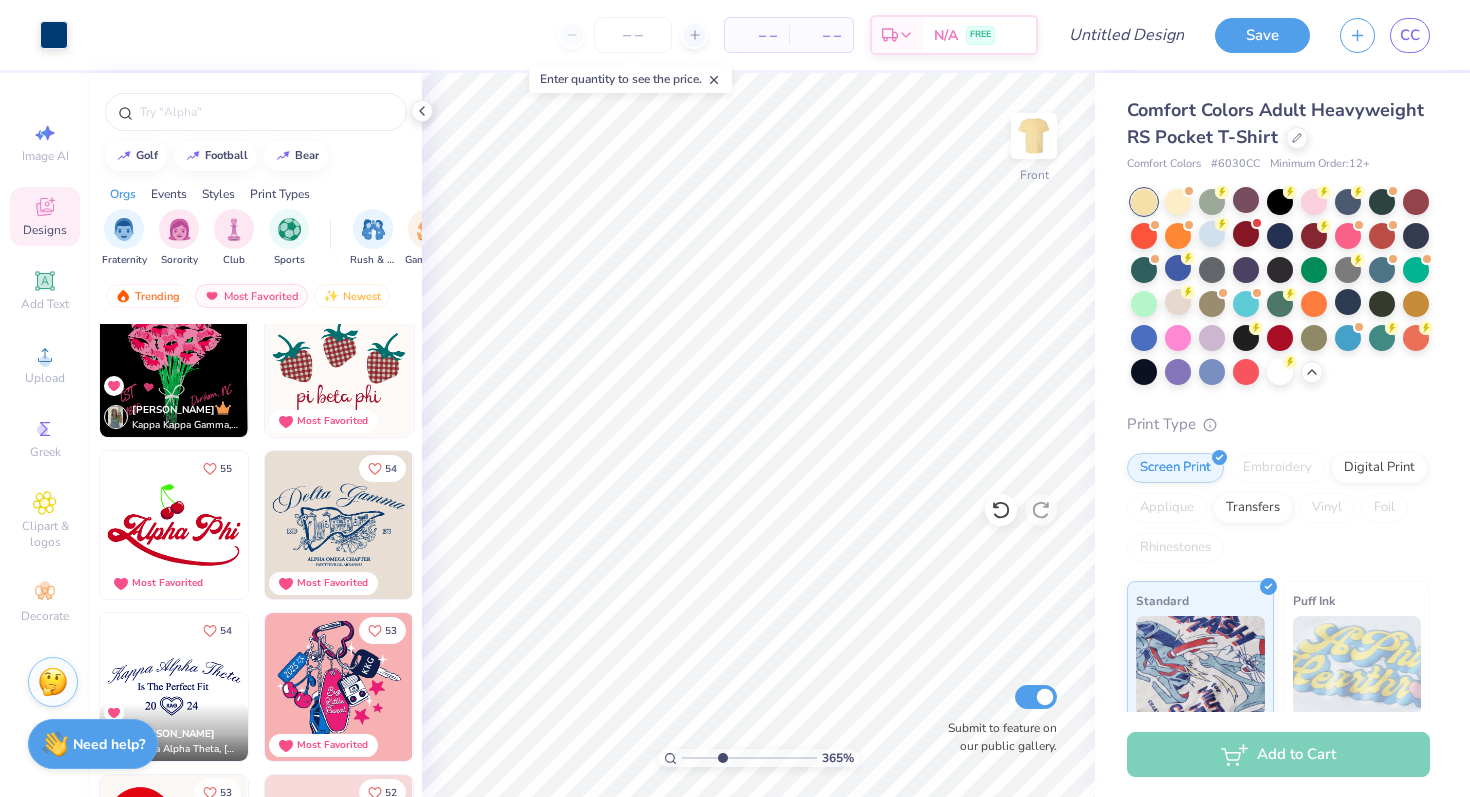 click at bounding box center [749, 758] 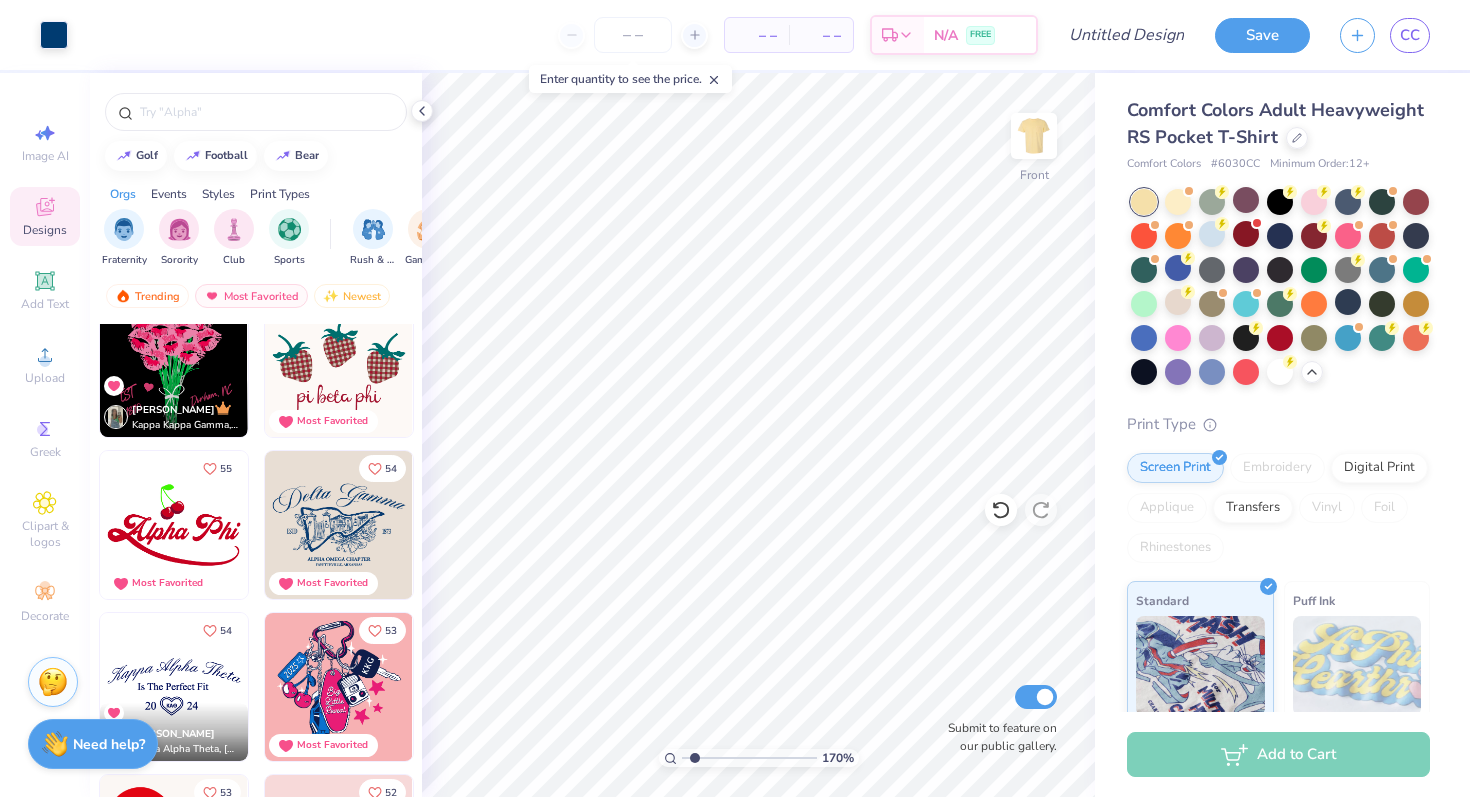 drag, startPoint x: 719, startPoint y: 756, endPoint x: 693, endPoint y: 756, distance: 26 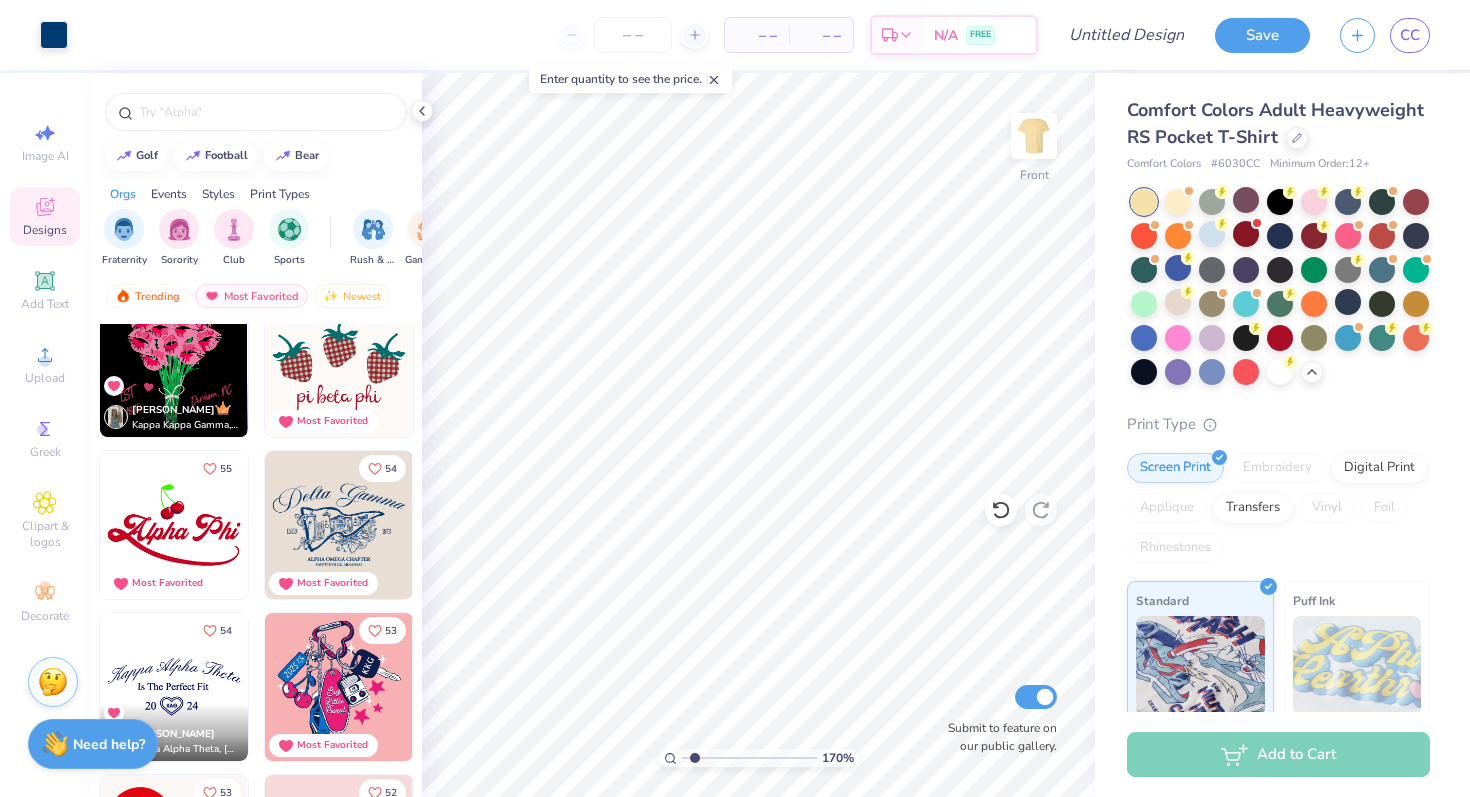 type on "1.63" 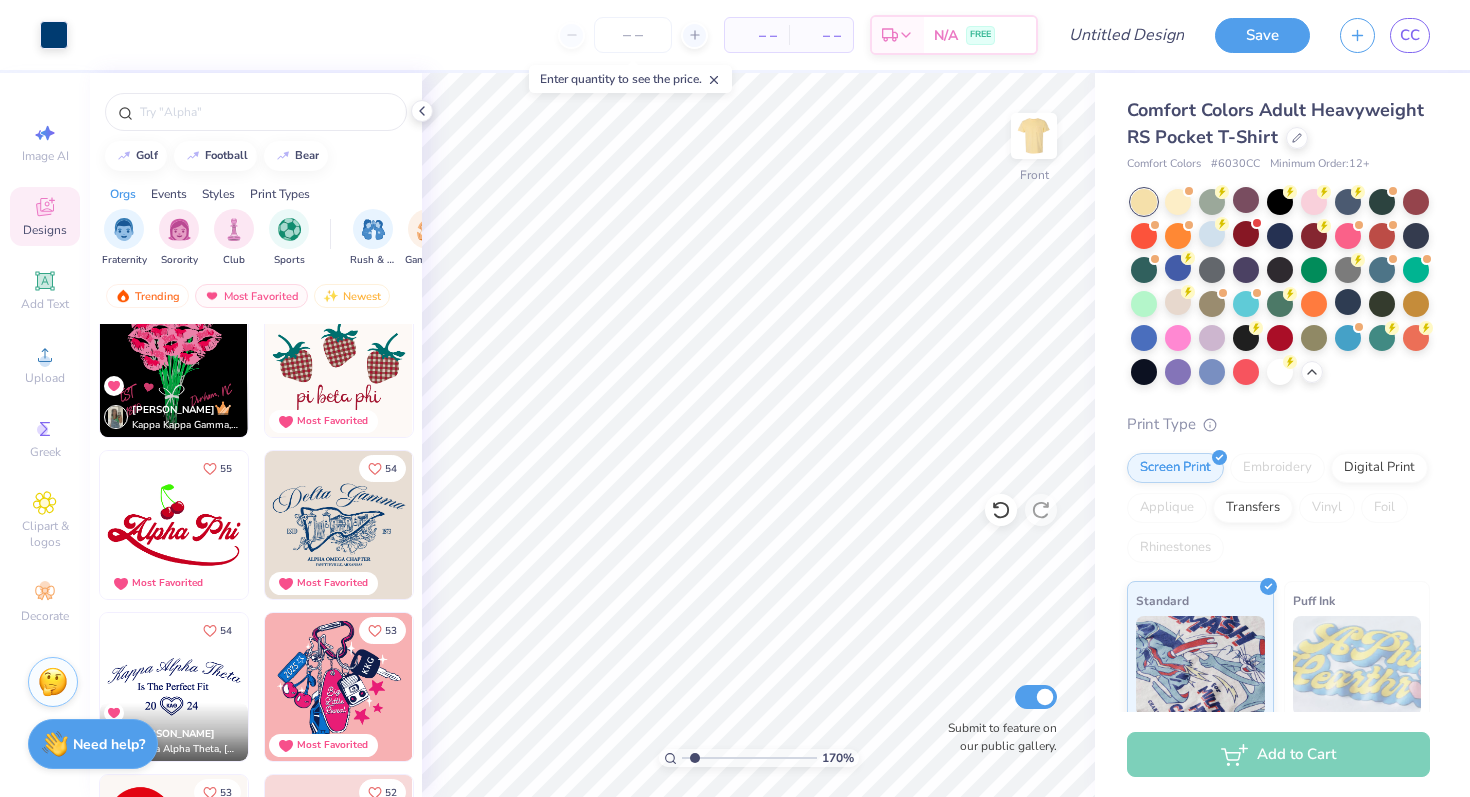 click at bounding box center (749, 758) 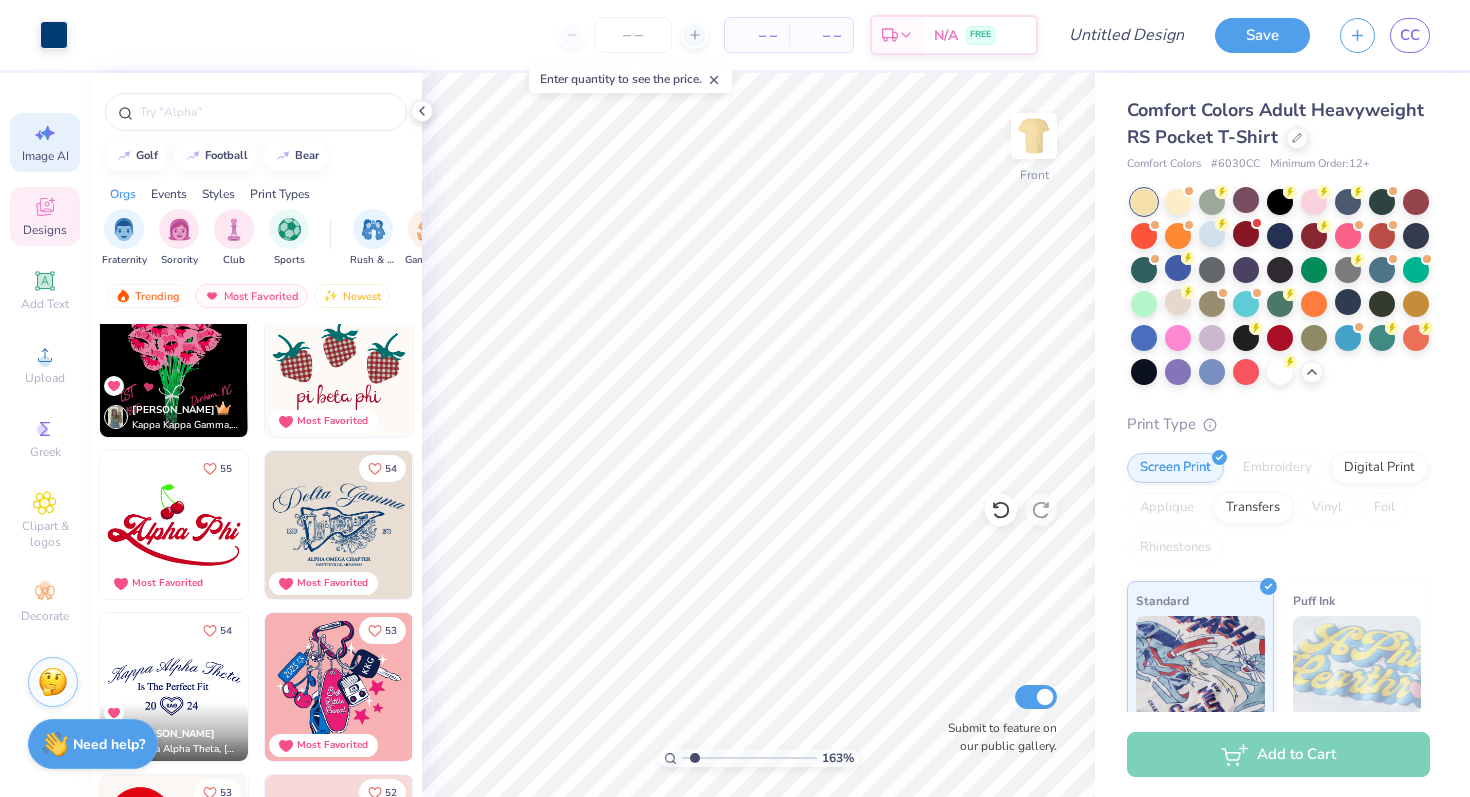 click on "Image AI" at bounding box center (45, 156) 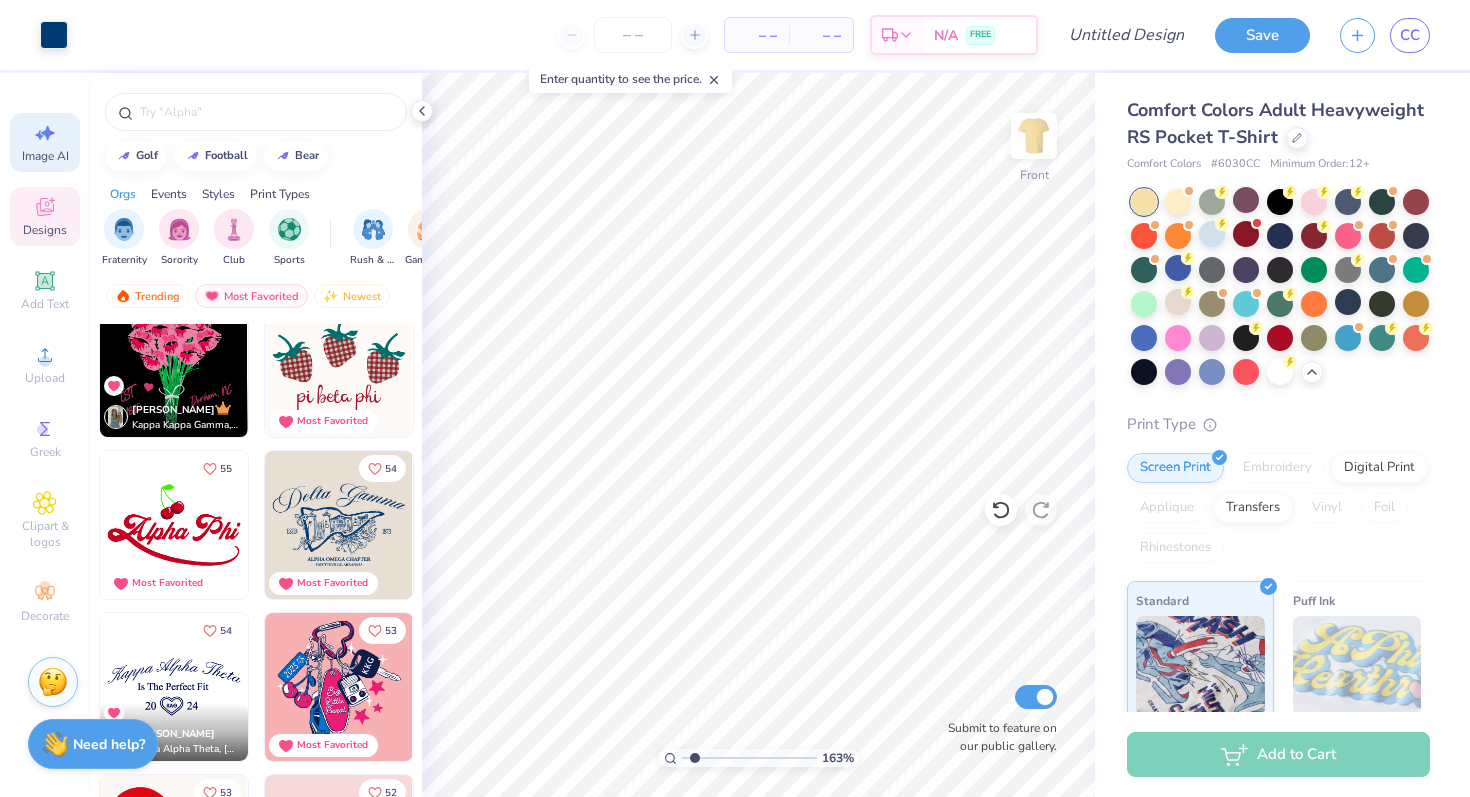select on "4" 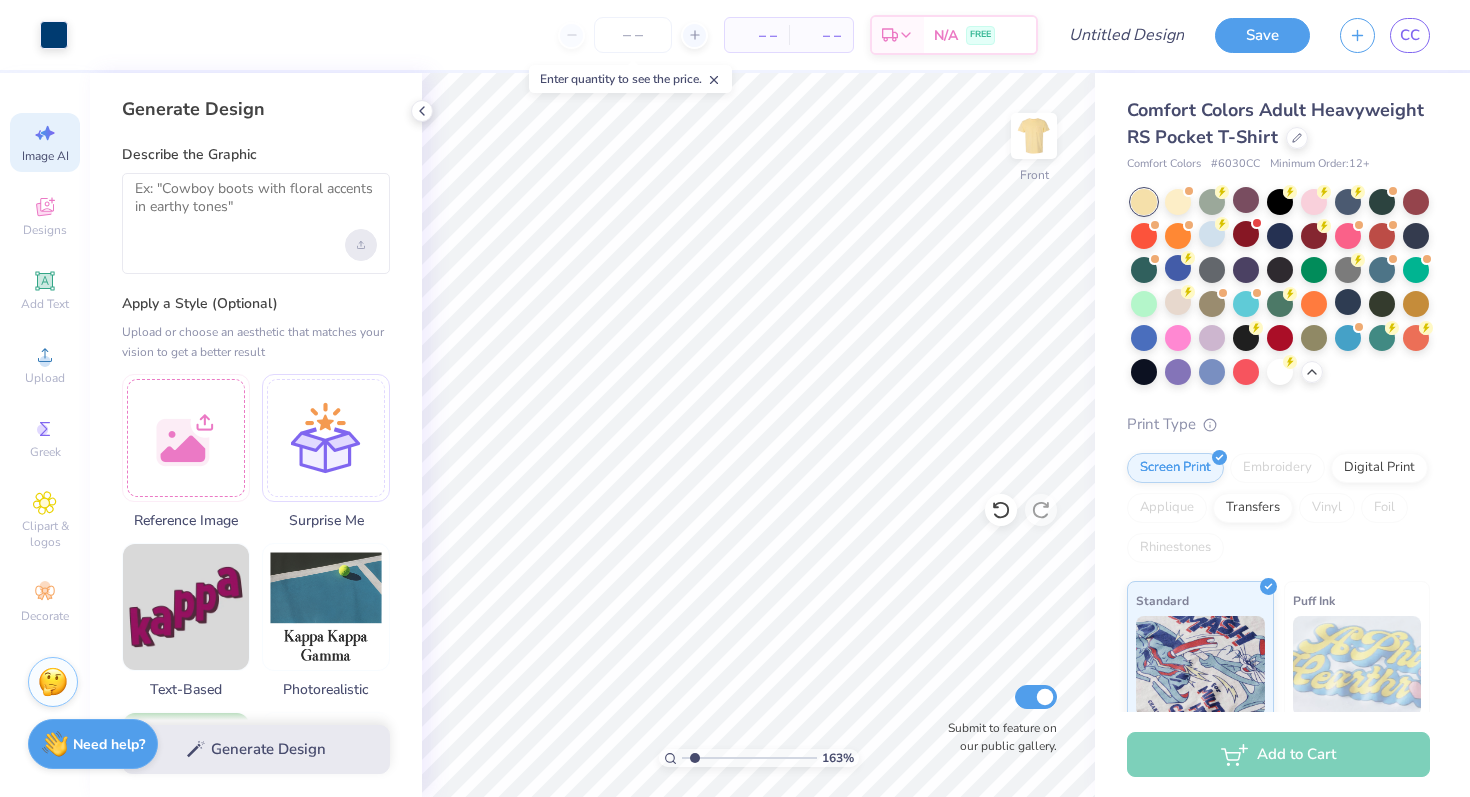 click at bounding box center [361, 245] 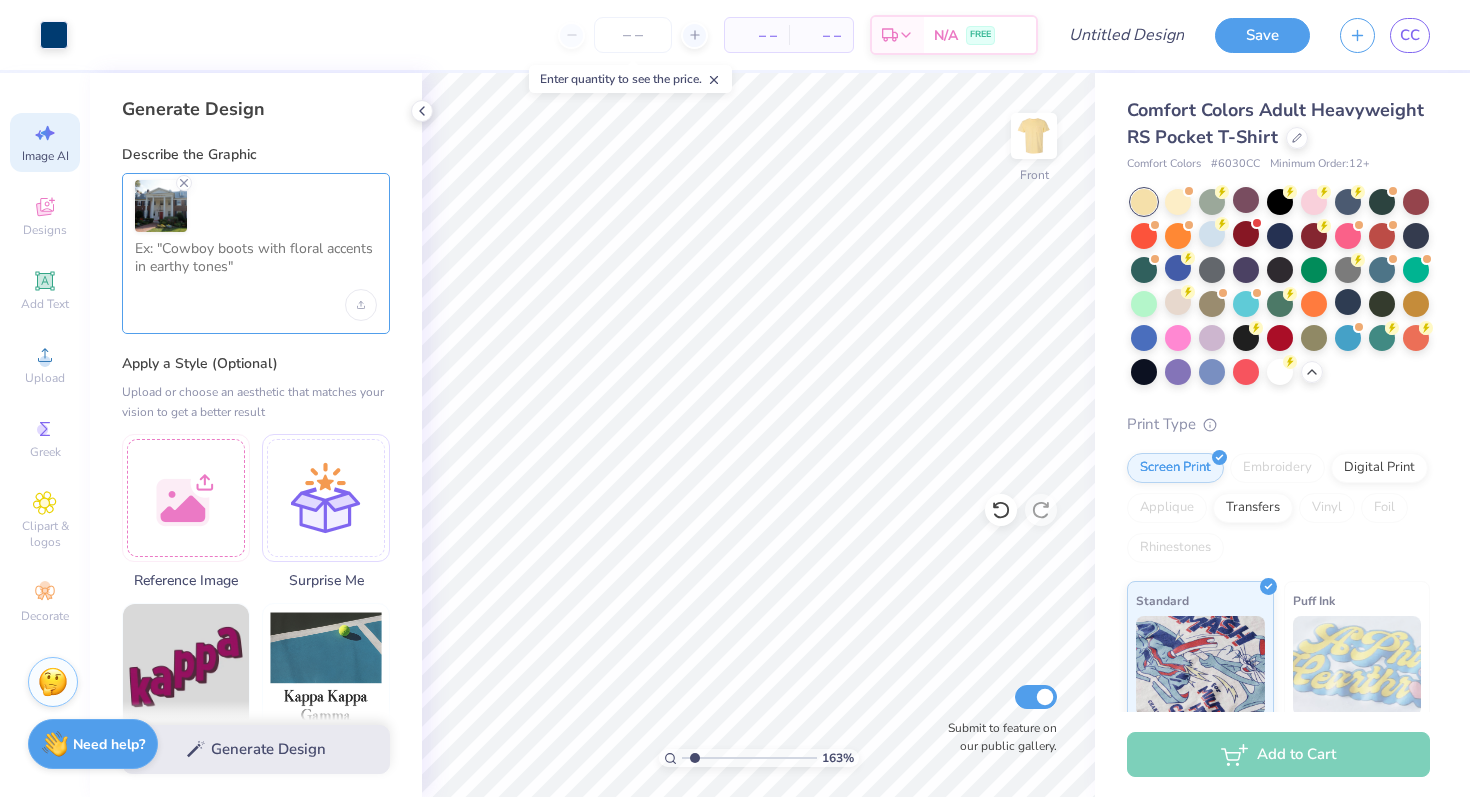 click at bounding box center (256, 265) 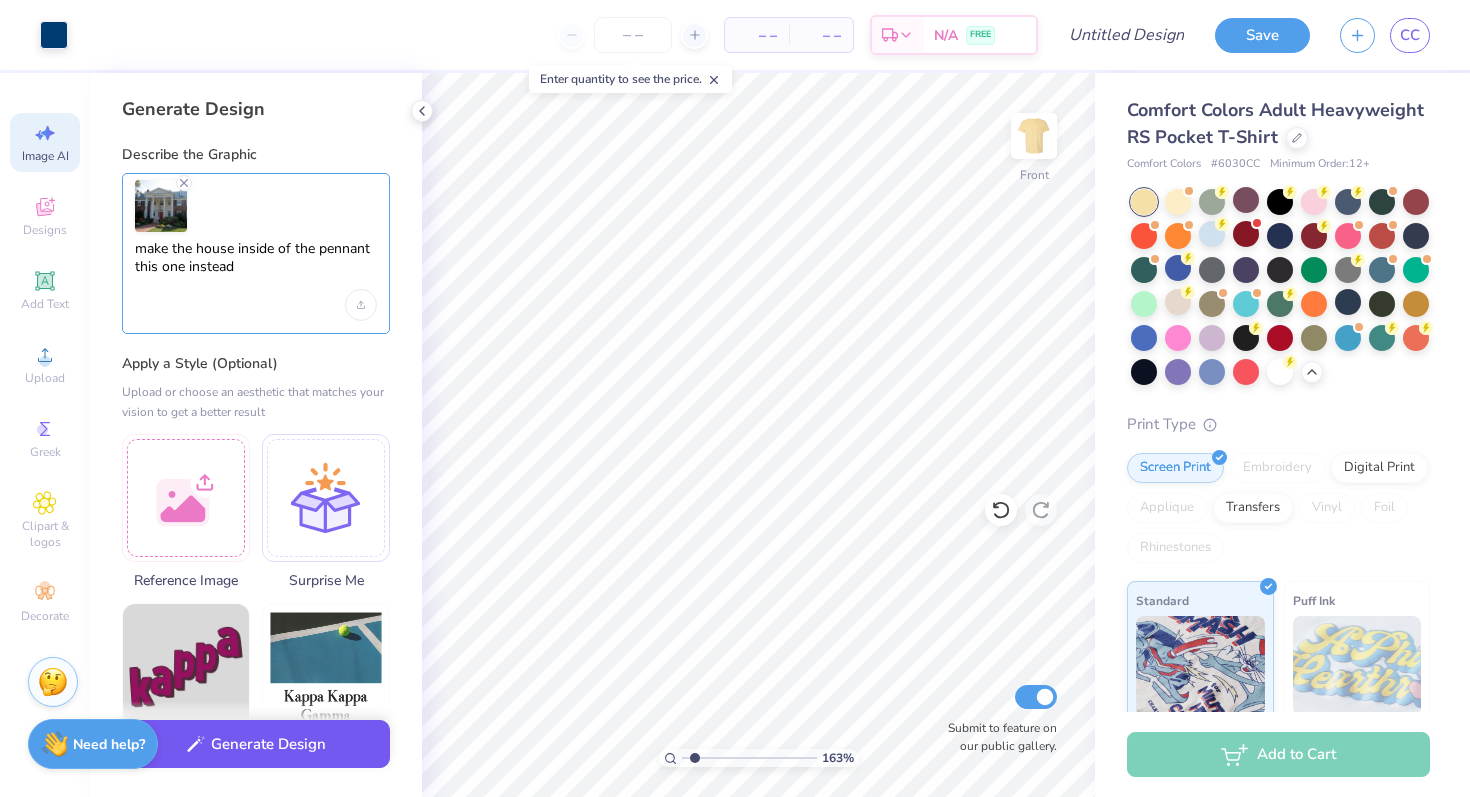 type on "make the house inside of the pennant this one instead" 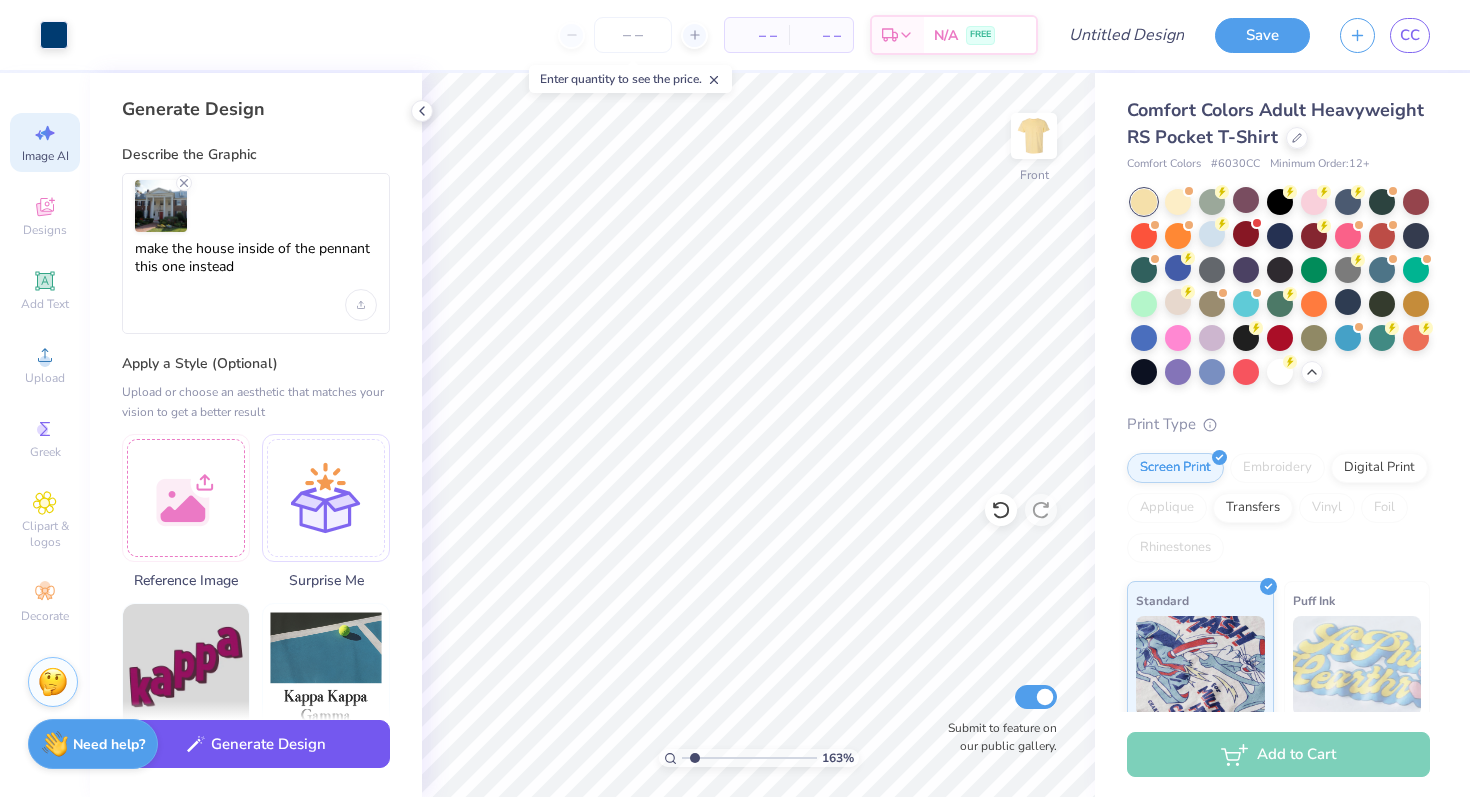 click on "Generate Design" at bounding box center (256, 744) 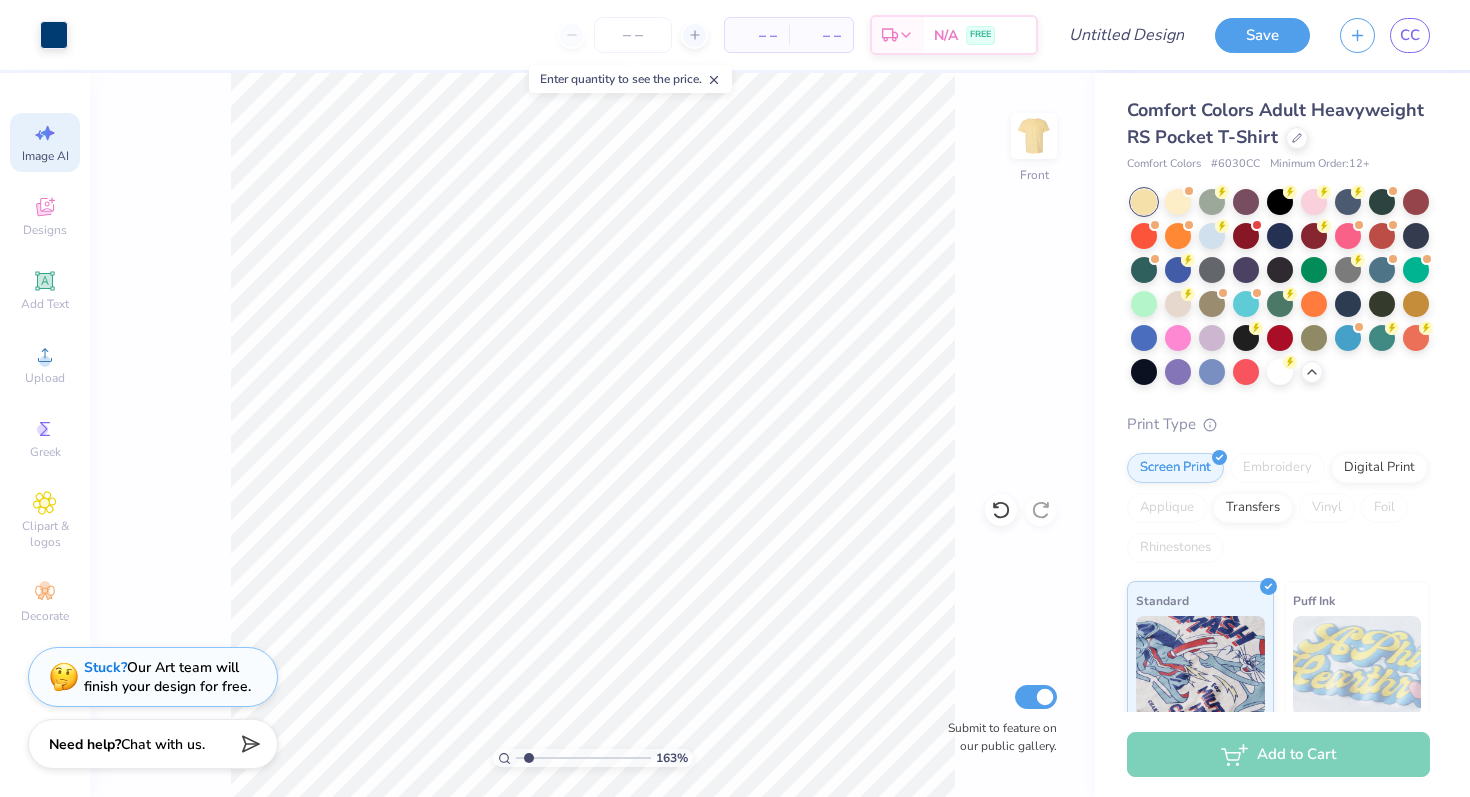 select on "4" 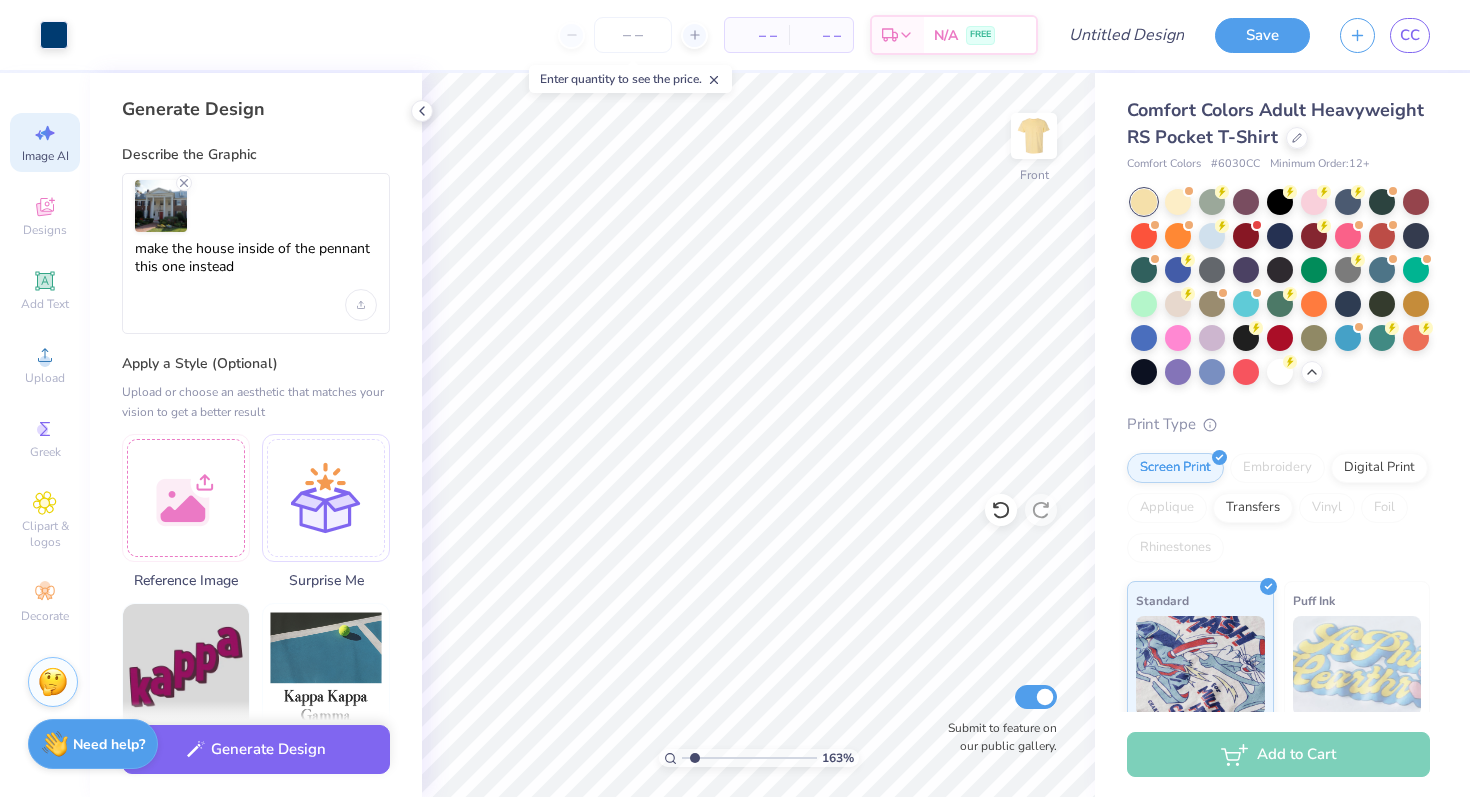 scroll, scrollTop: 0, scrollLeft: 0, axis: both 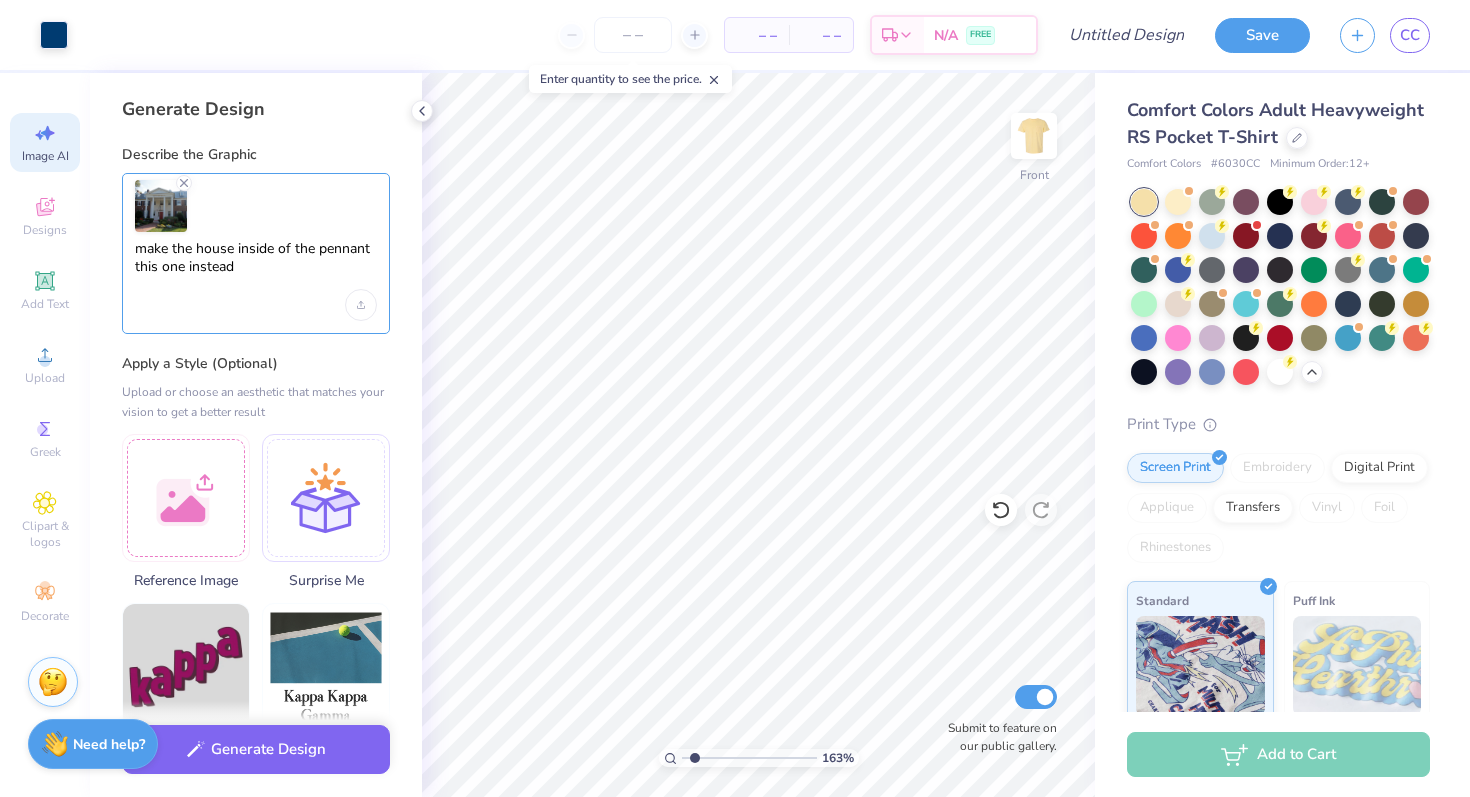 click on "make the house inside of the pennant this one instead" at bounding box center (256, 265) 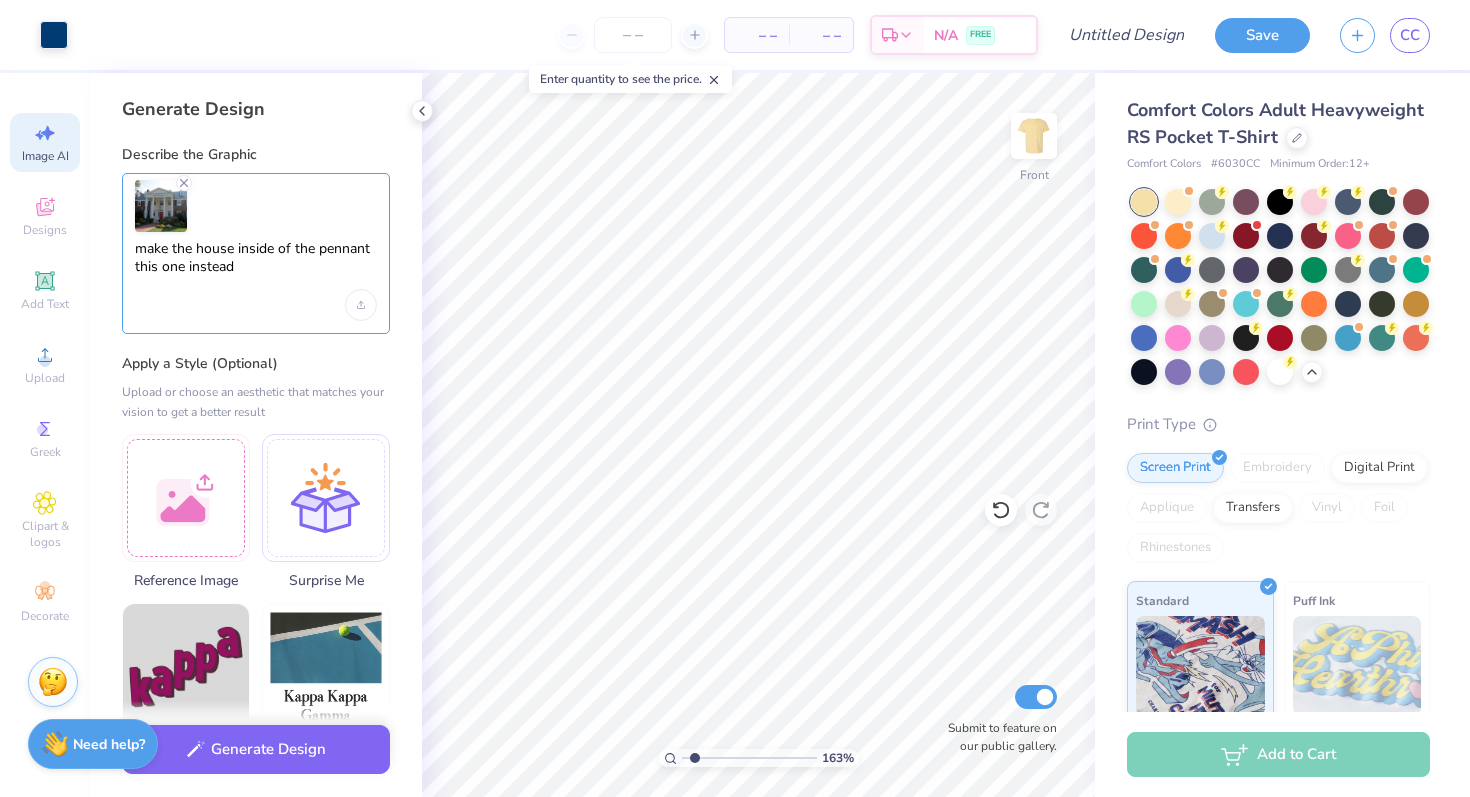 drag, startPoint x: 255, startPoint y: 276, endPoint x: 118, endPoint y: 256, distance: 138.45216 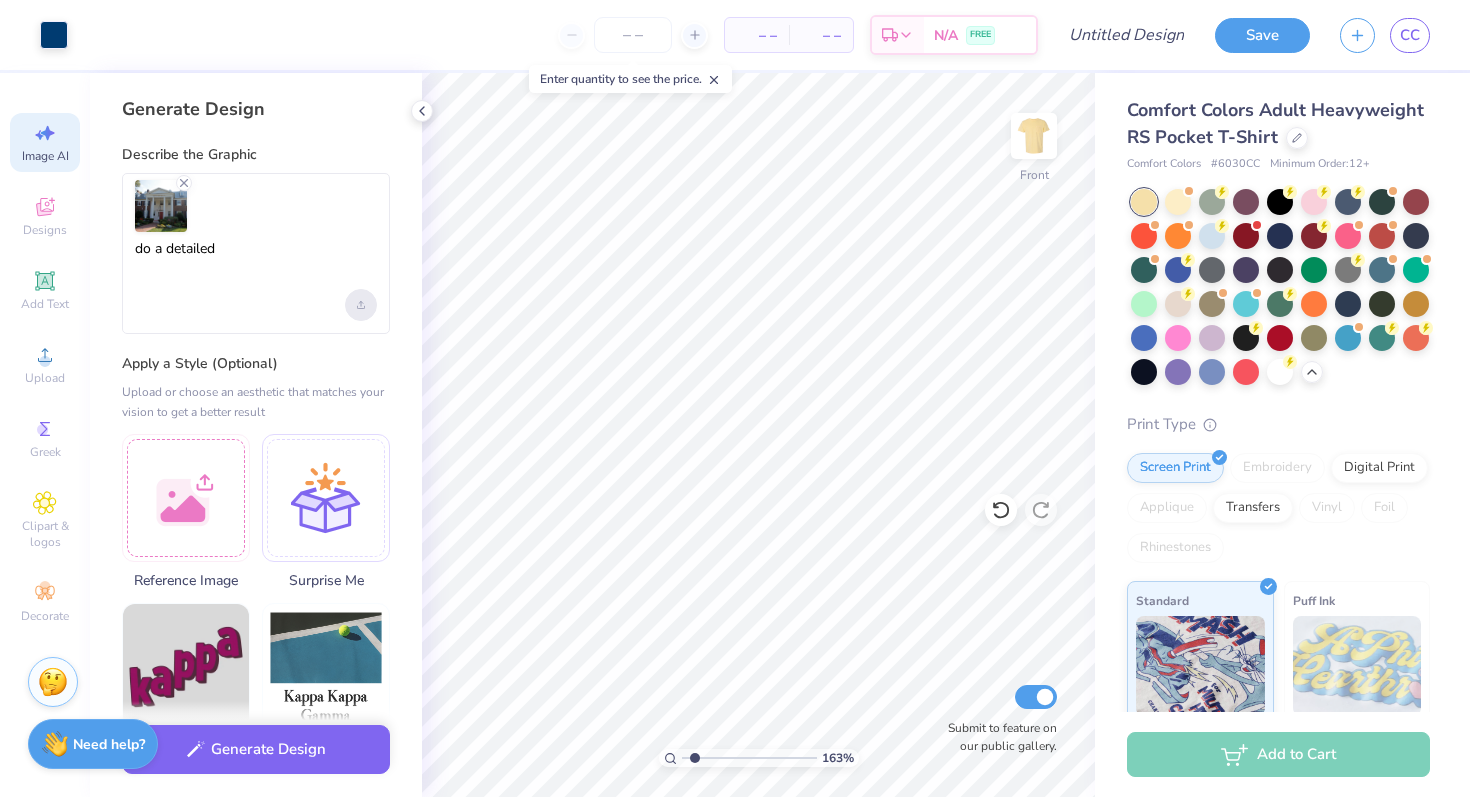 click at bounding box center [361, 305] 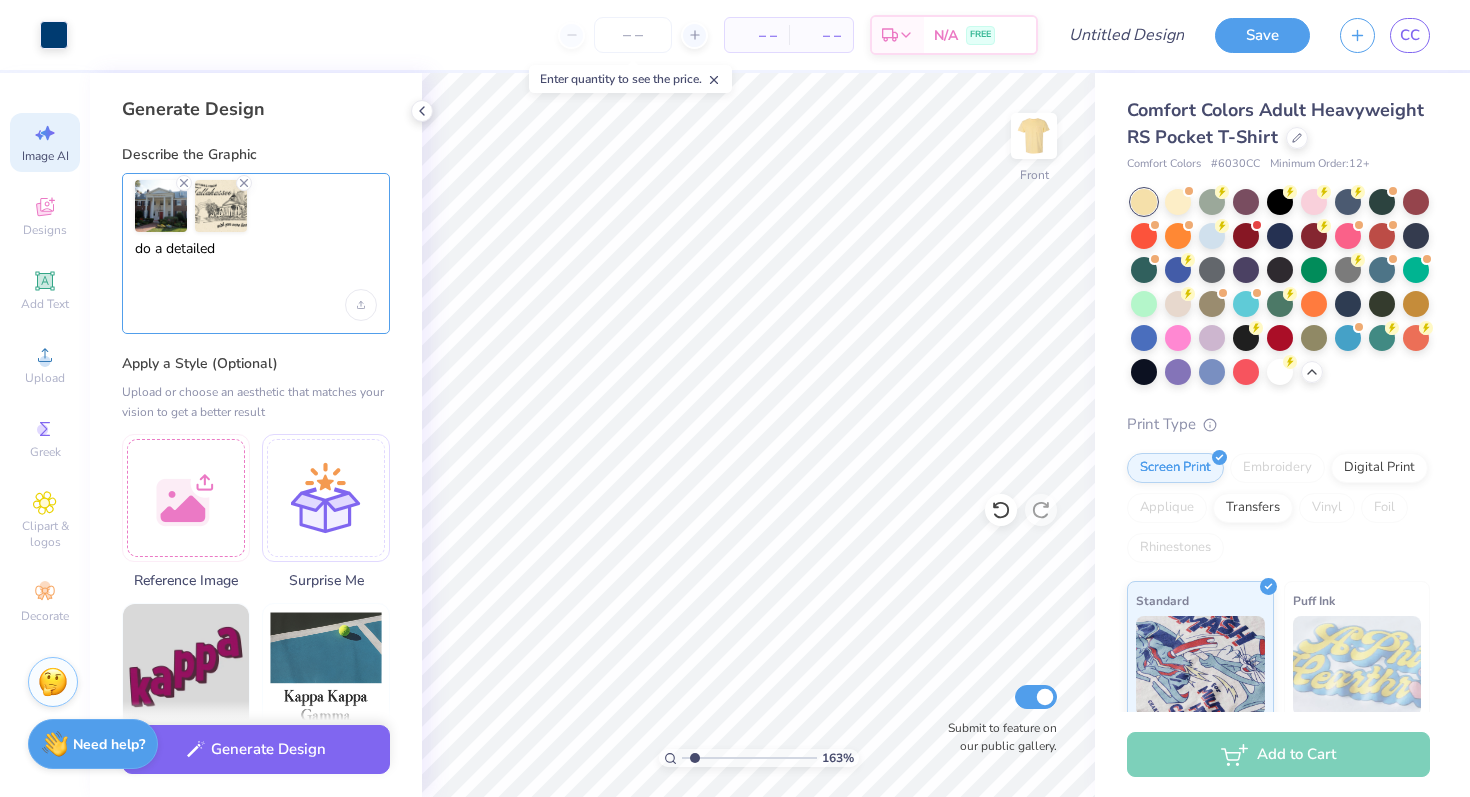 click on "do a detailed" at bounding box center [256, 265] 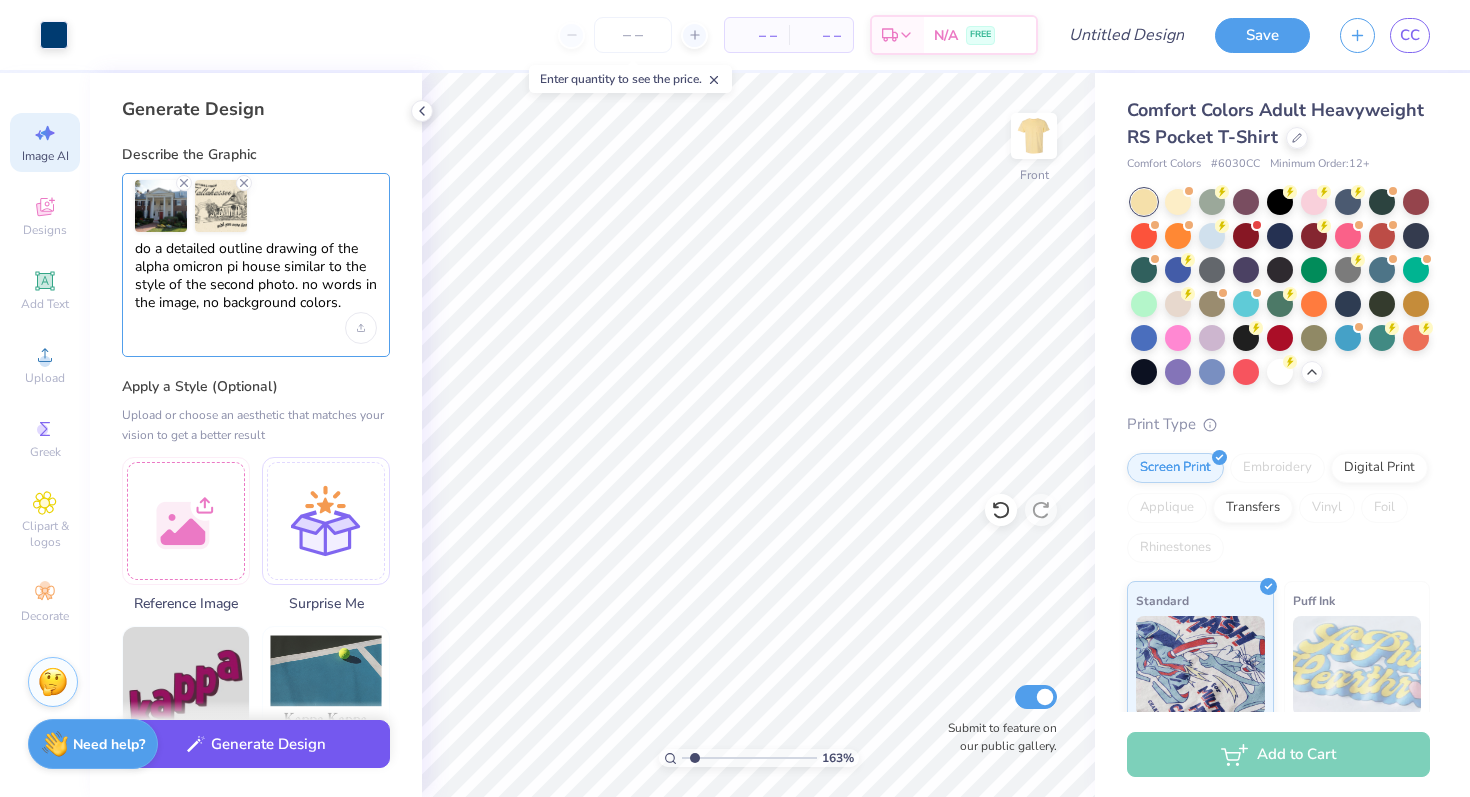 type on "do a detailed outline drawing of the alpha omicron pi house similar to the style of the second photo. no words in the image, no background colors." 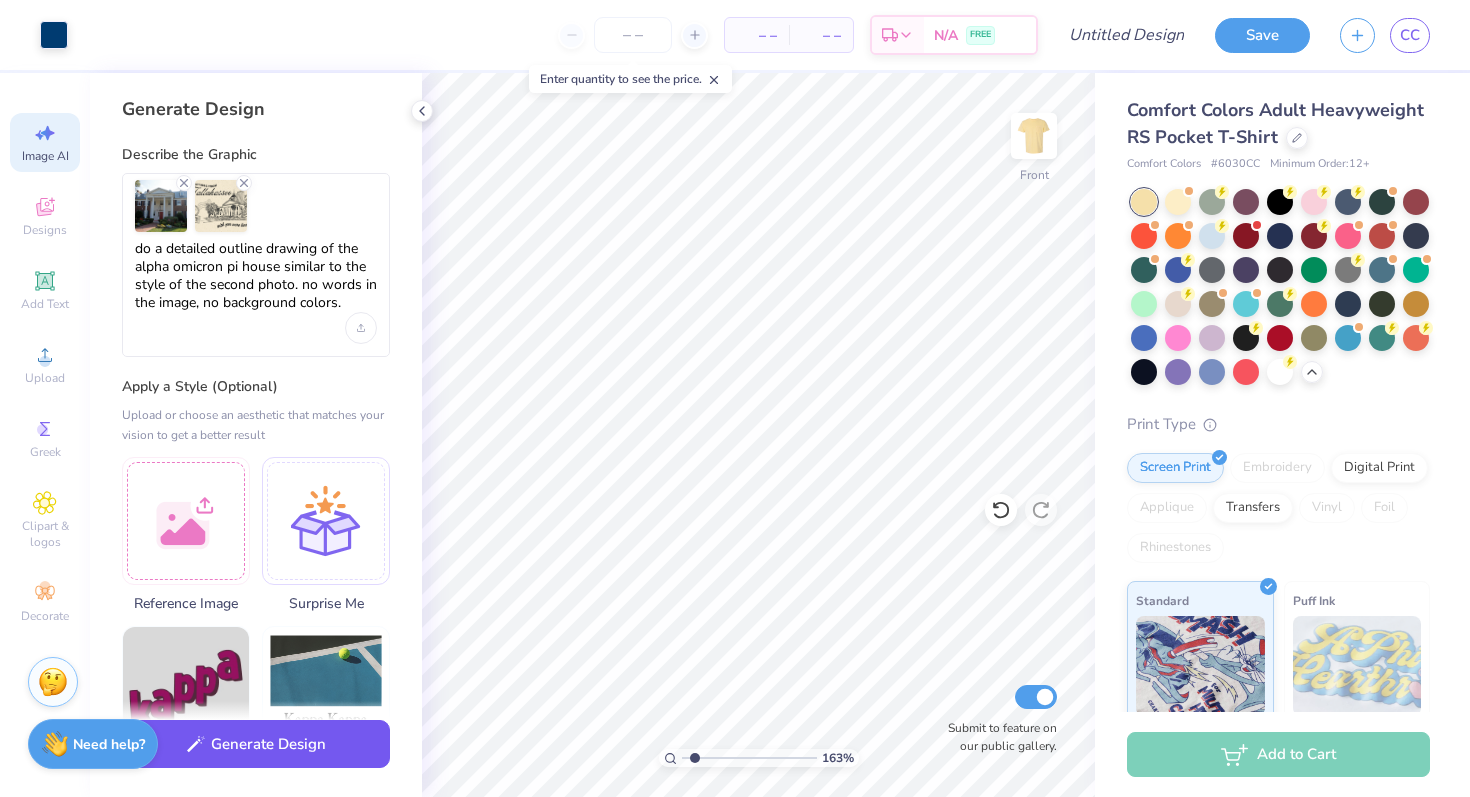 click on "Generate Design" at bounding box center (256, 744) 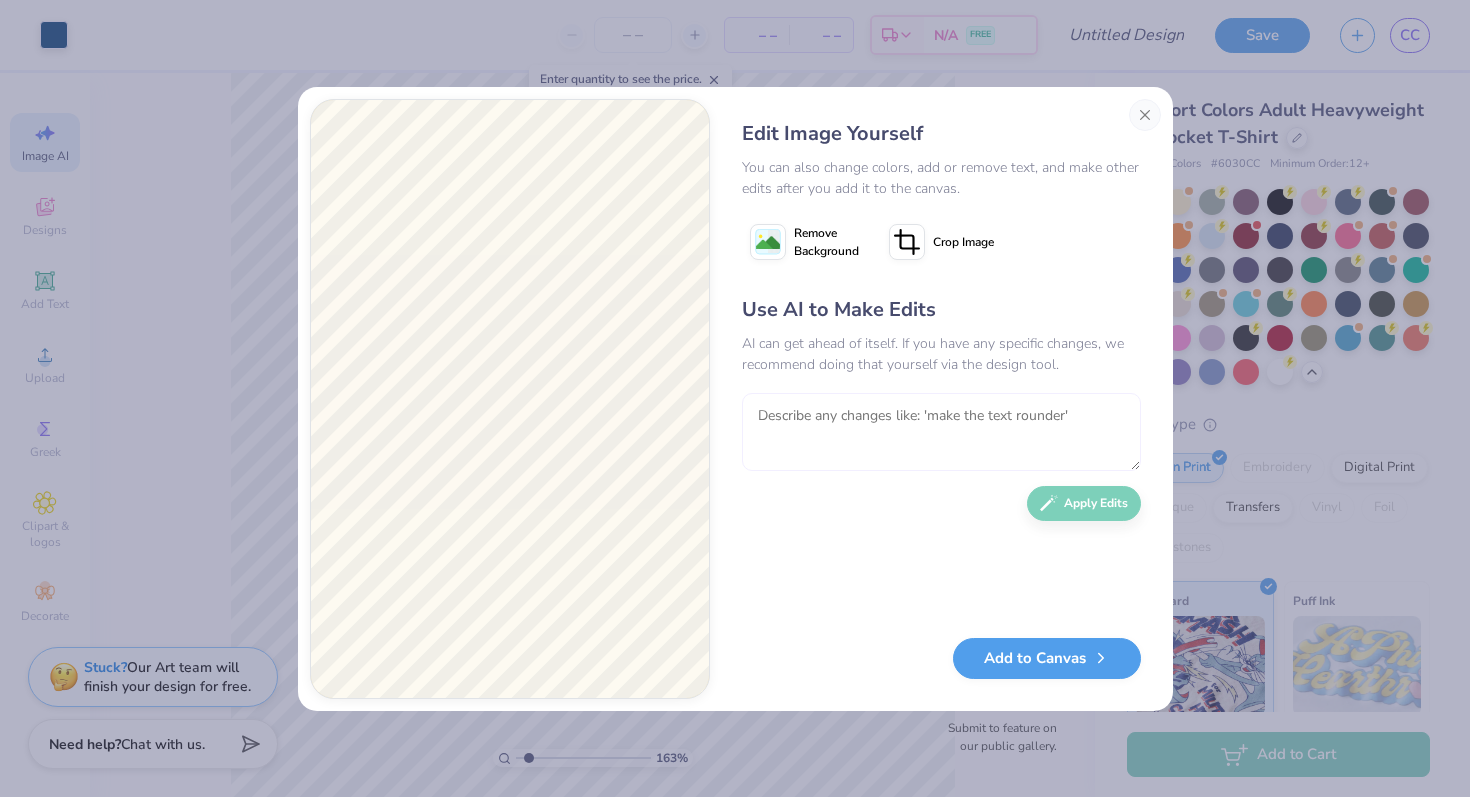 click at bounding box center [941, 432] 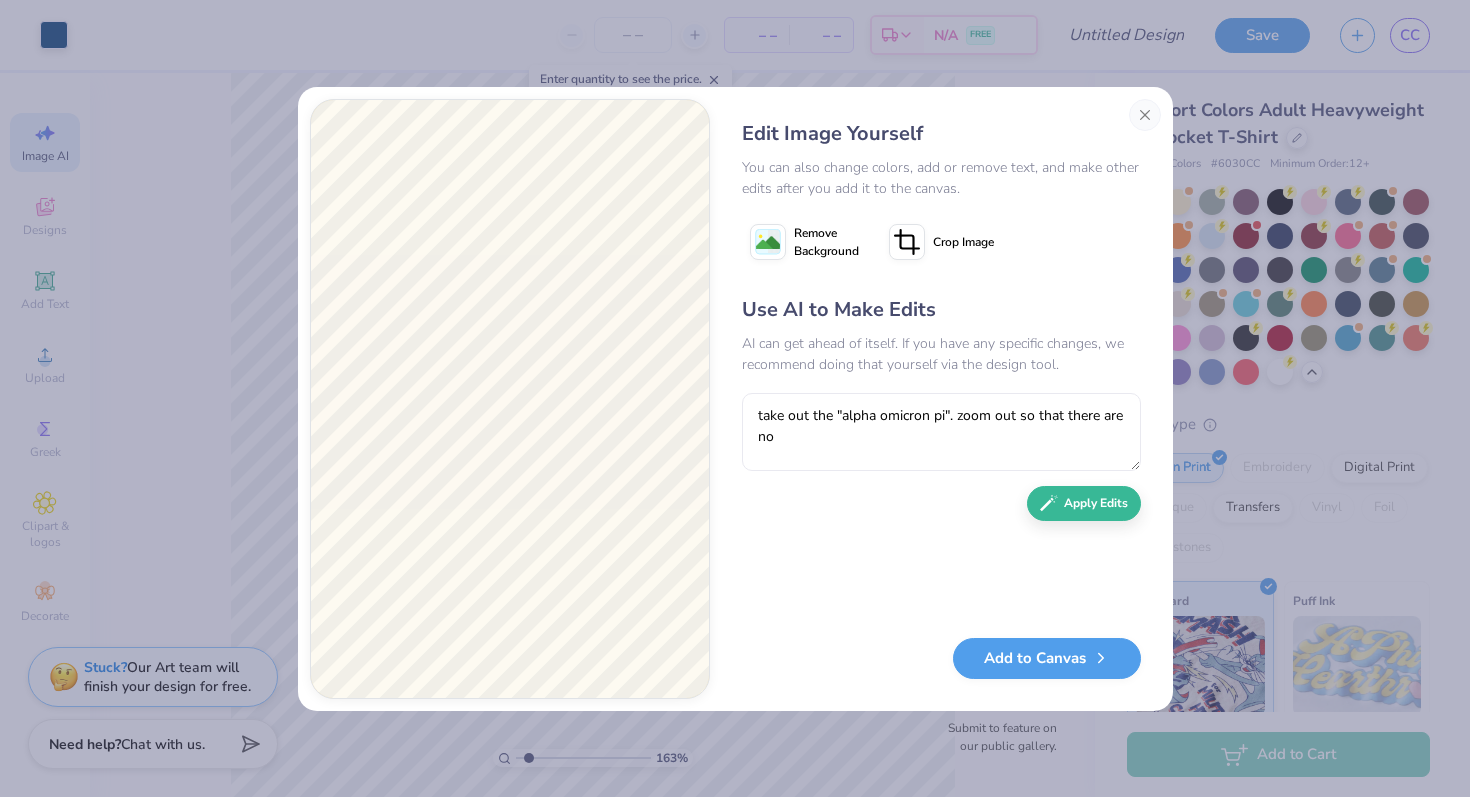 click 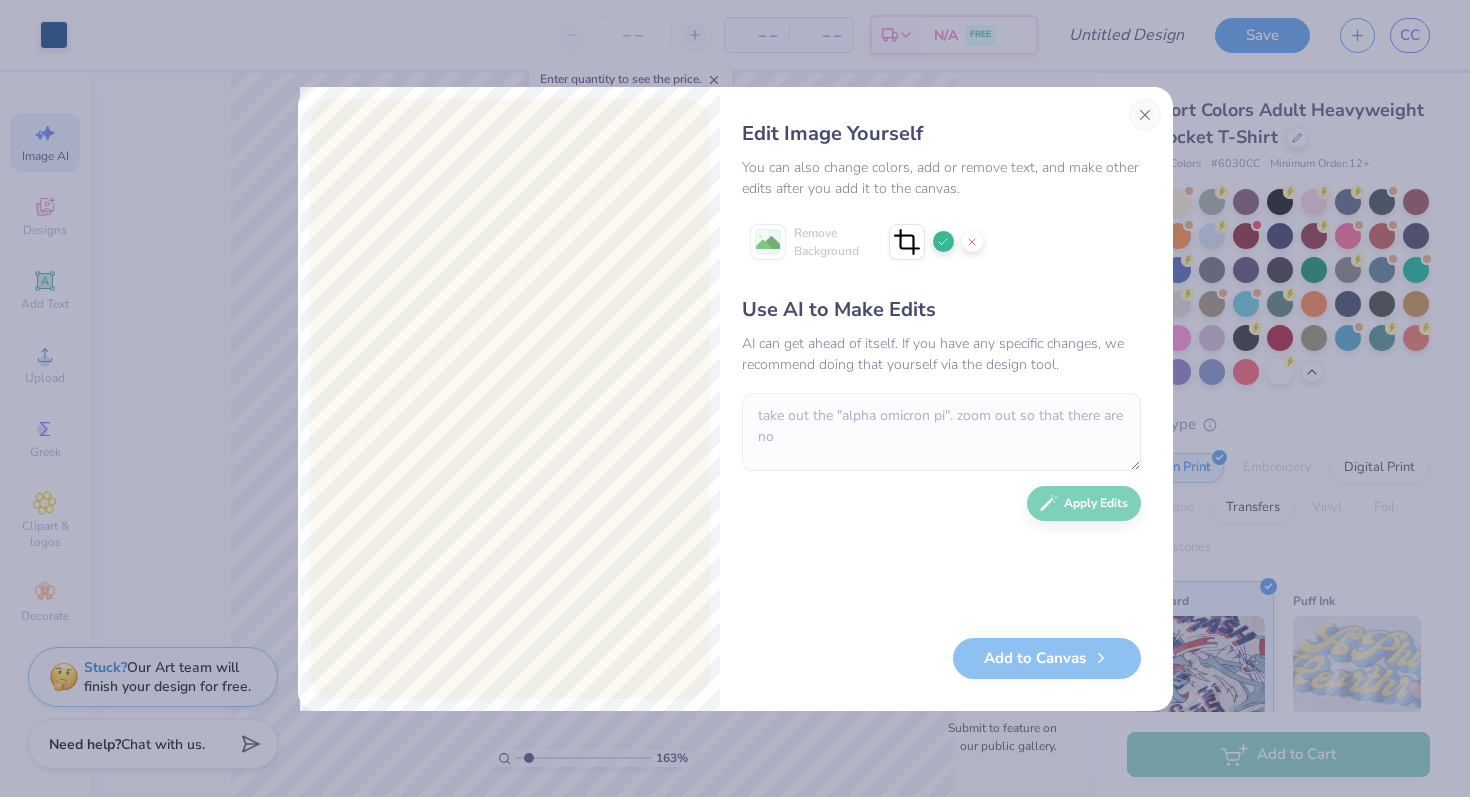 click on "Use AI to Make Edits AI can get ahead of itself. If you have any specific changes, we recommend doing that yourself via the design tool. take out the "alpha omicron pi". zoom out so that there are no  Apply Edits" at bounding box center (941, 457) 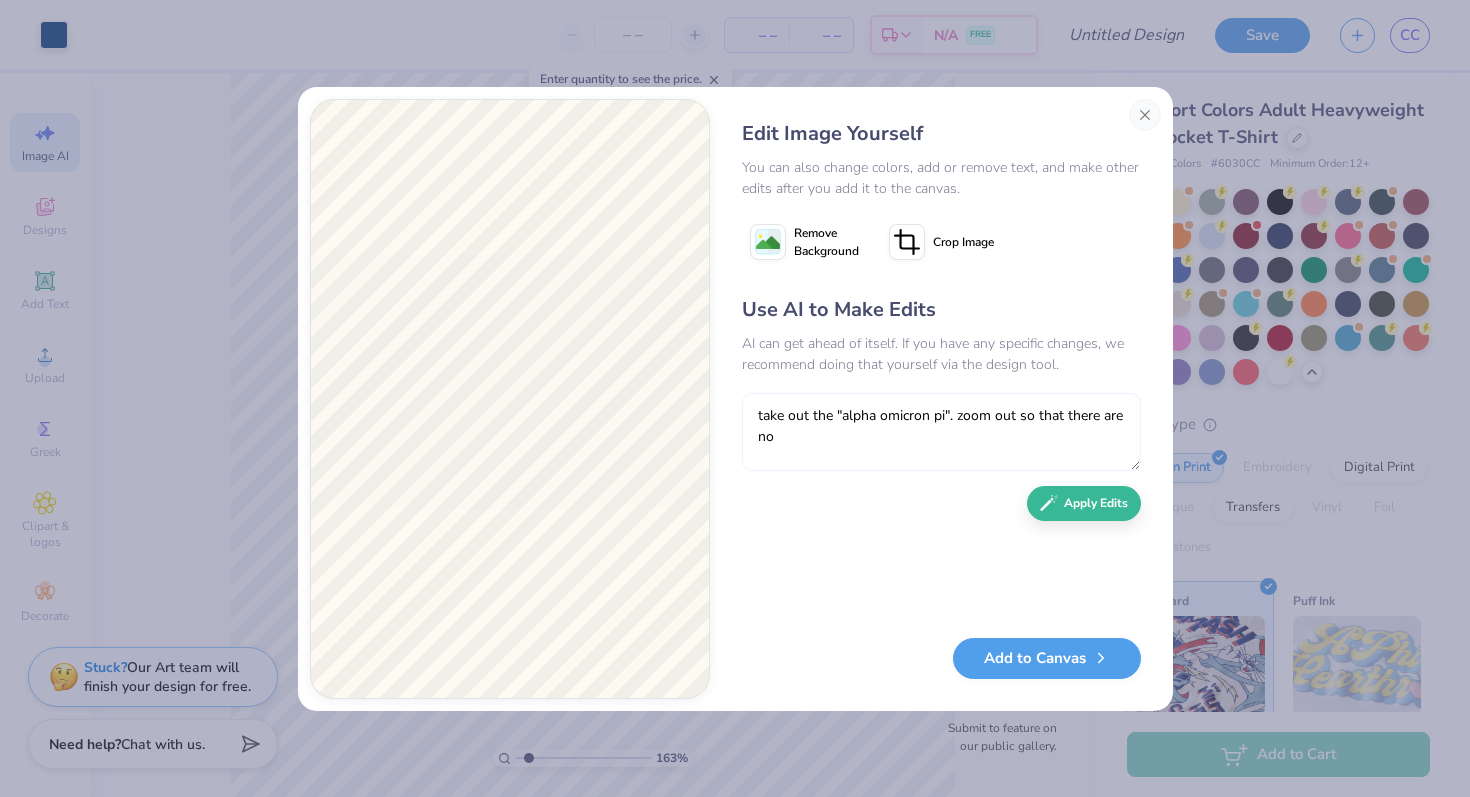 click on "take out the "alpha omicron pi". zoom out so that there are no" at bounding box center [941, 432] 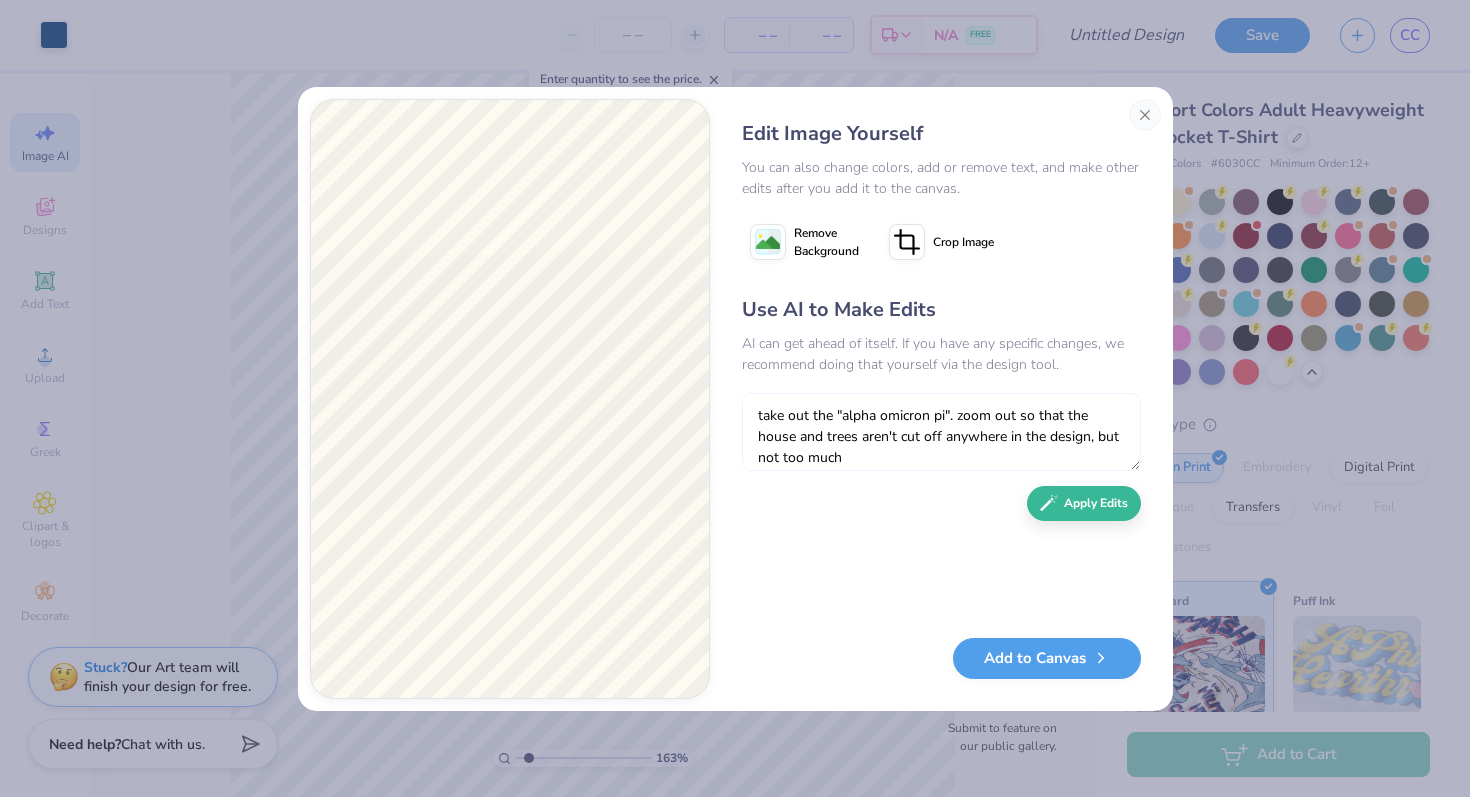 scroll, scrollTop: 9, scrollLeft: 0, axis: vertical 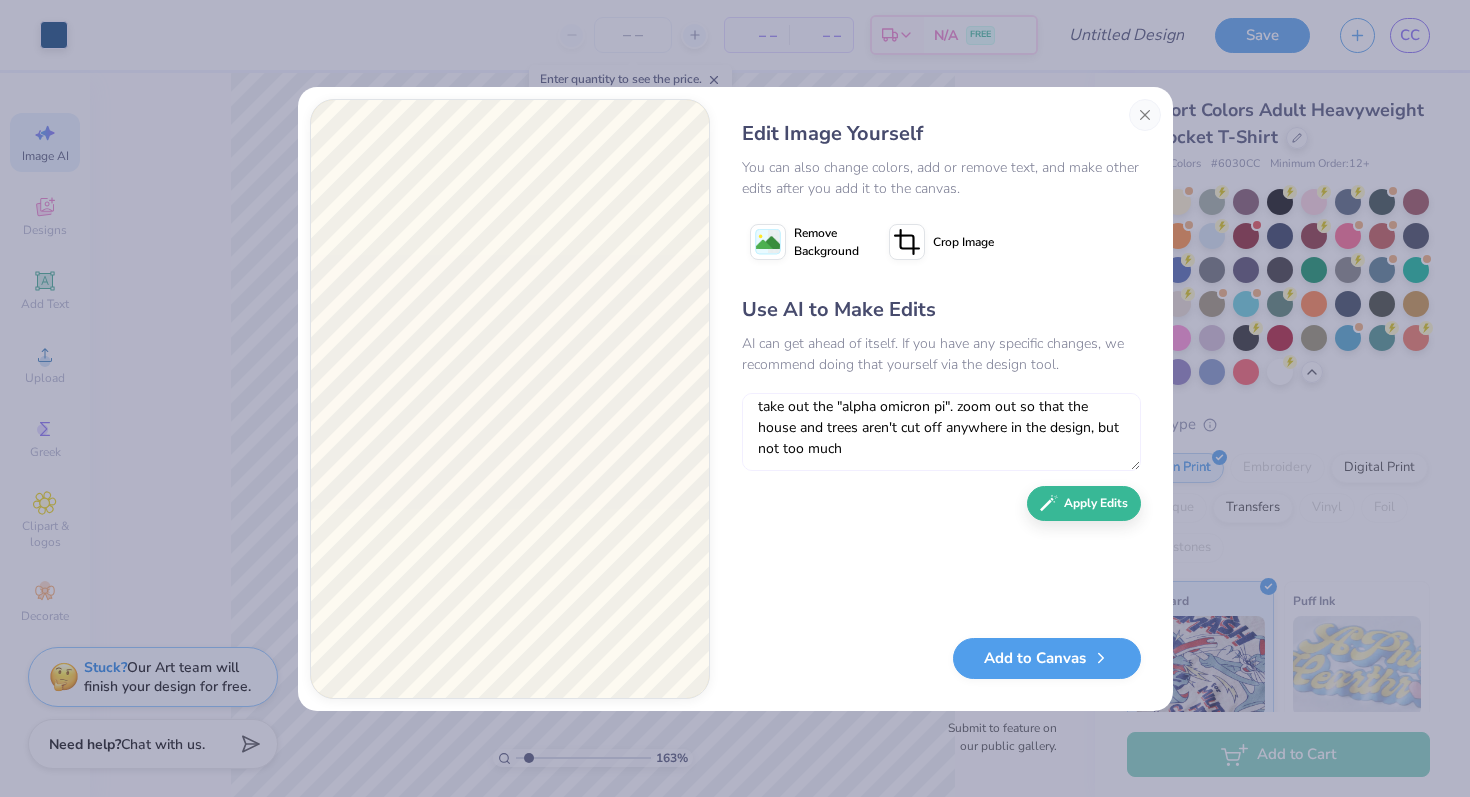 drag, startPoint x: 914, startPoint y: 458, endPoint x: 713, endPoint y: 453, distance: 201.06218 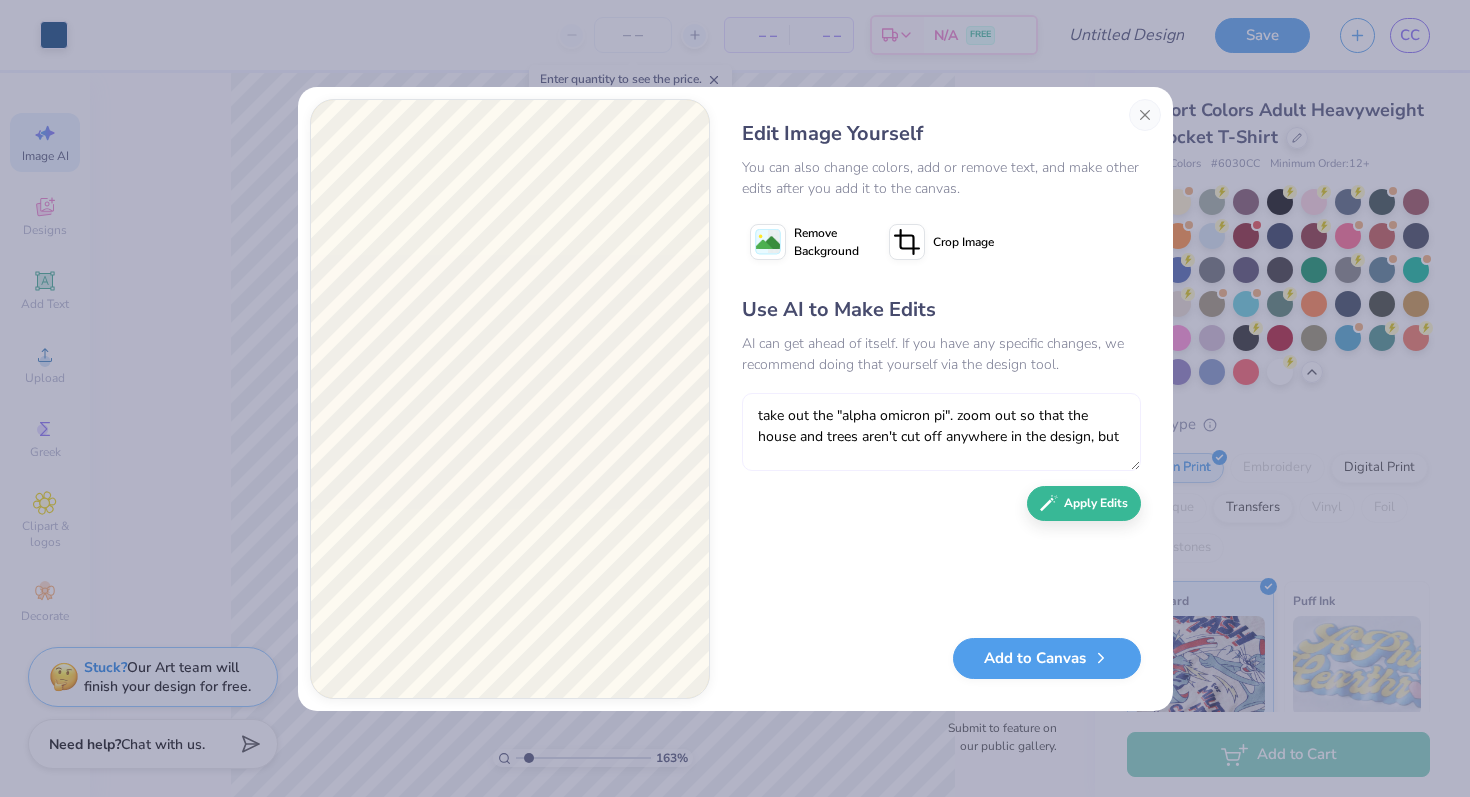 scroll, scrollTop: 0, scrollLeft: 0, axis: both 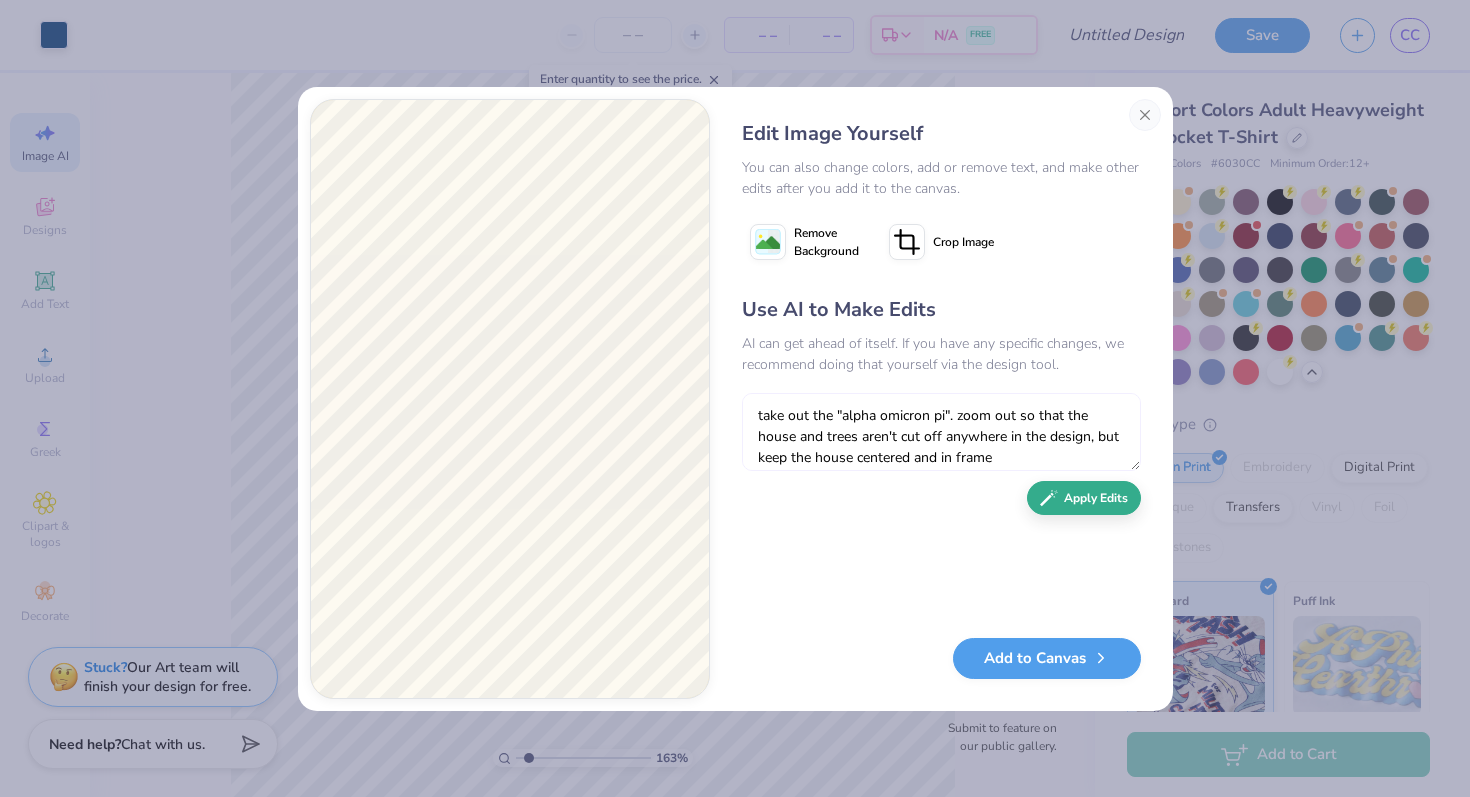 type on "take out the "alpha omicron pi". zoom out so that the house and trees aren't cut off anywhere in the design, but keep the house centered and in frame" 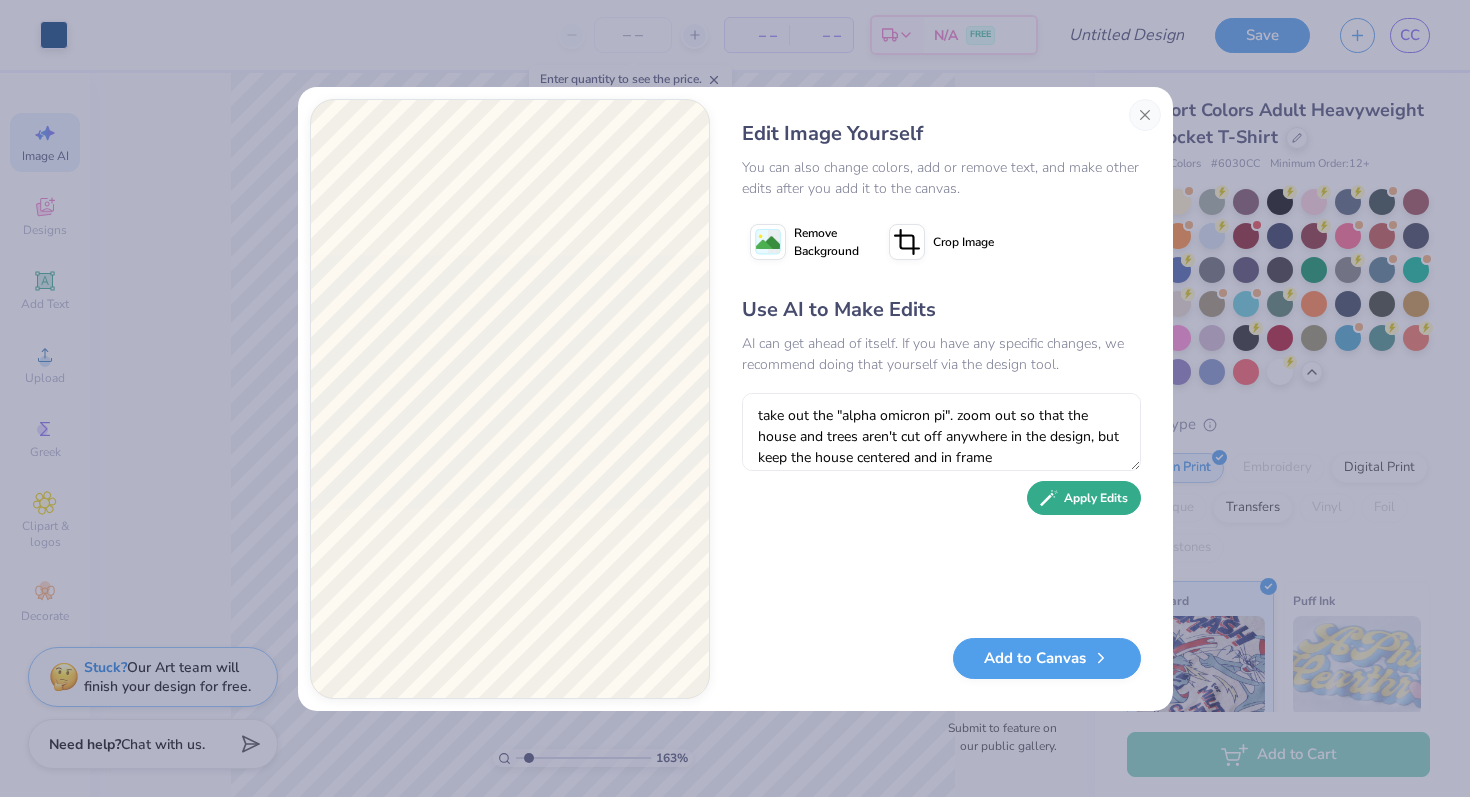 click on "Apply Edits" at bounding box center (1084, 498) 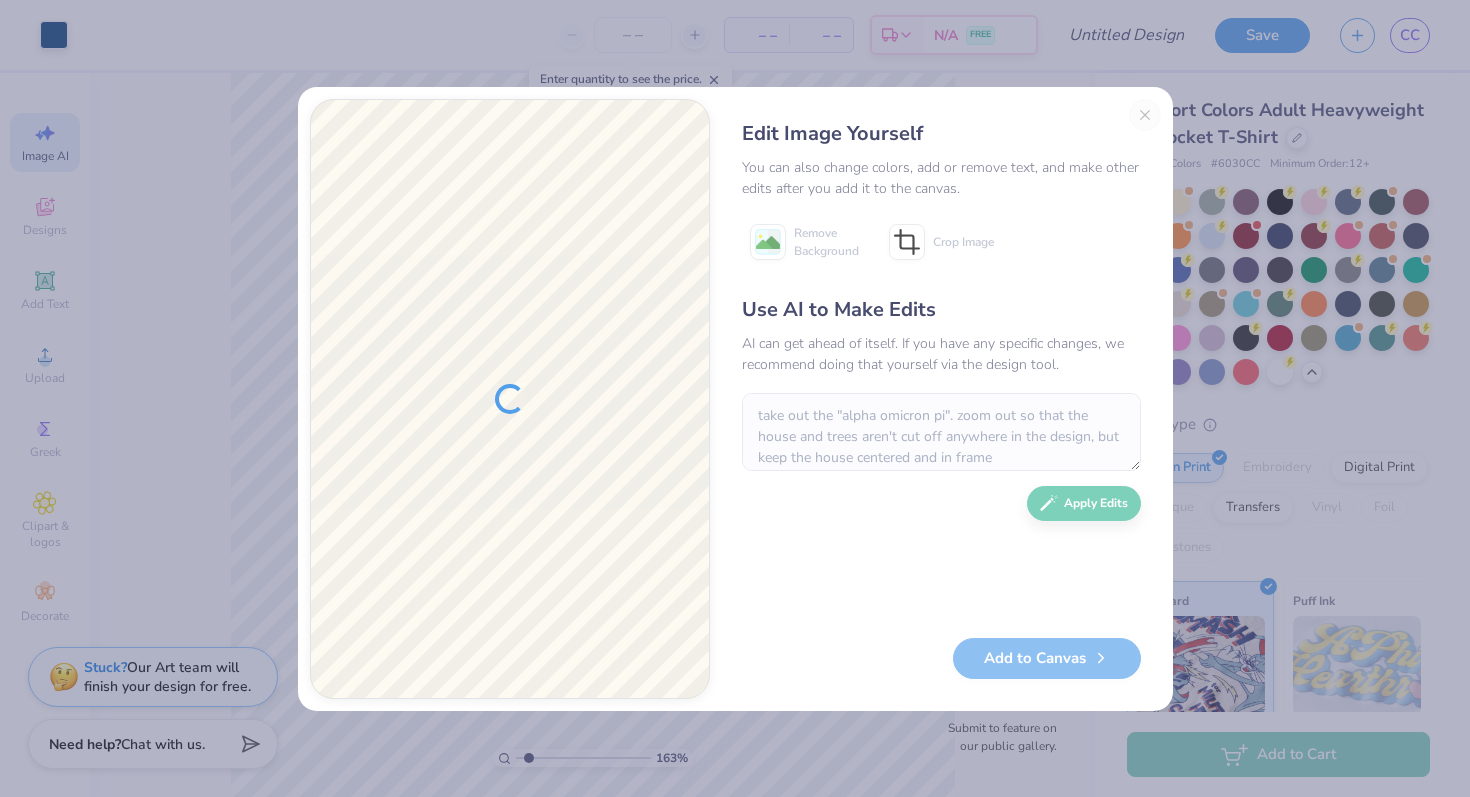 scroll, scrollTop: 0, scrollLeft: 0, axis: both 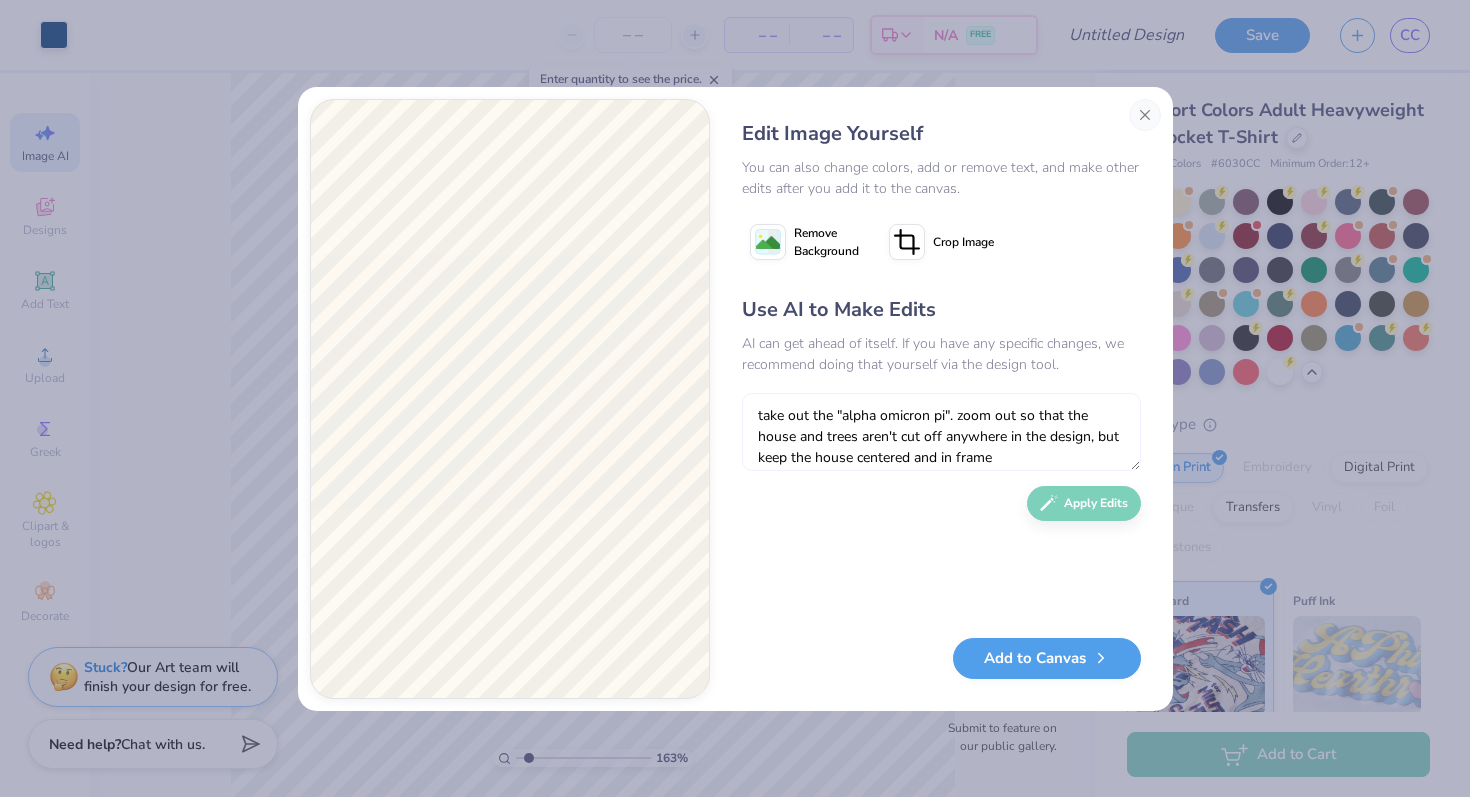 click on "take out the "alpha omicron pi". zoom out so that the house and trees aren't cut off anywhere in the design, but keep the house centered and in frame" at bounding box center (941, 432) 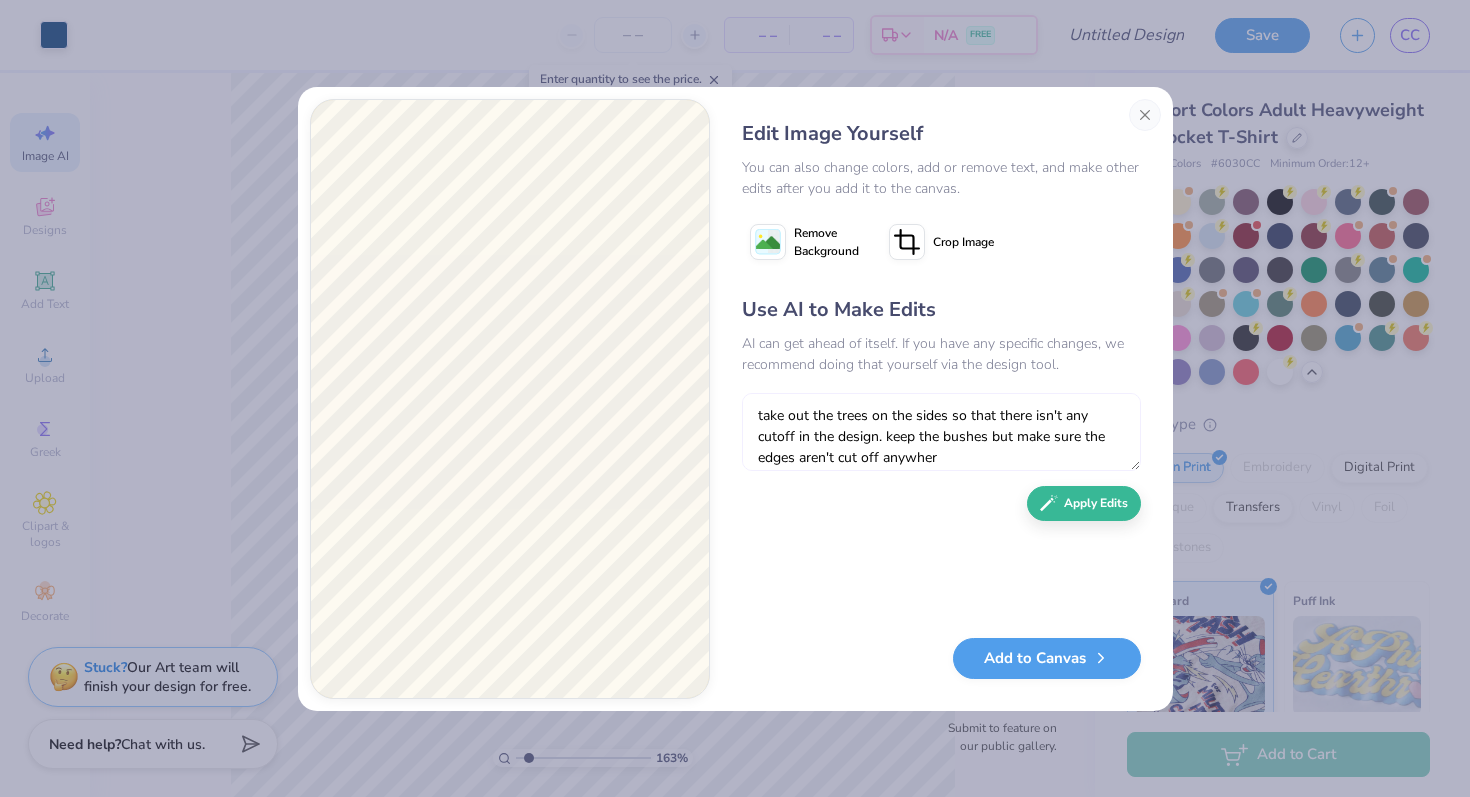 type on "take out the trees on the sides so that there isn't any cutoff in the design. keep the bushes but make sure the edges aren't cut off anywhere" 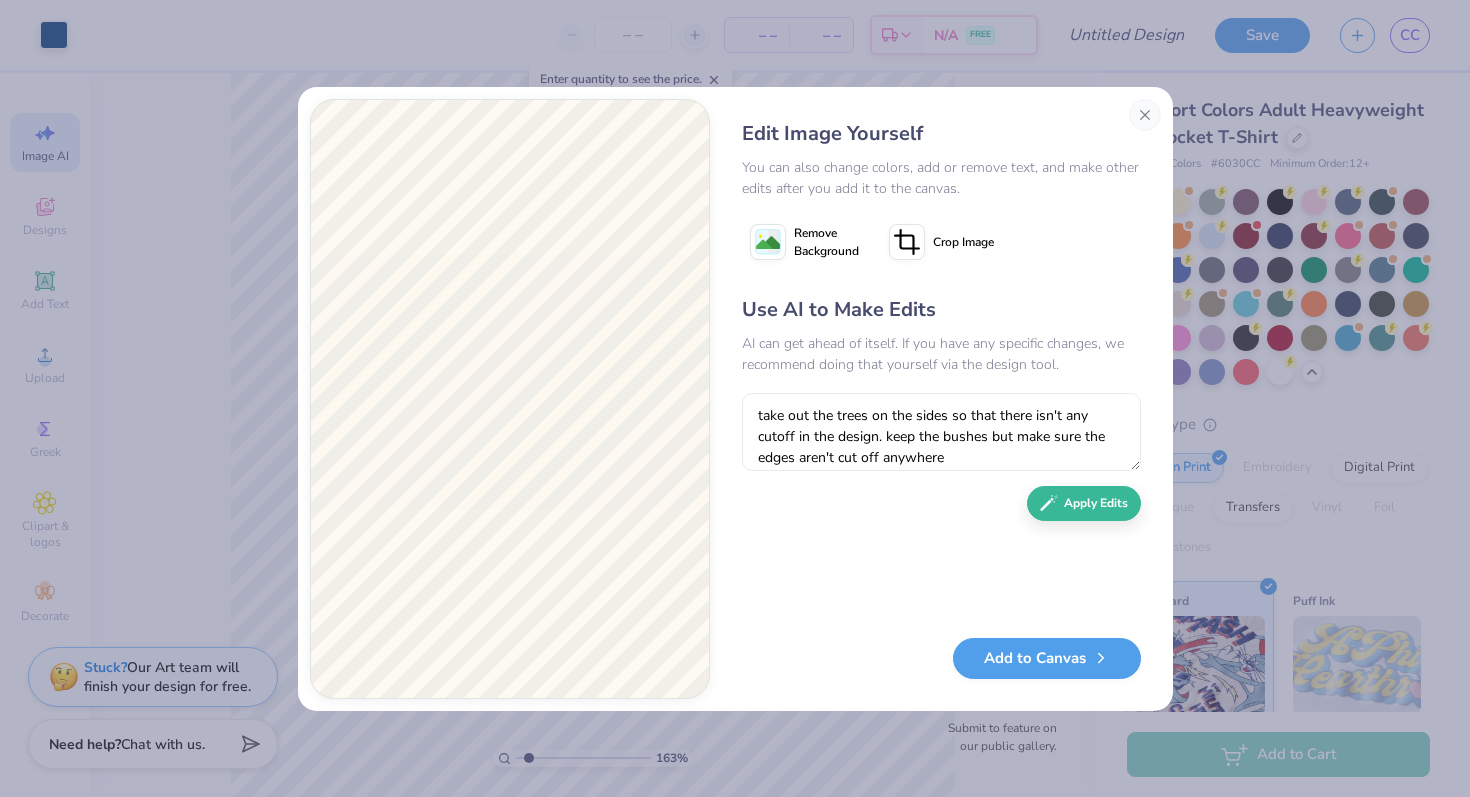 scroll, scrollTop: 0, scrollLeft: 0, axis: both 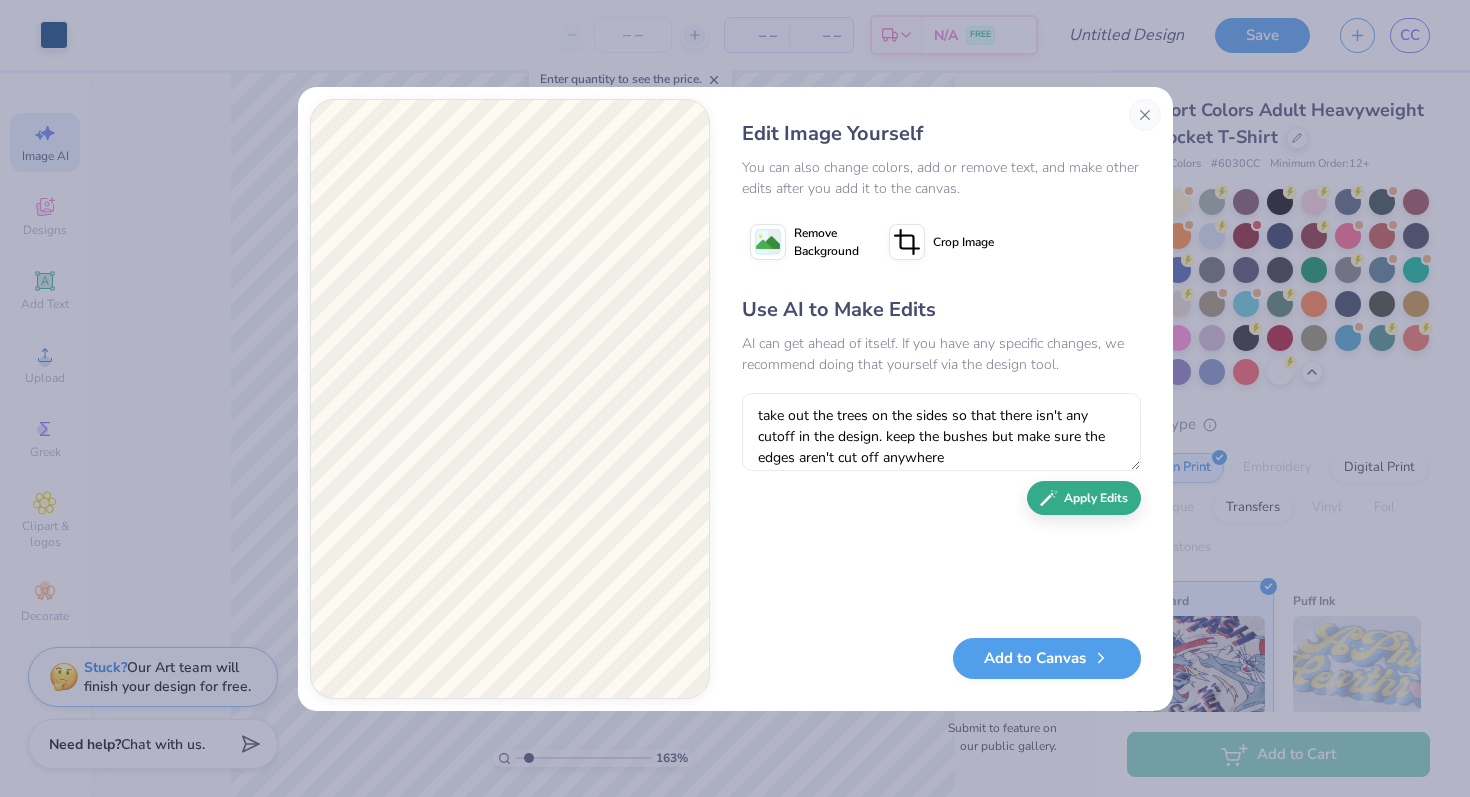 type on "take out the trees on the sides so that there isn't any cutoff in the design. keep the bushes but make sure the edges aren't cut off anywhere" 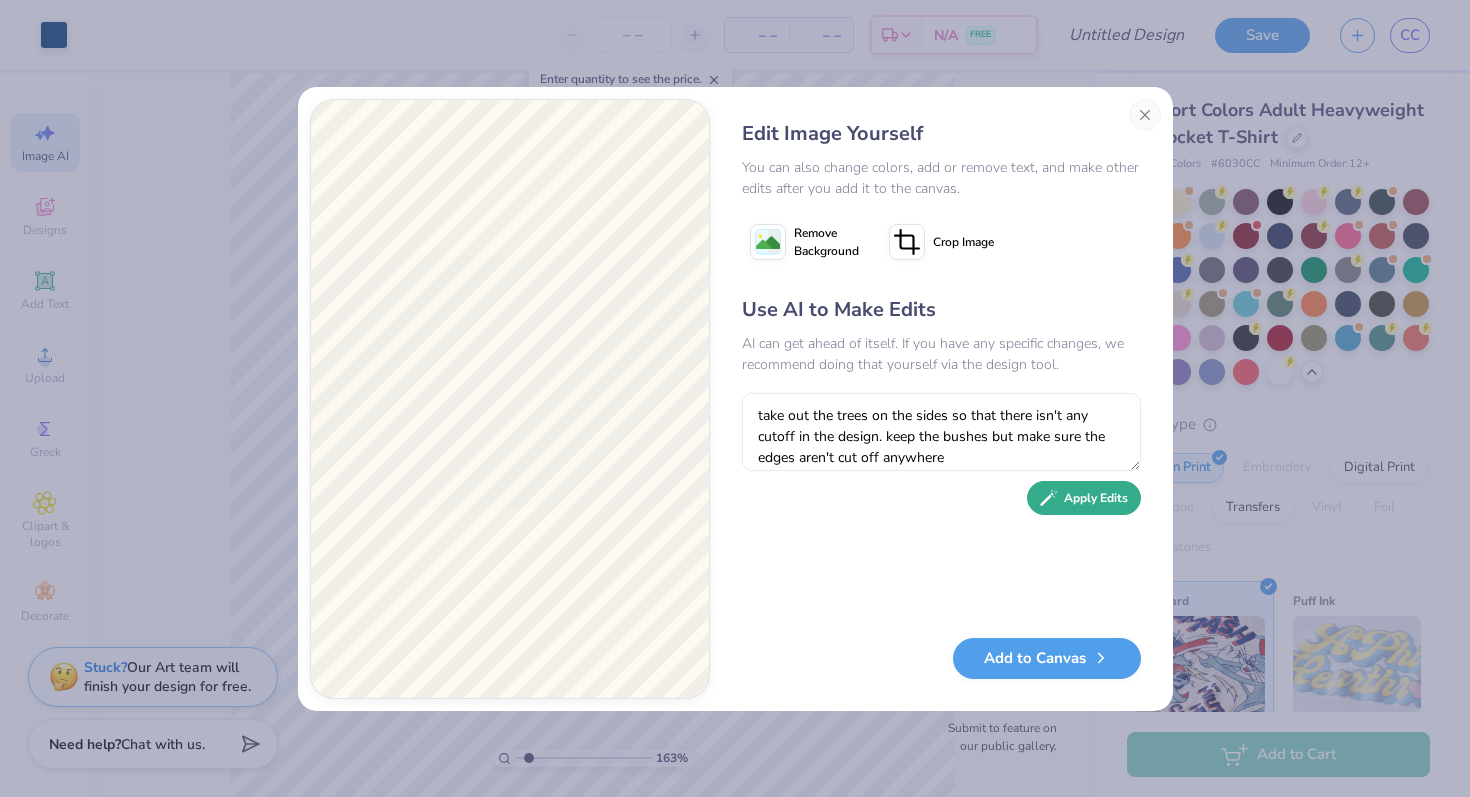 click on "Apply Edits" at bounding box center [1084, 498] 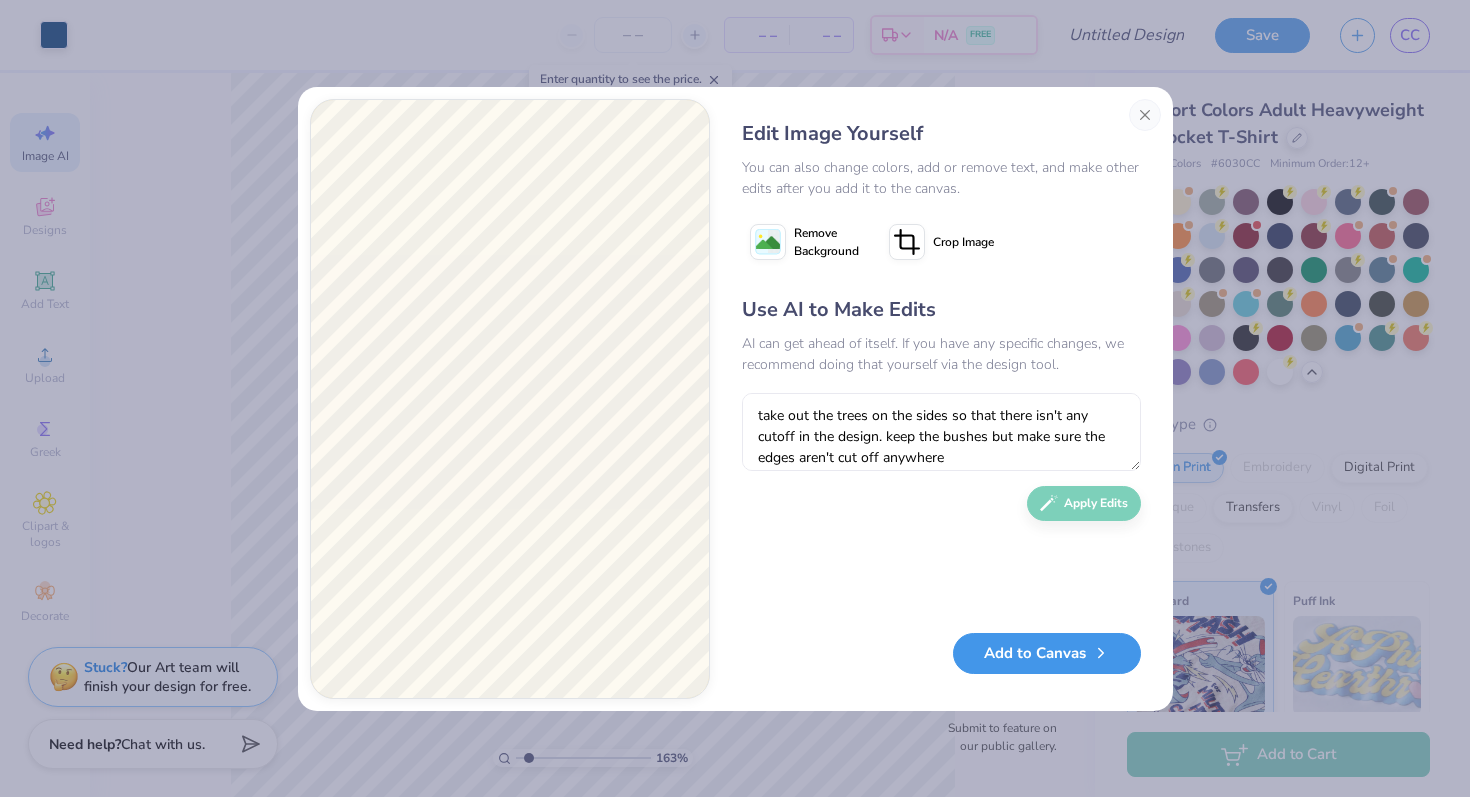 click on "Add to Canvas" at bounding box center [1047, 653] 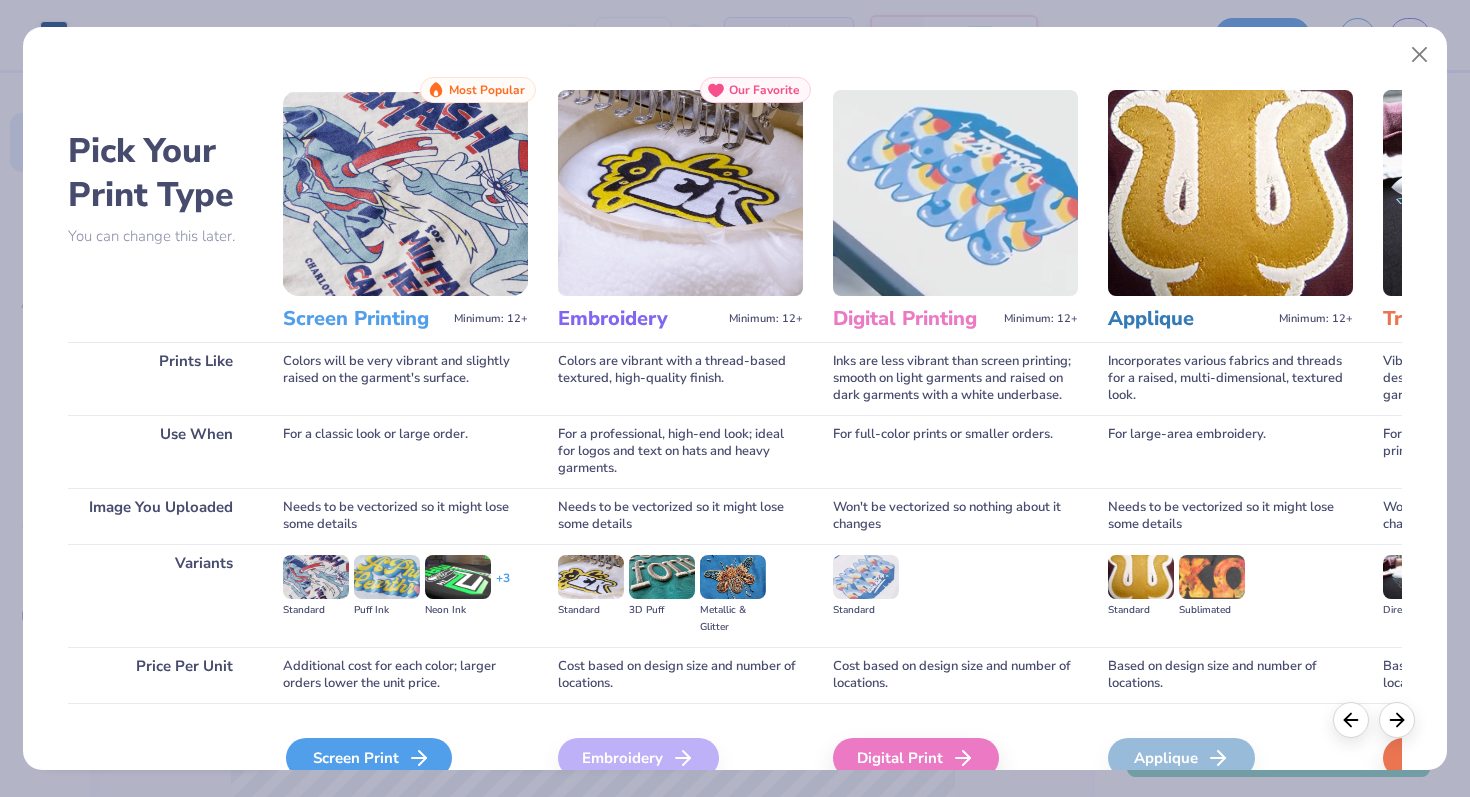 click on "Screen Print" at bounding box center [369, 758] 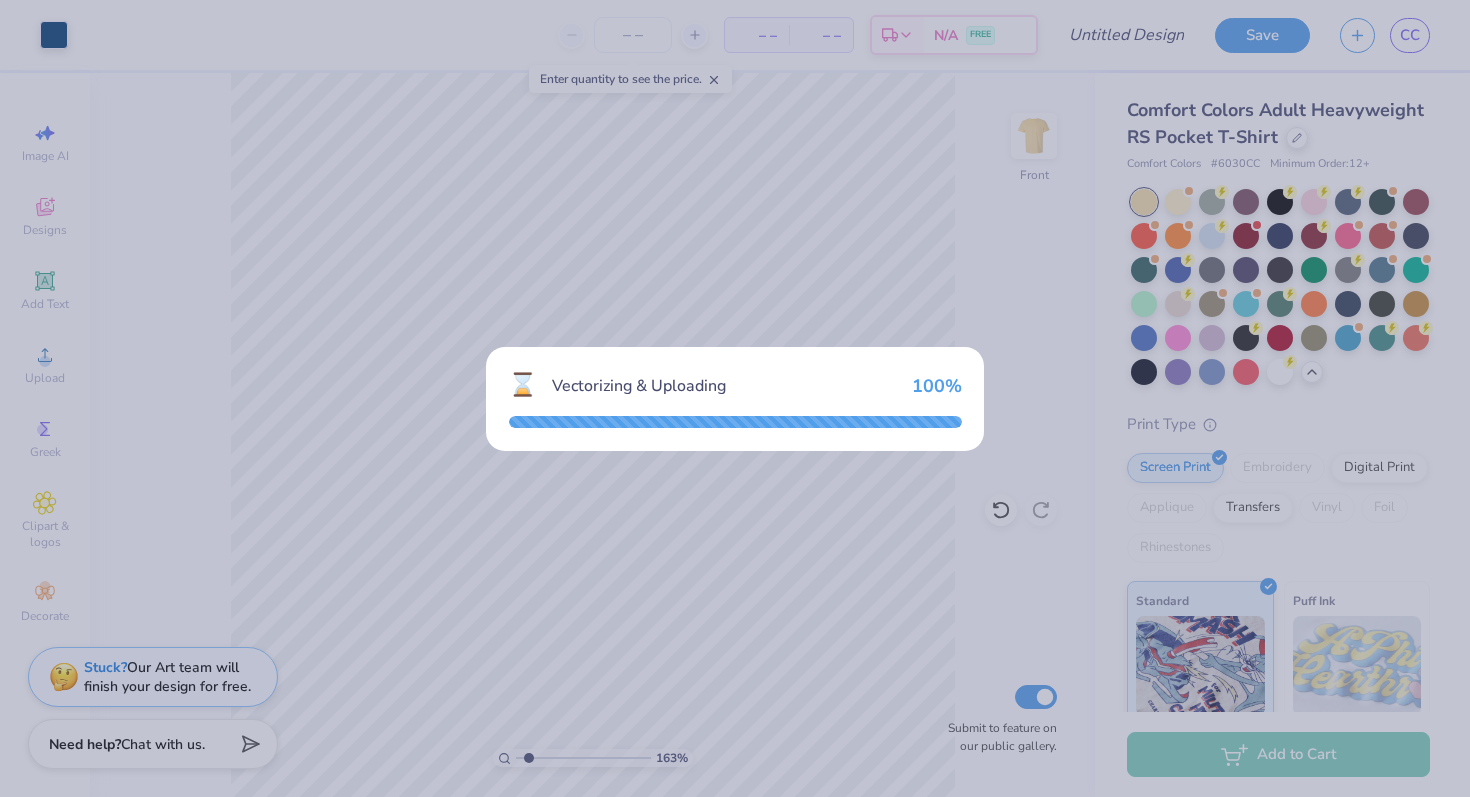 scroll, scrollTop: 0, scrollLeft: 0, axis: both 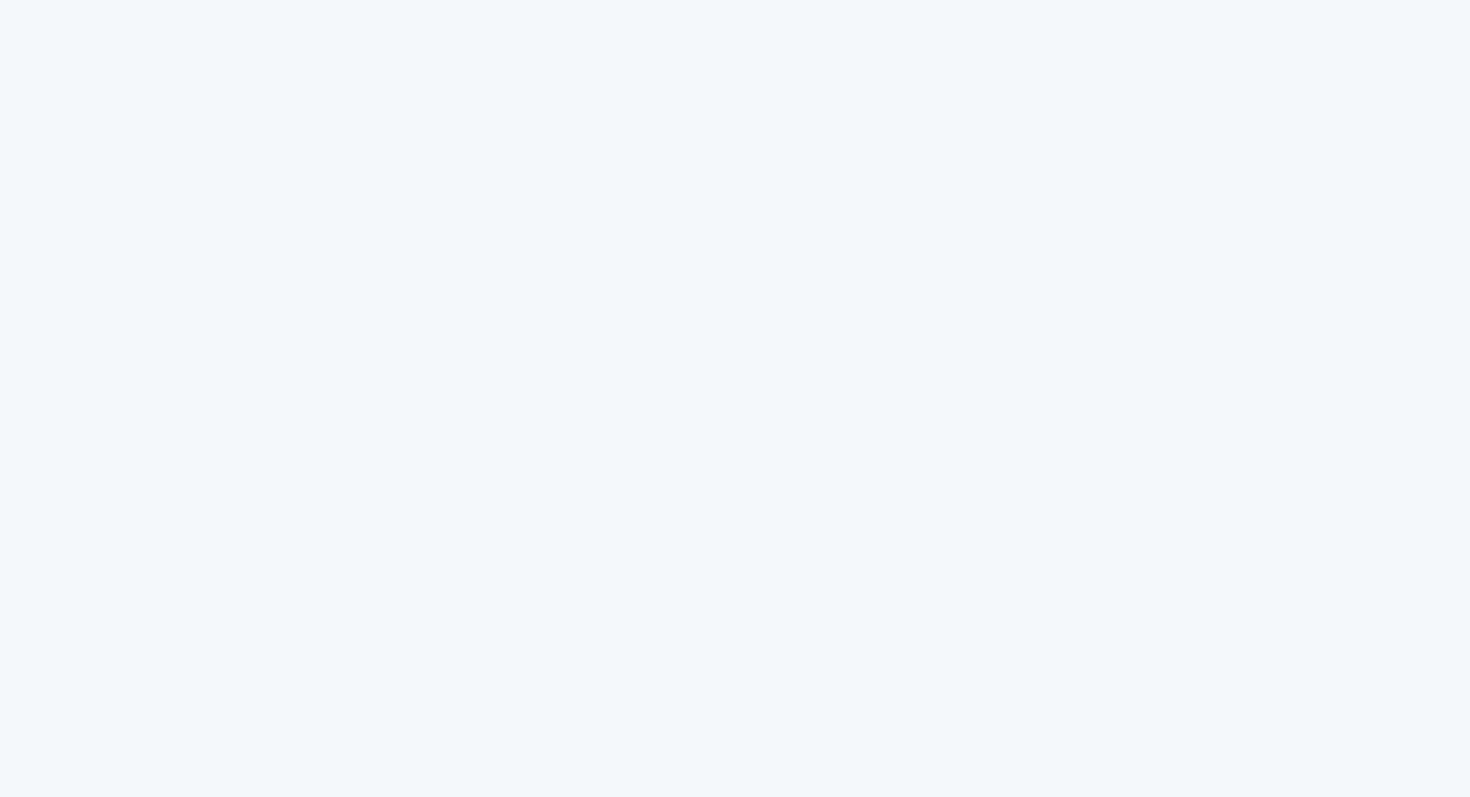 click at bounding box center (735, 398) 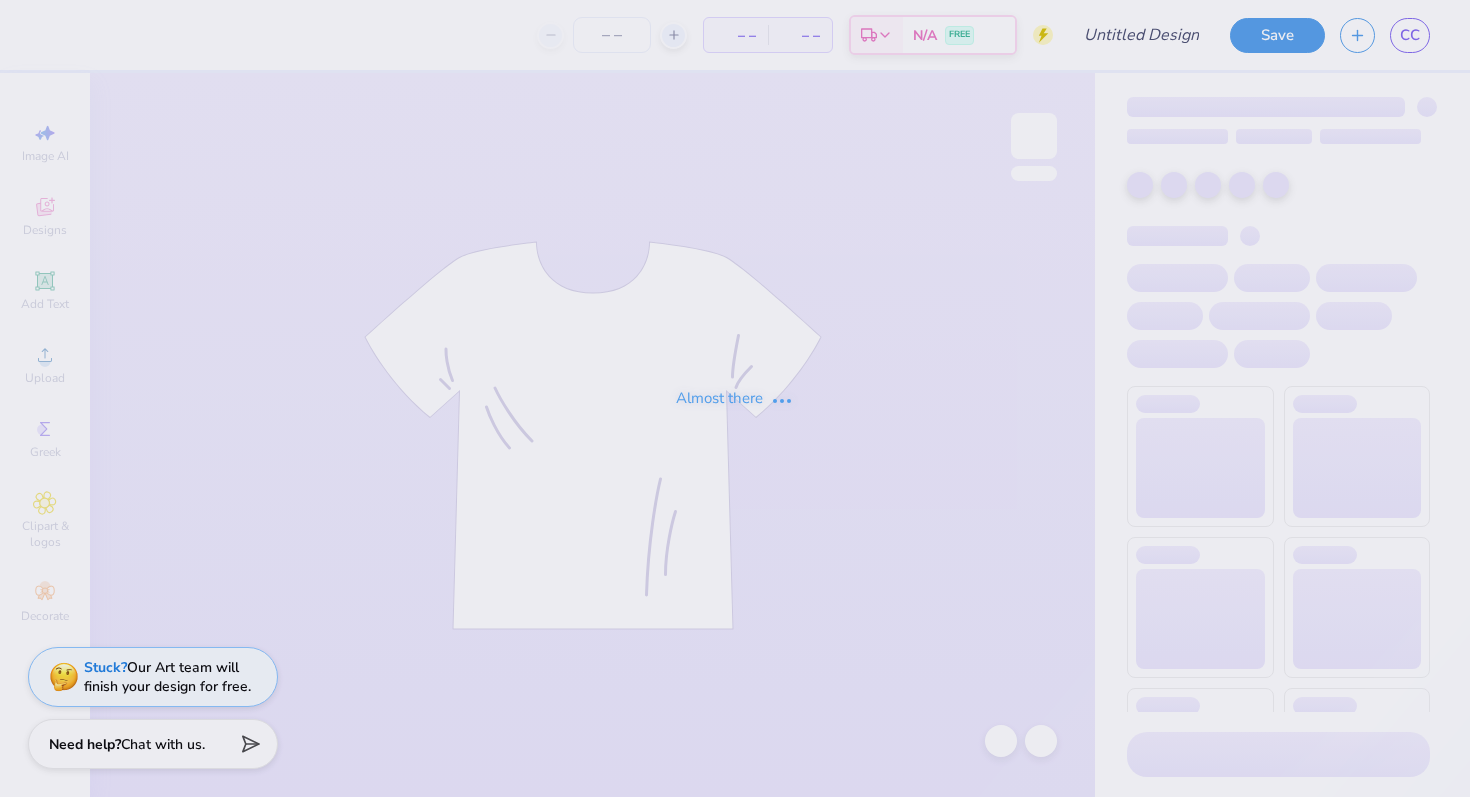 scroll, scrollTop: 0, scrollLeft: 0, axis: both 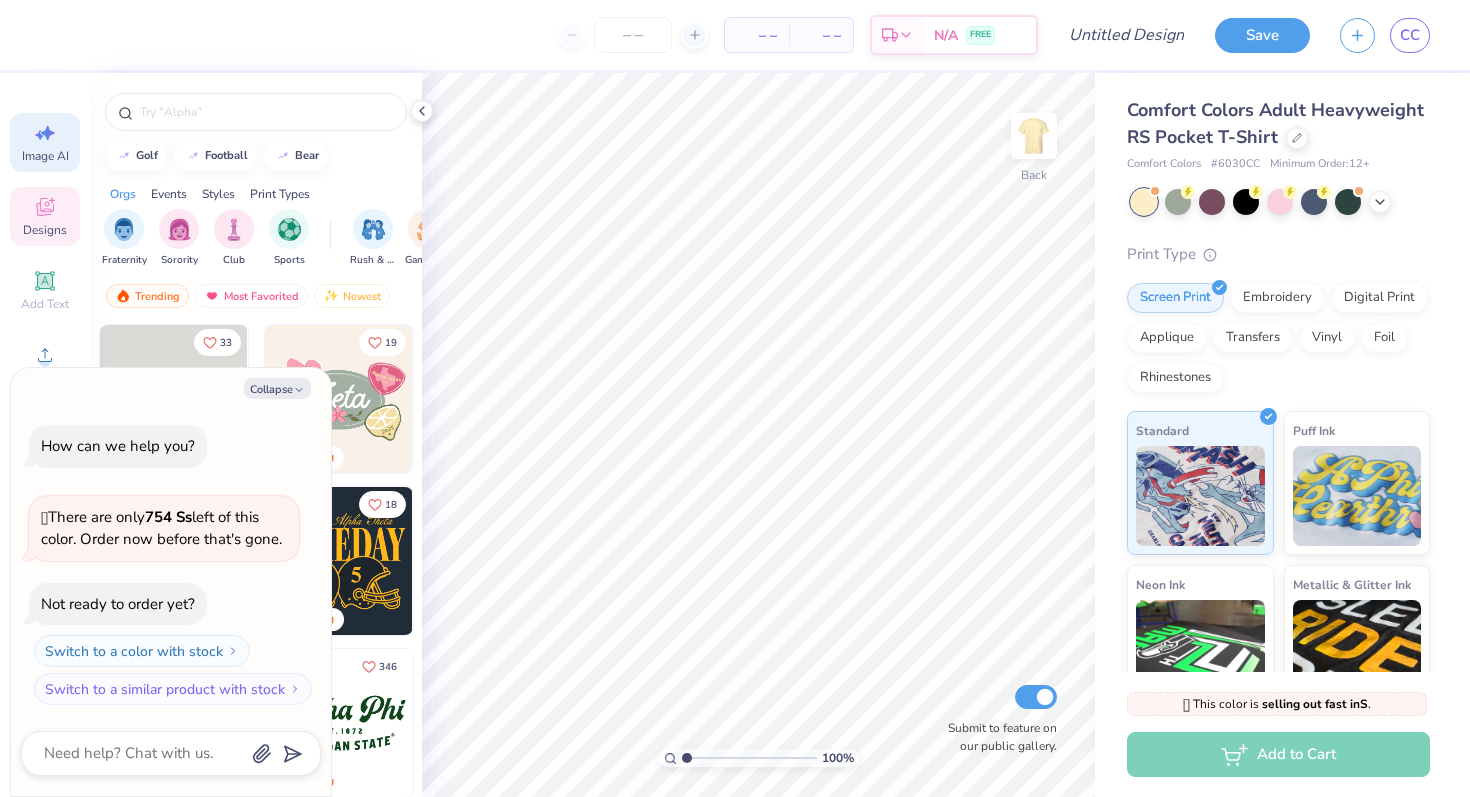 click on "Image AI" at bounding box center [45, 142] 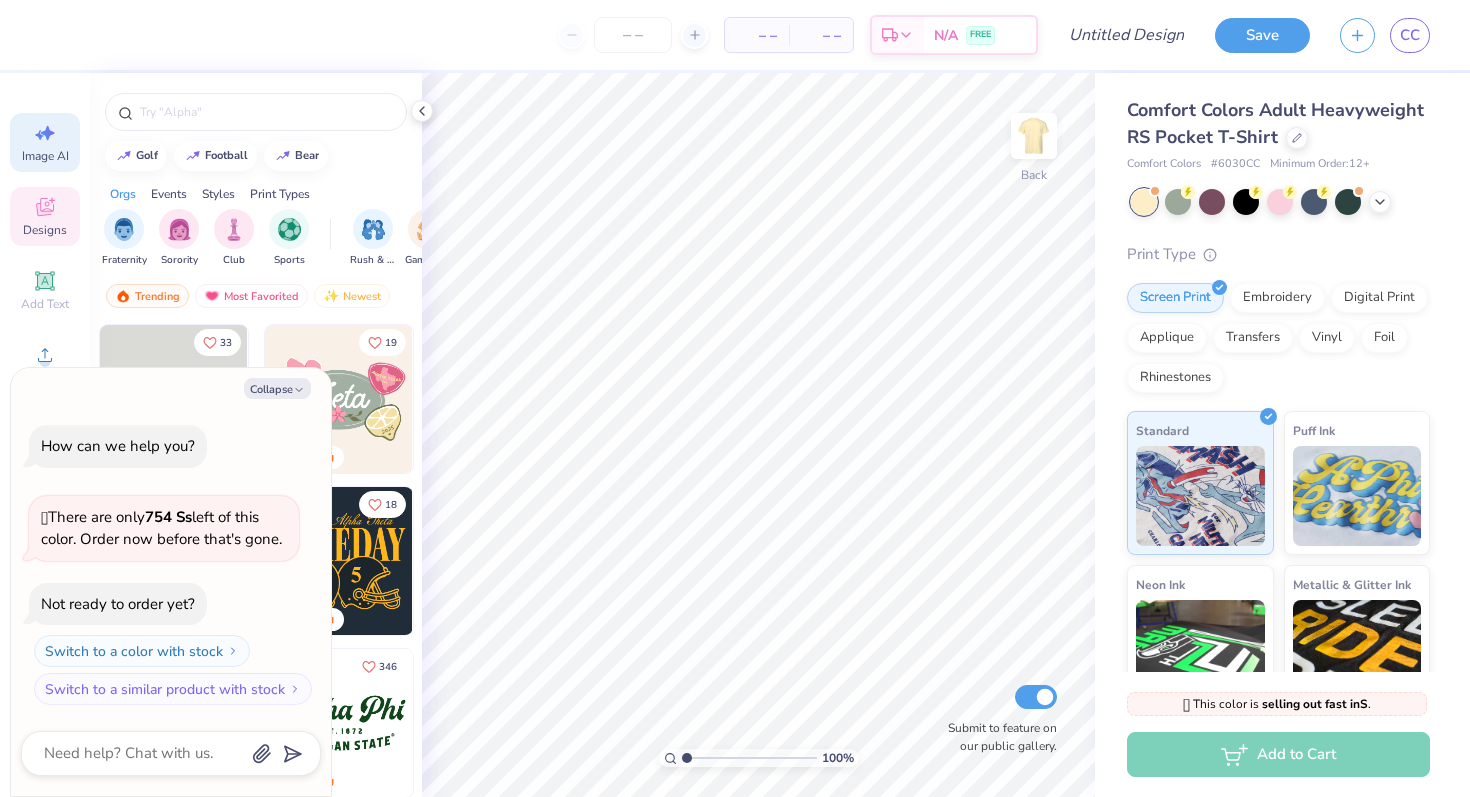 type on "x" 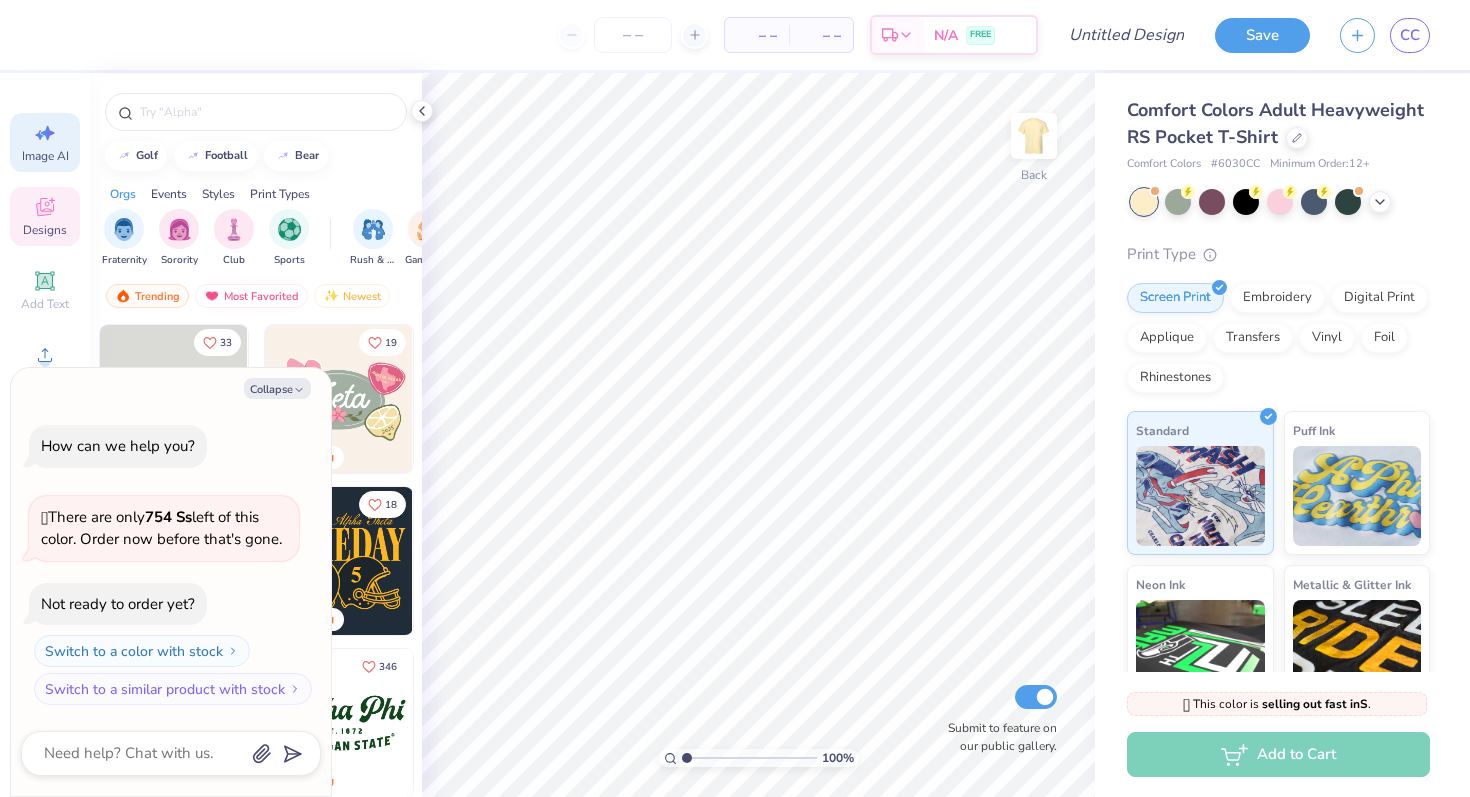 select on "4" 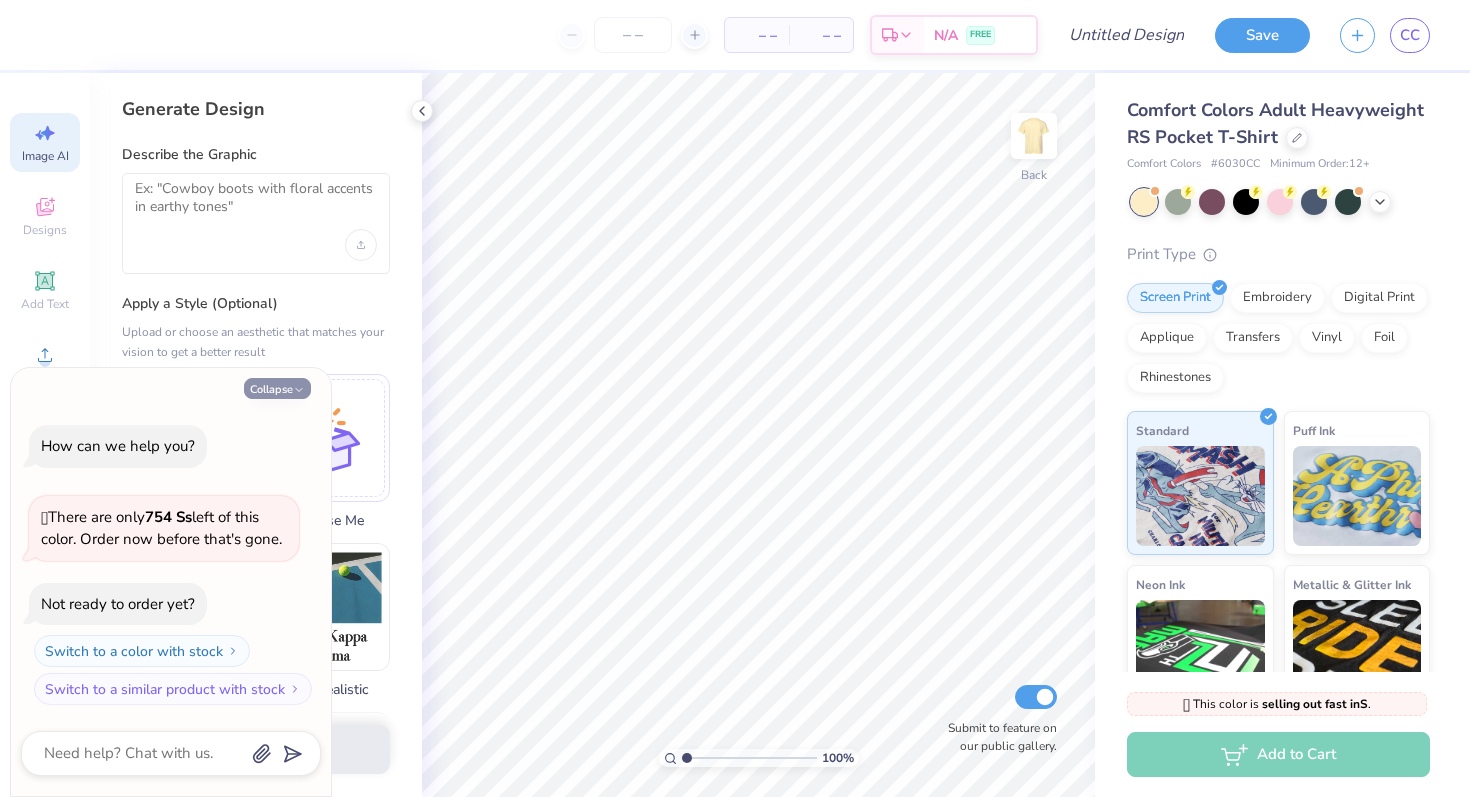 click on "Collapse" at bounding box center (277, 388) 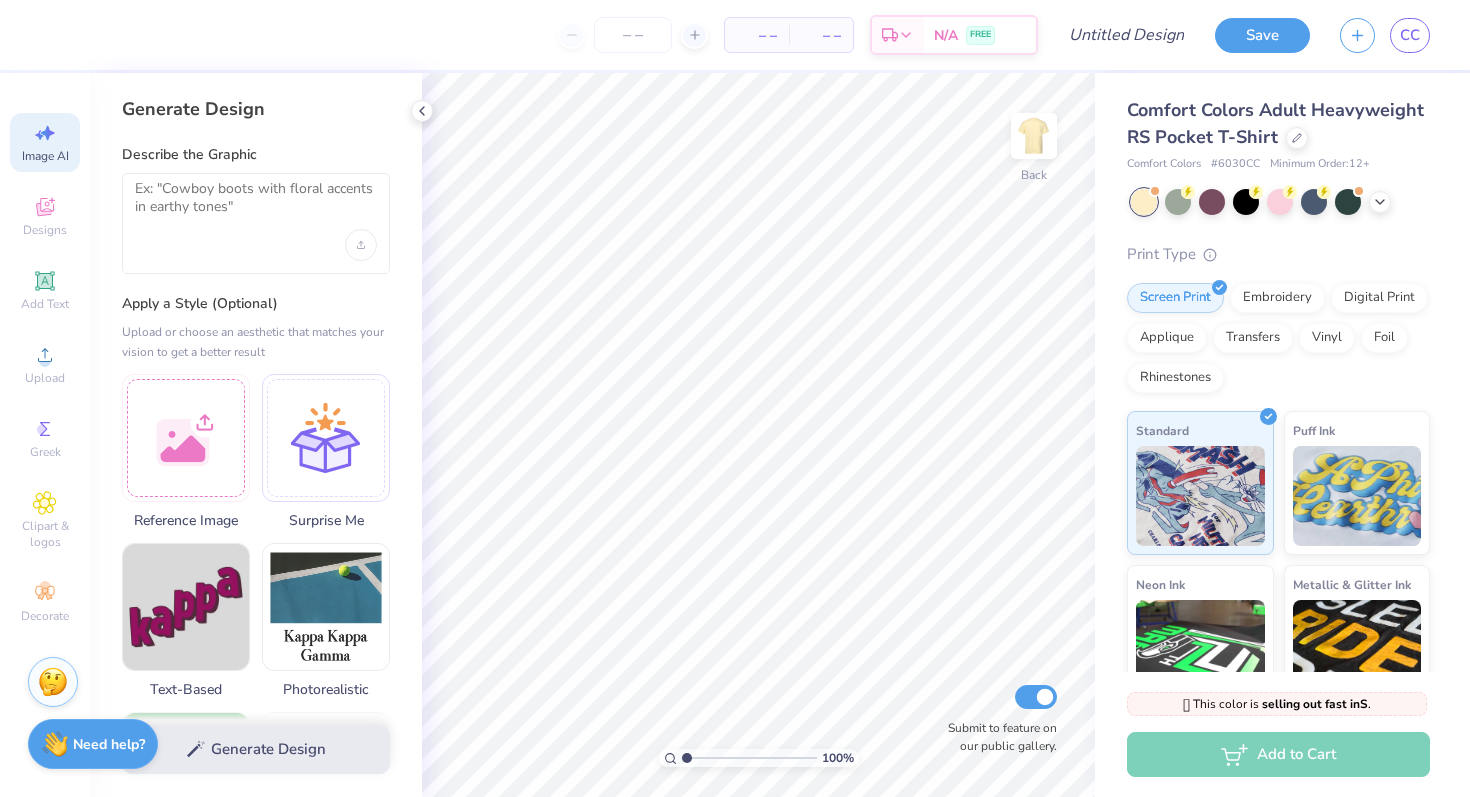 click at bounding box center [256, 223] 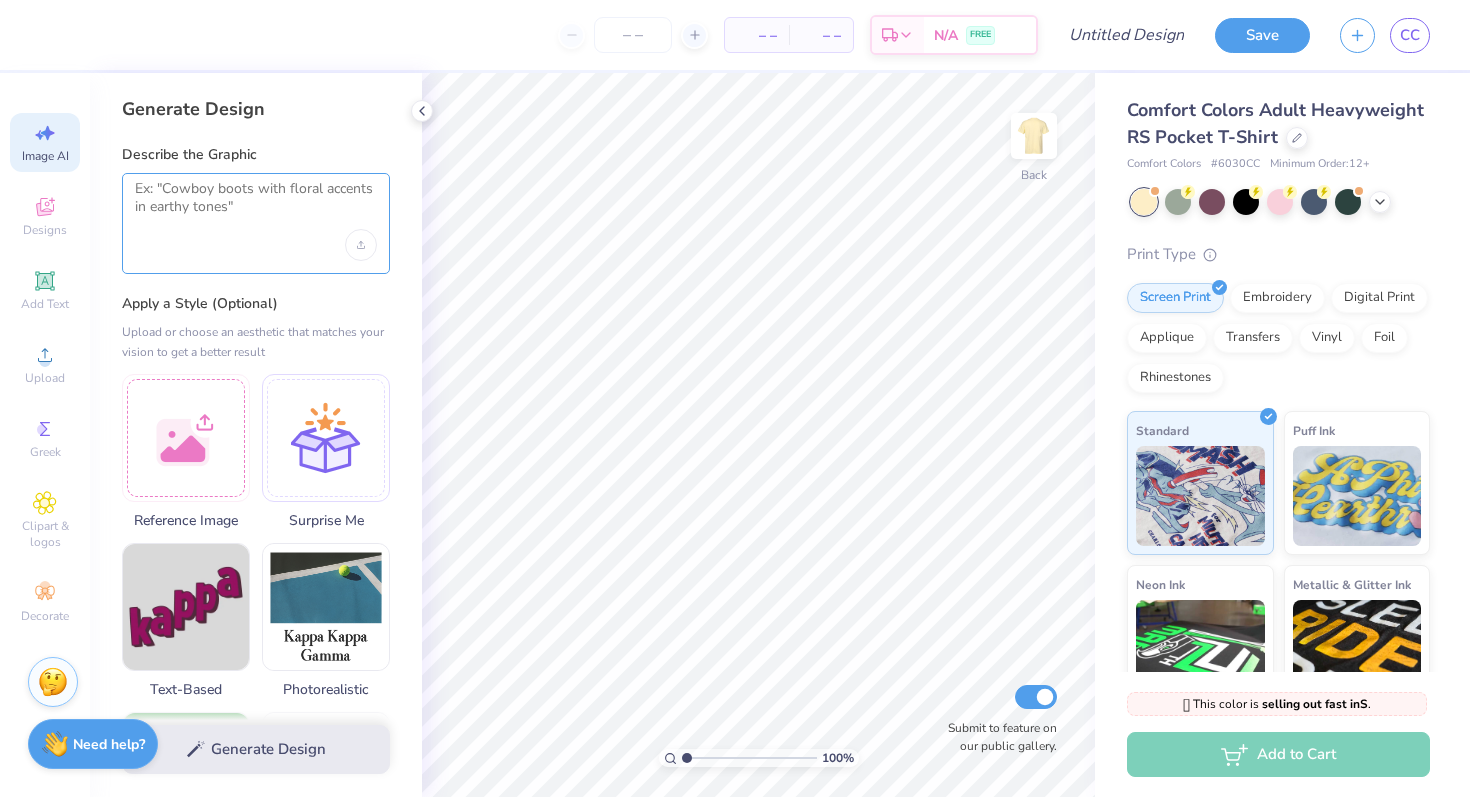 click at bounding box center (256, 205) 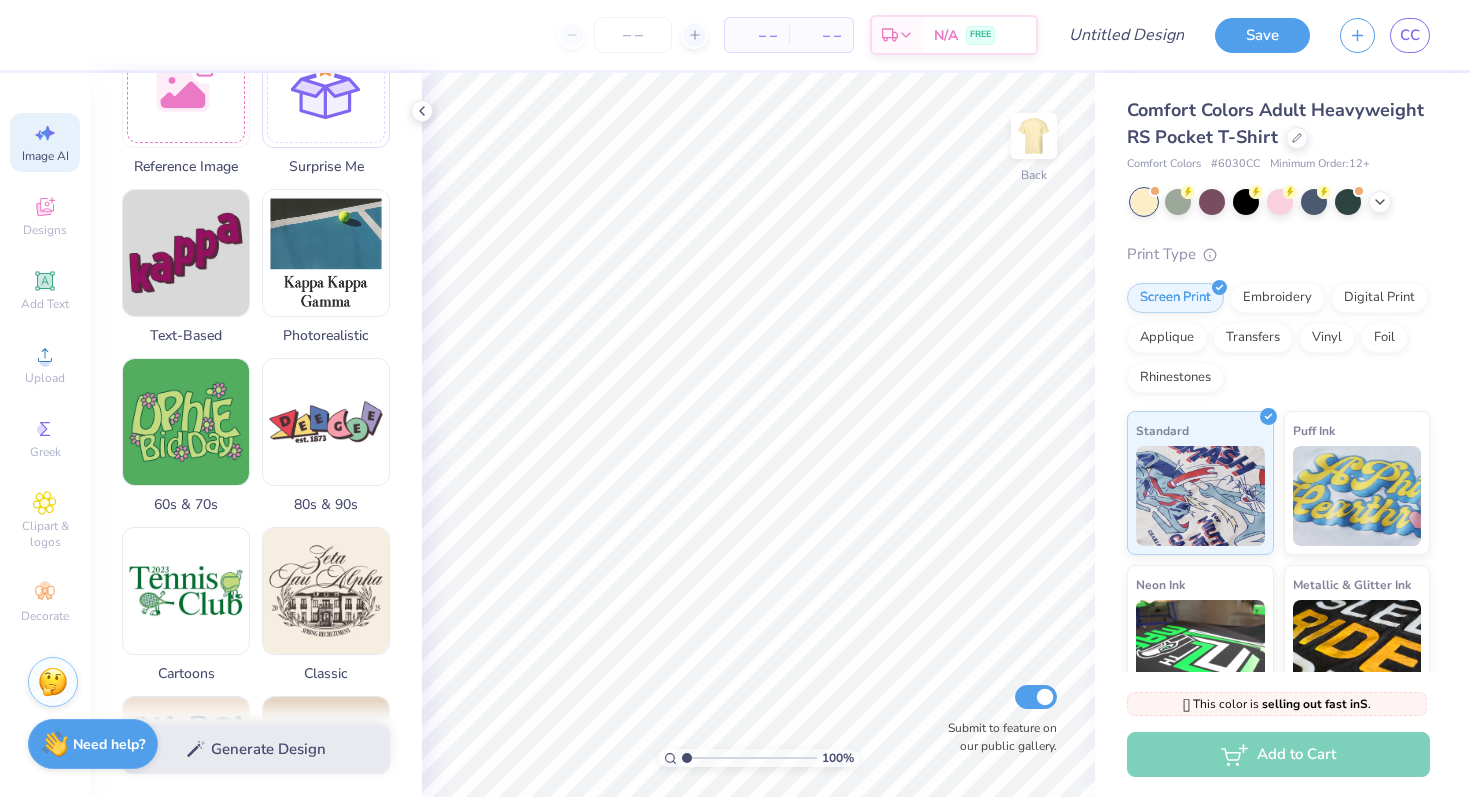 scroll, scrollTop: 913, scrollLeft: 0, axis: vertical 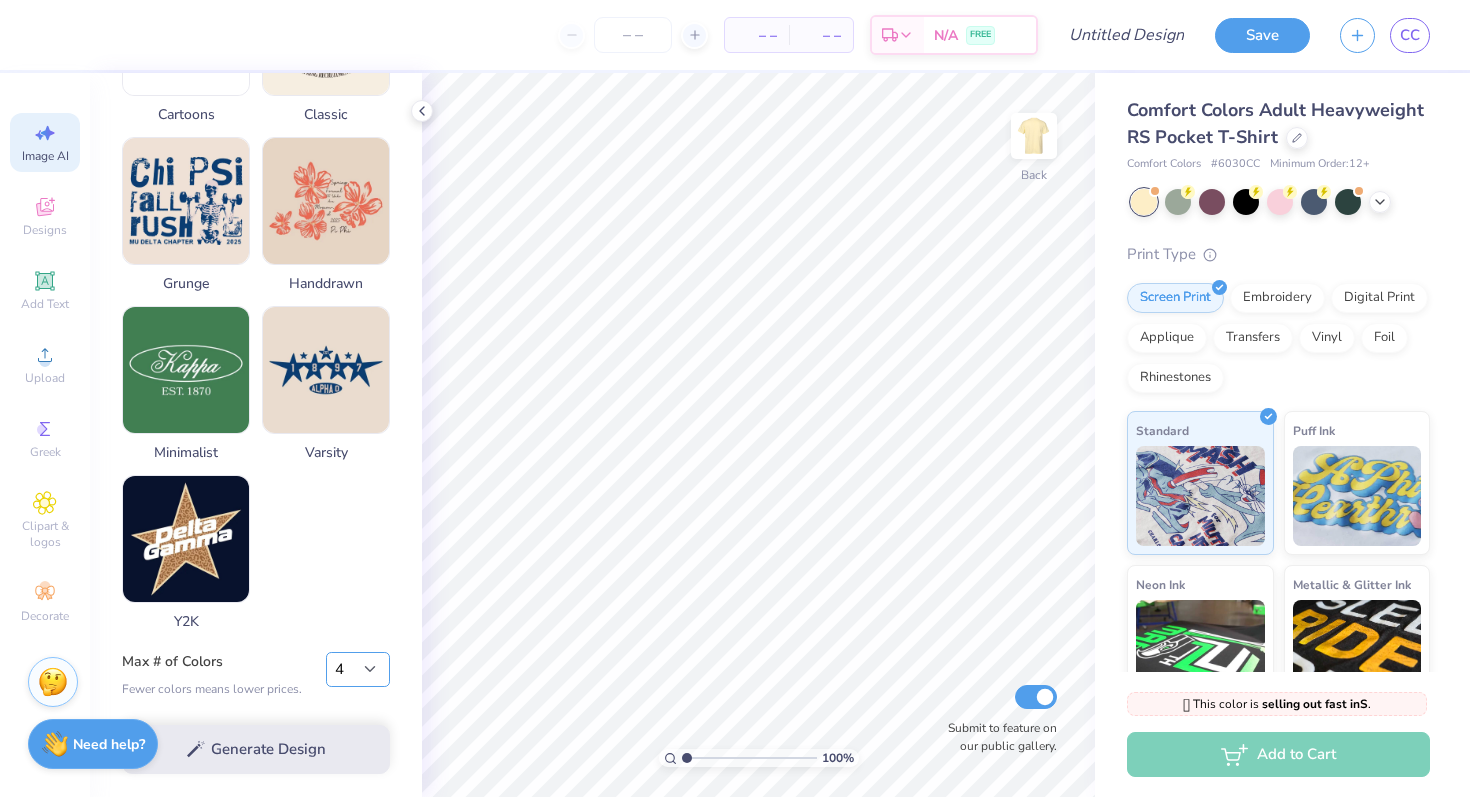 click on "1 2 3 4 5 6 7 8" at bounding box center (358, 670) 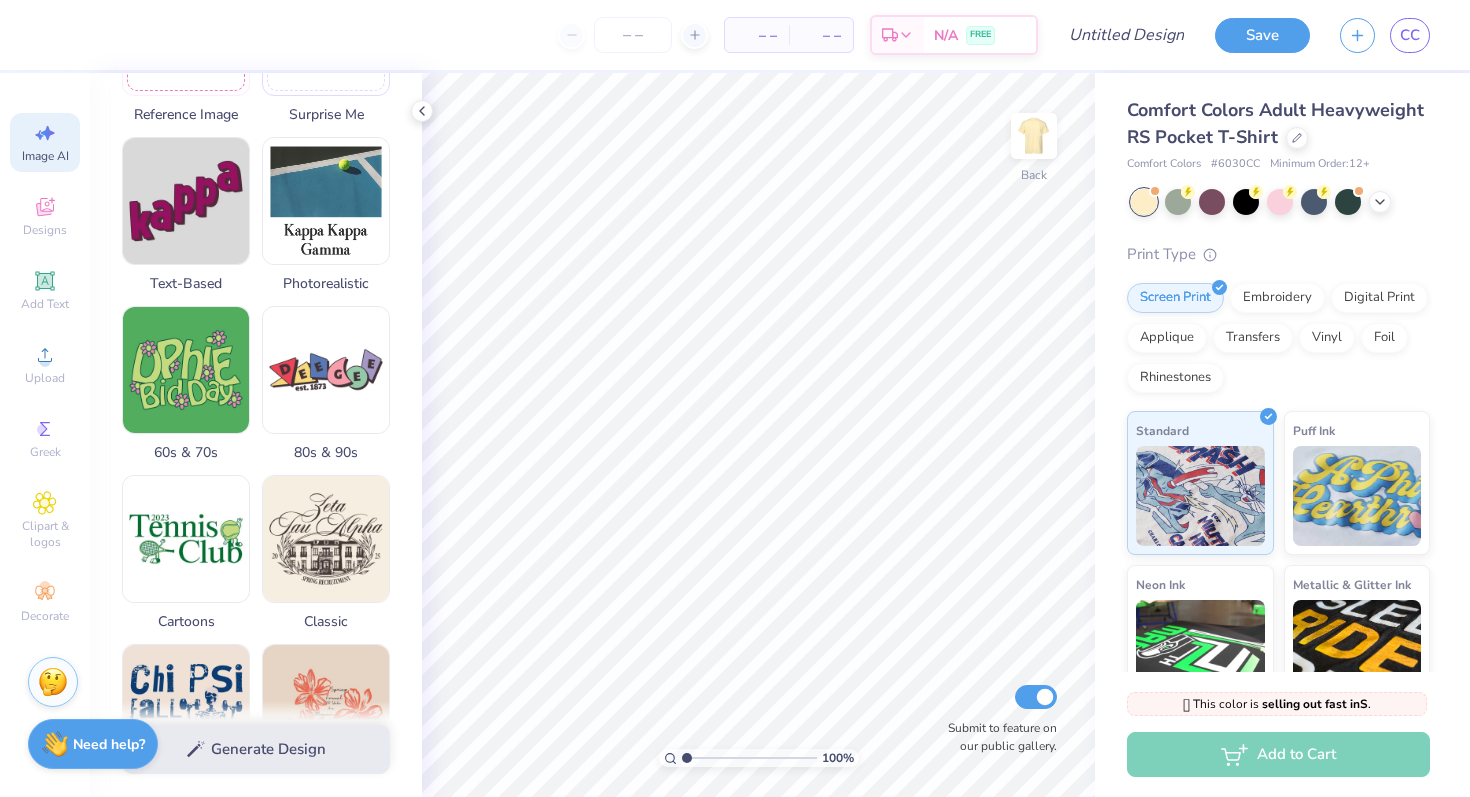 scroll, scrollTop: 0, scrollLeft: 0, axis: both 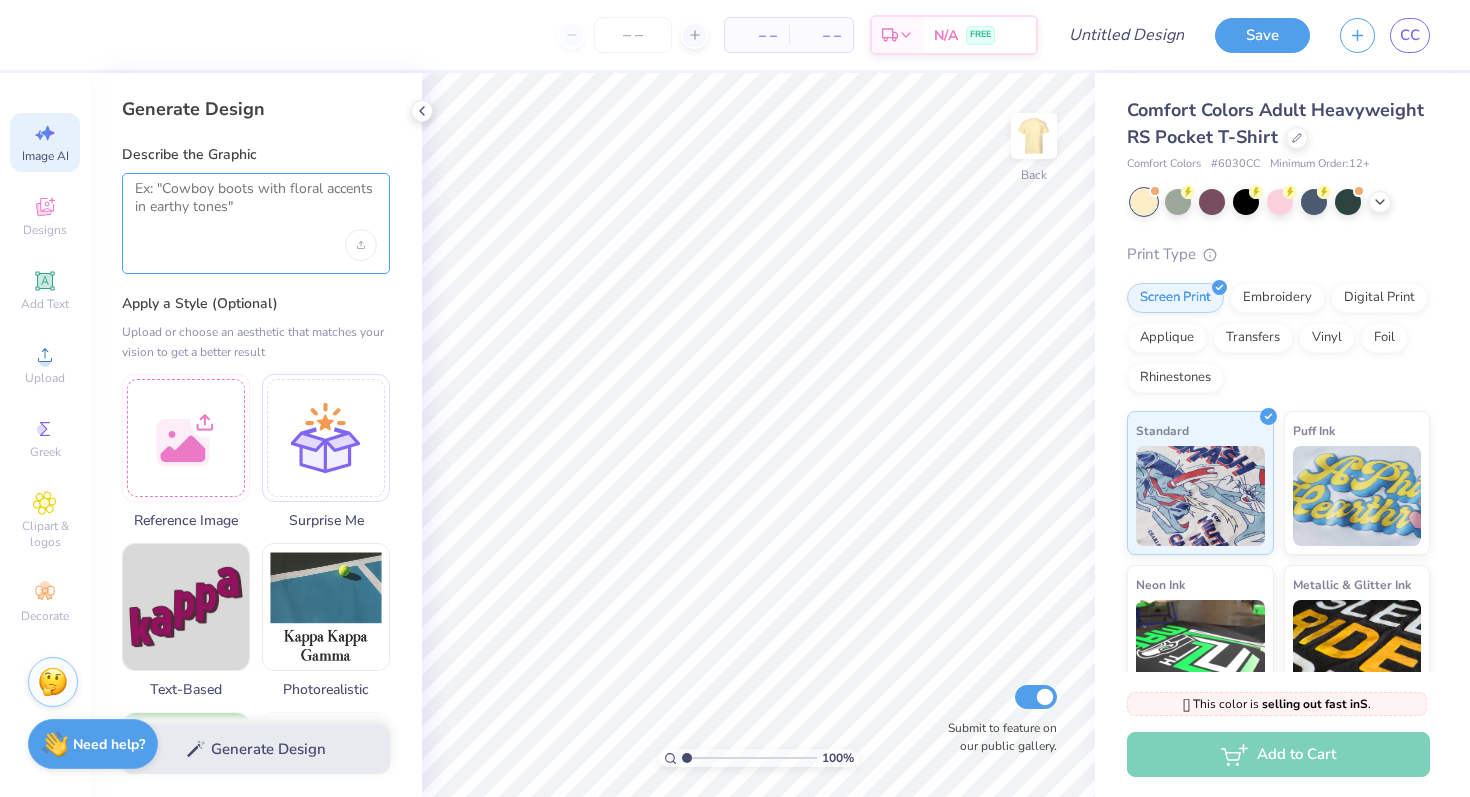 click at bounding box center [256, 205] 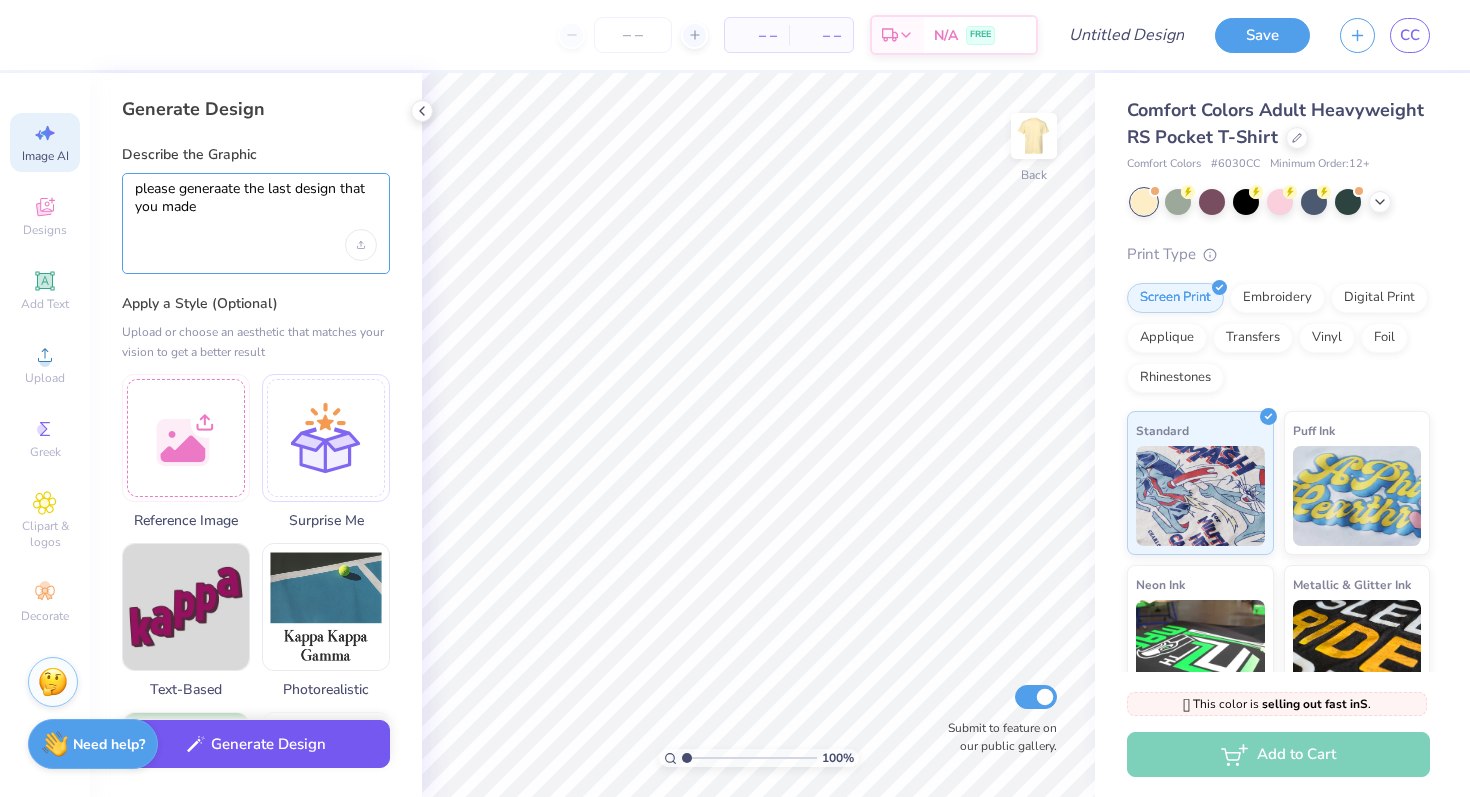 type on "please generaate the last design that you made" 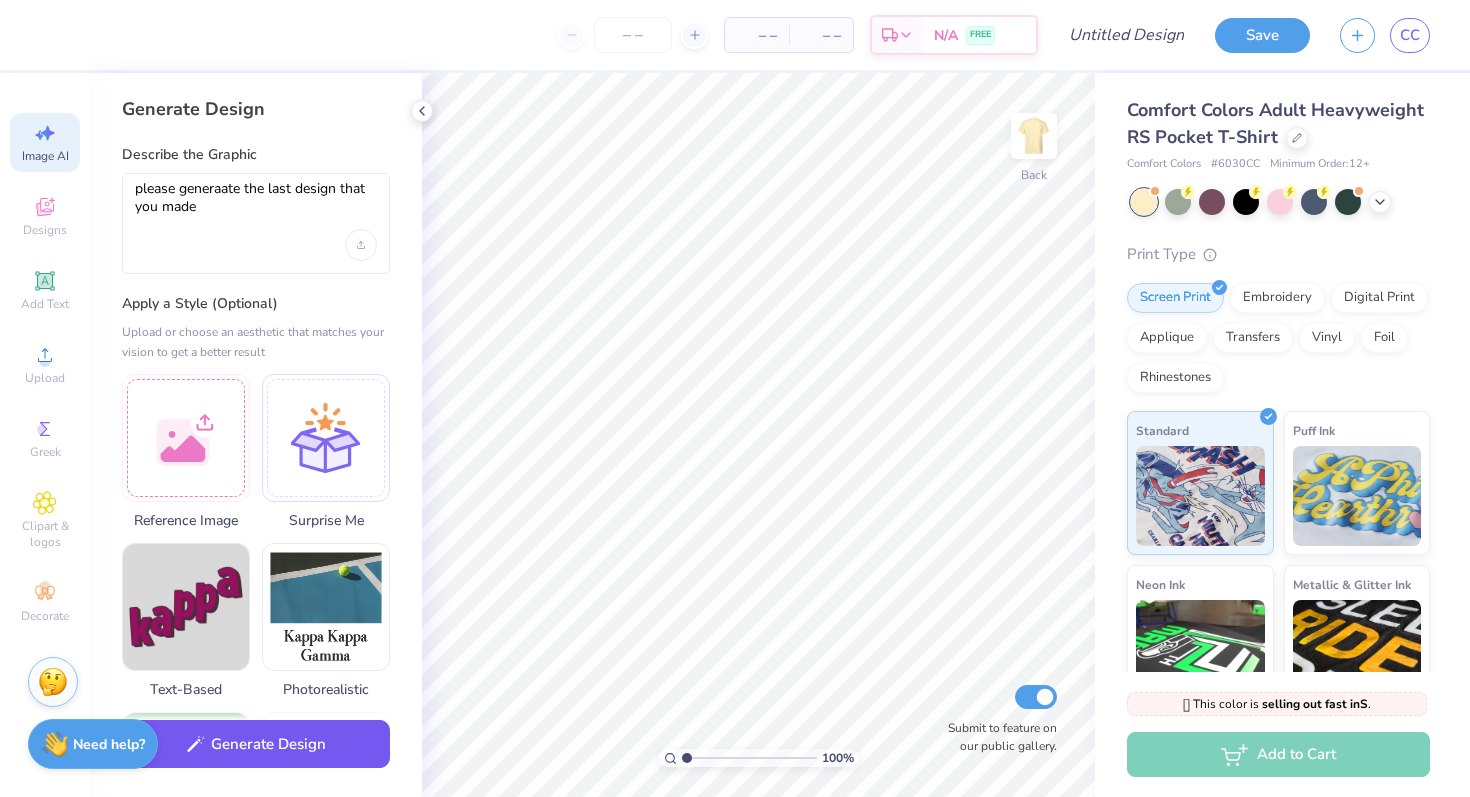 click on "Generate Design" at bounding box center (256, 744) 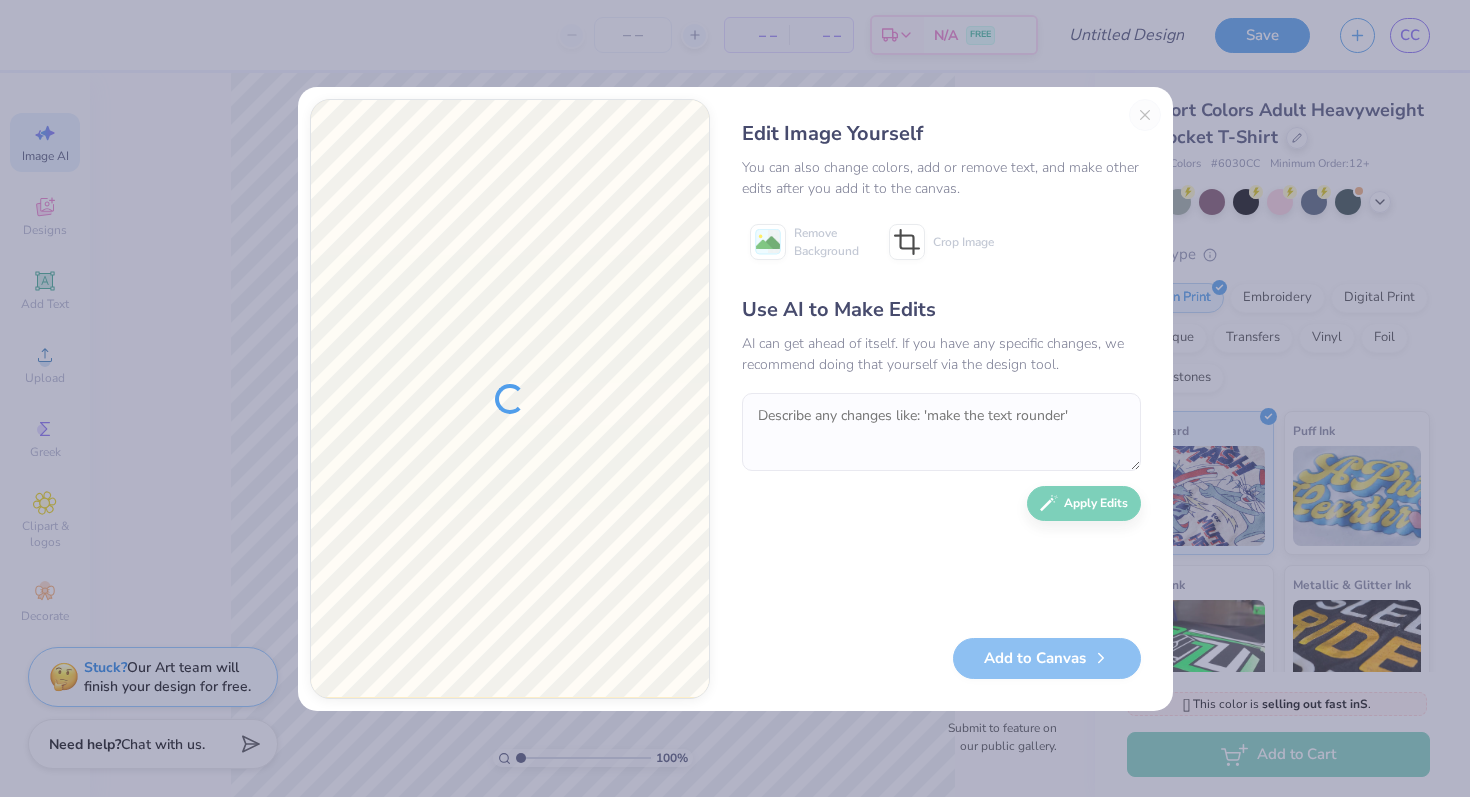 click on "Edit Image Yourself You can also change colors, add or remove text, and make other edits after you add it to the canvas. Remove Background Crop Image Use AI to Make Edits AI can get ahead of itself. If you have any specific changes, we recommend doing that yourself via the design tool. Apply Edits Add to Canvas" at bounding box center [941, 399] 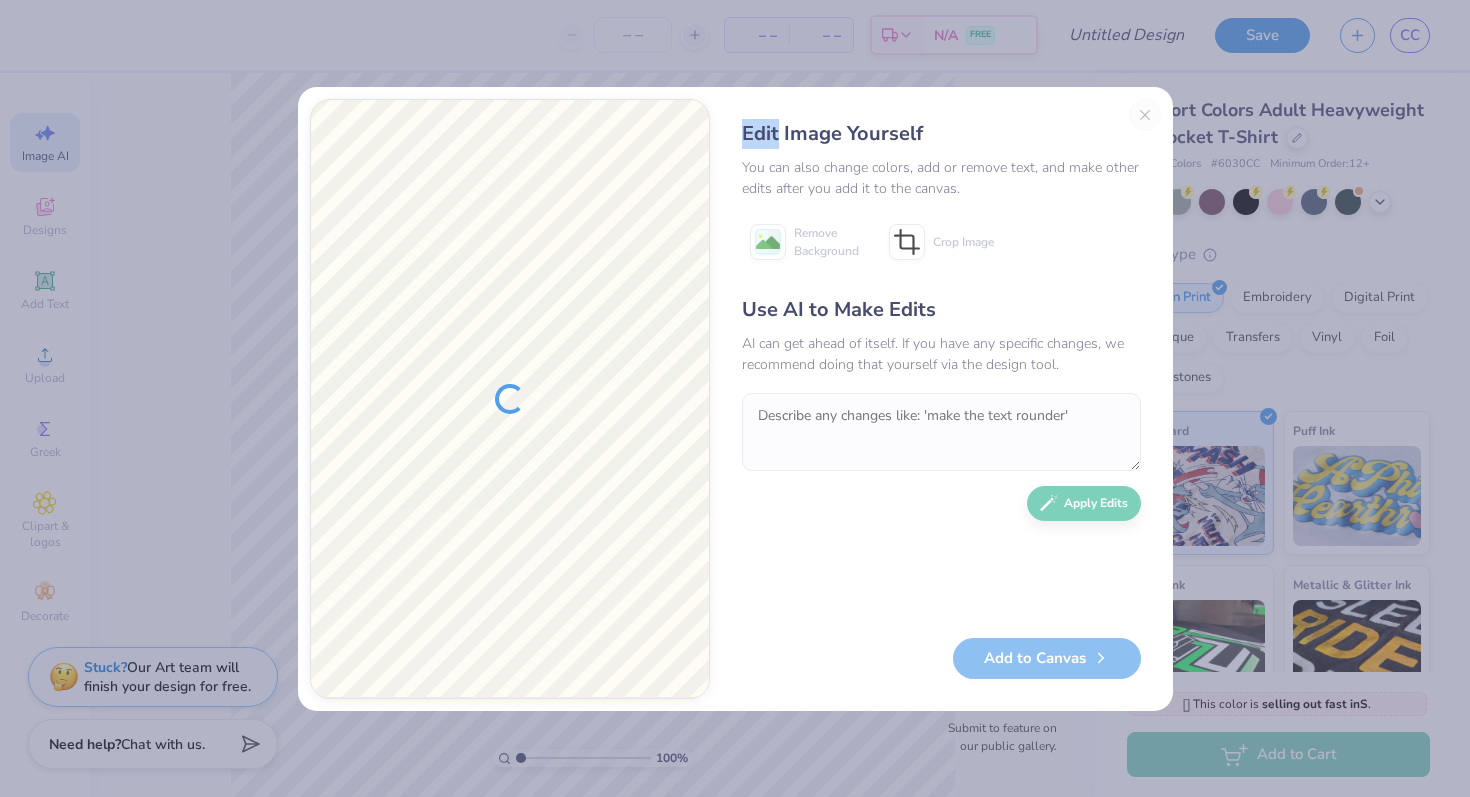 click on "Edit Image Yourself You can also change colors, add or remove text, and make other edits after you add it to the canvas. Remove Background Crop Image Use AI to Make Edits AI can get ahead of itself. If you have any specific changes, we recommend doing that yourself via the design tool. Apply Edits Add to Canvas" at bounding box center [941, 399] 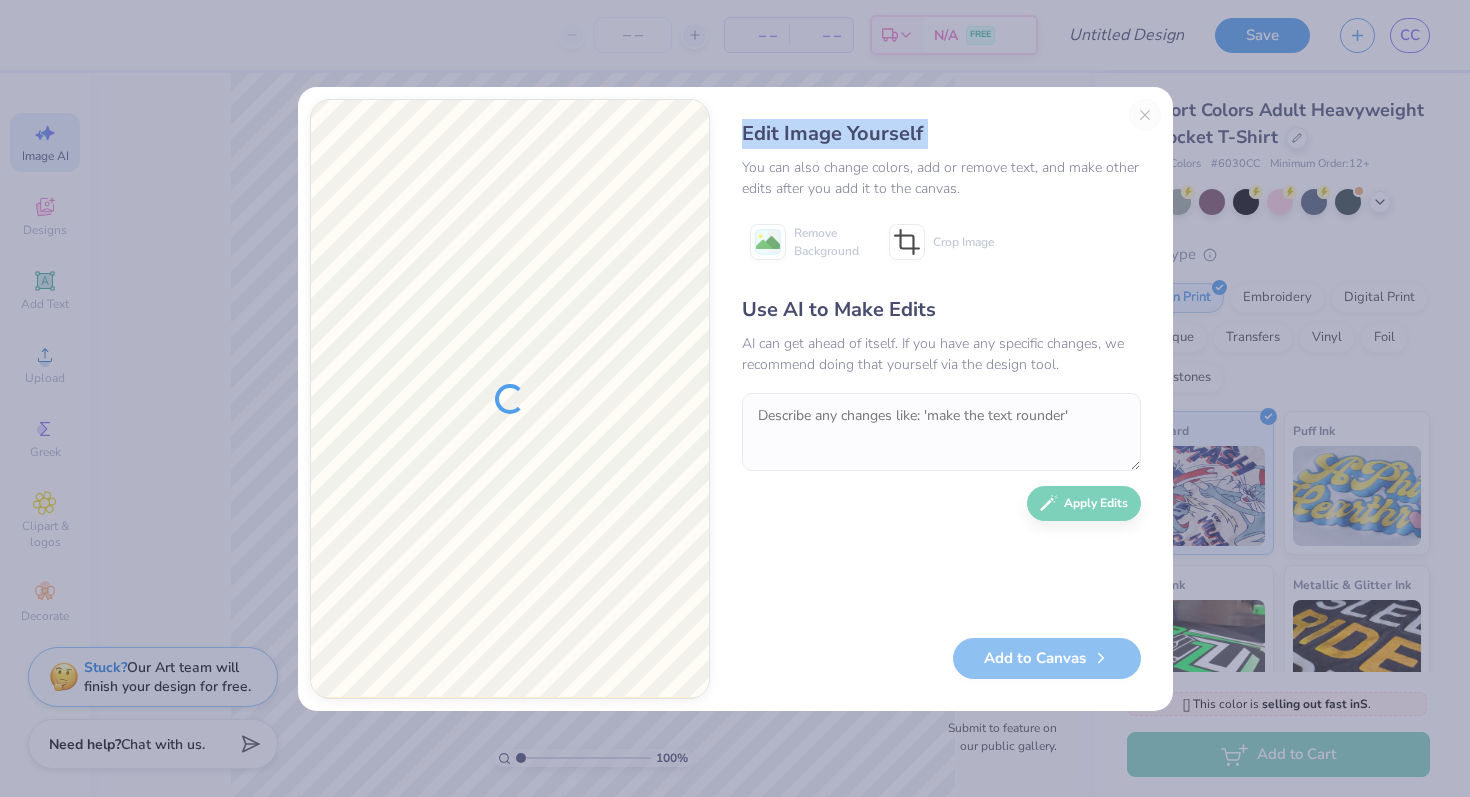 click on "Edit Image Yourself You can also change colors, add or remove text, and make other edits after you add it to the canvas. Remove Background Crop Image Use AI to Make Edits AI can get ahead of itself. If you have any specific changes, we recommend doing that yourself via the design tool. Apply Edits Add to Canvas" at bounding box center (941, 399) 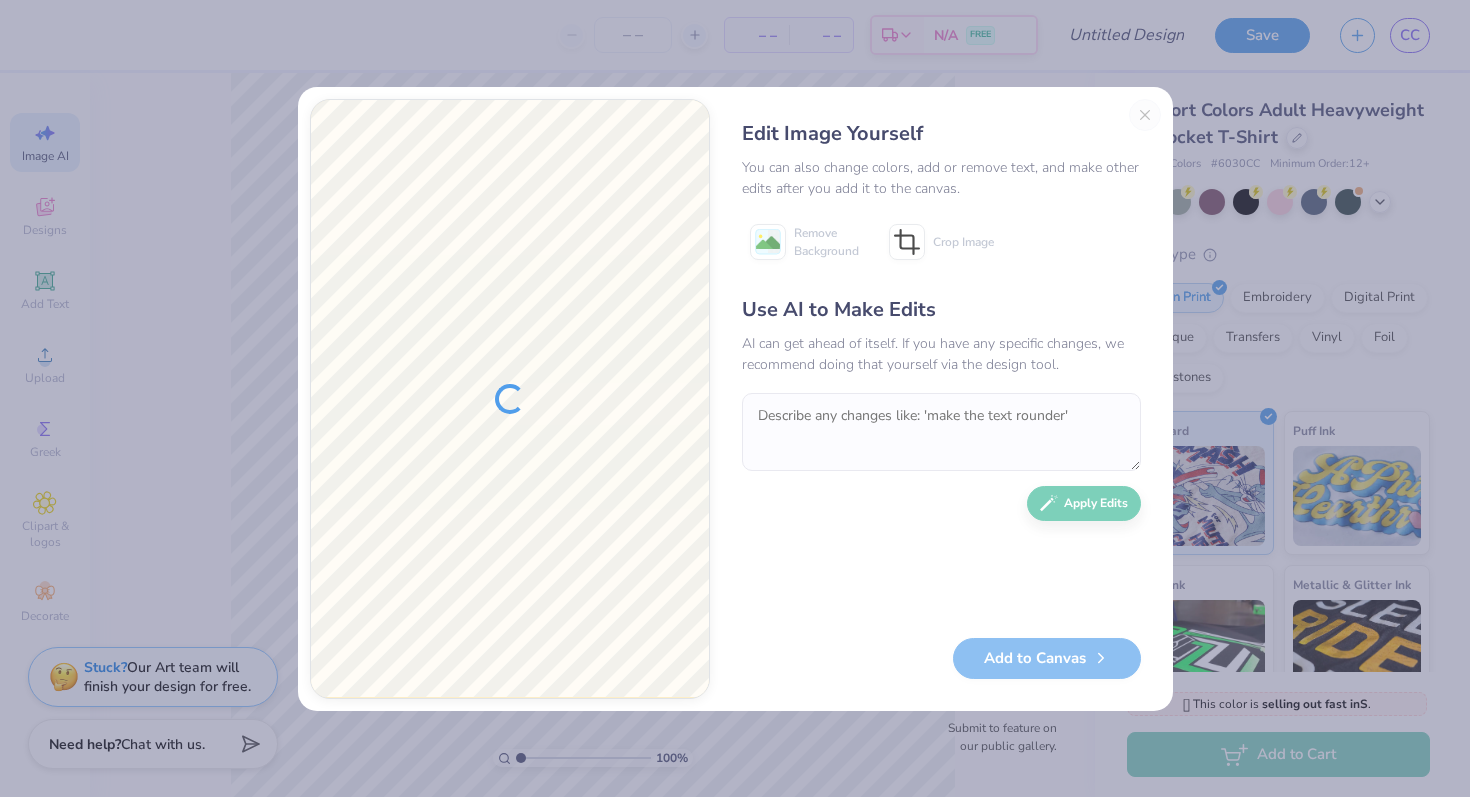 click on "Edit Image Yourself You can also change colors, add or remove text, and make other edits after you add it to the canvas. Remove Background Crop Image Use AI to Make Edits AI can get ahead of itself. If you have any specific changes, we recommend doing that yourself via the design tool. Apply Edits Add to Canvas" at bounding box center [941, 399] 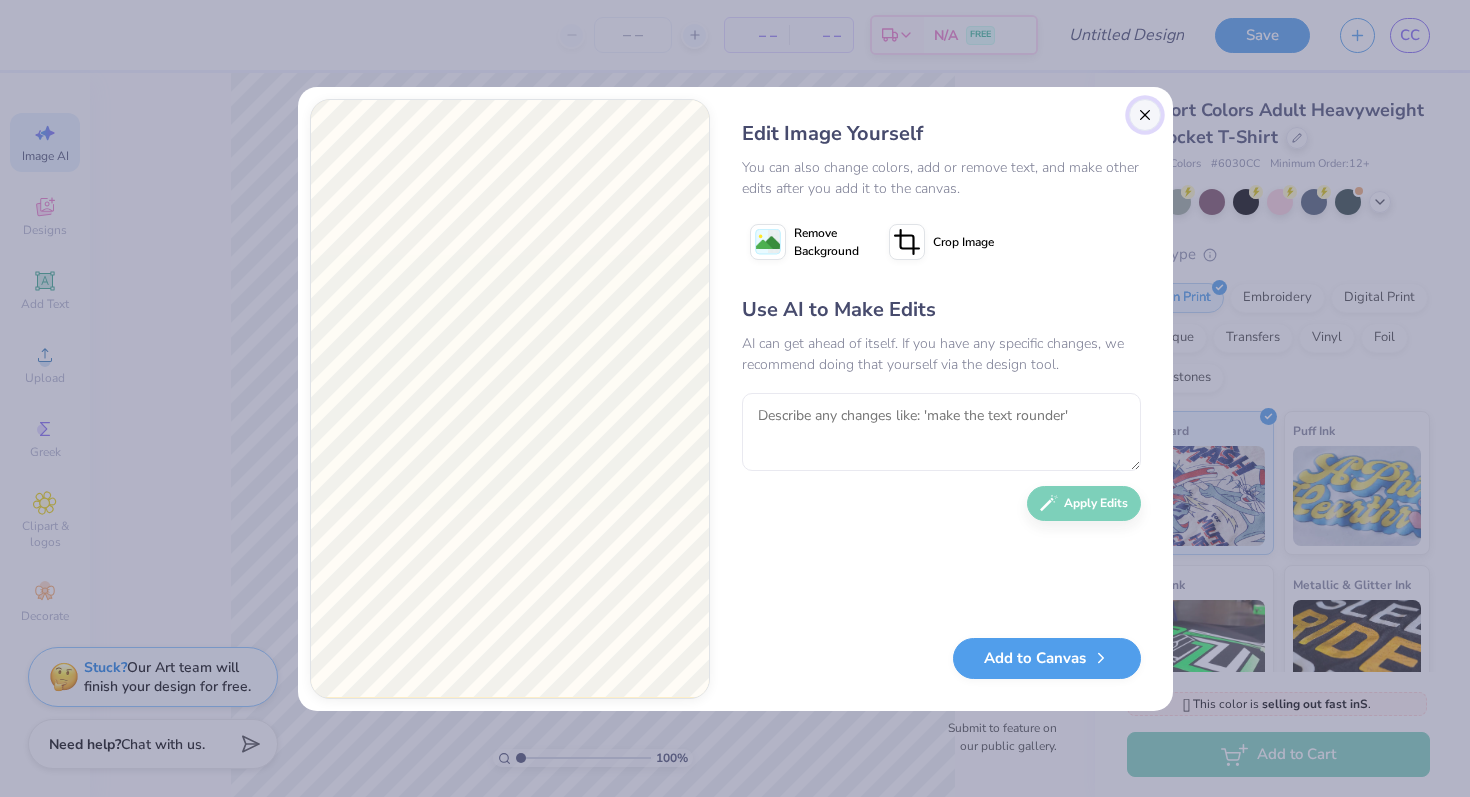click at bounding box center (1145, 115) 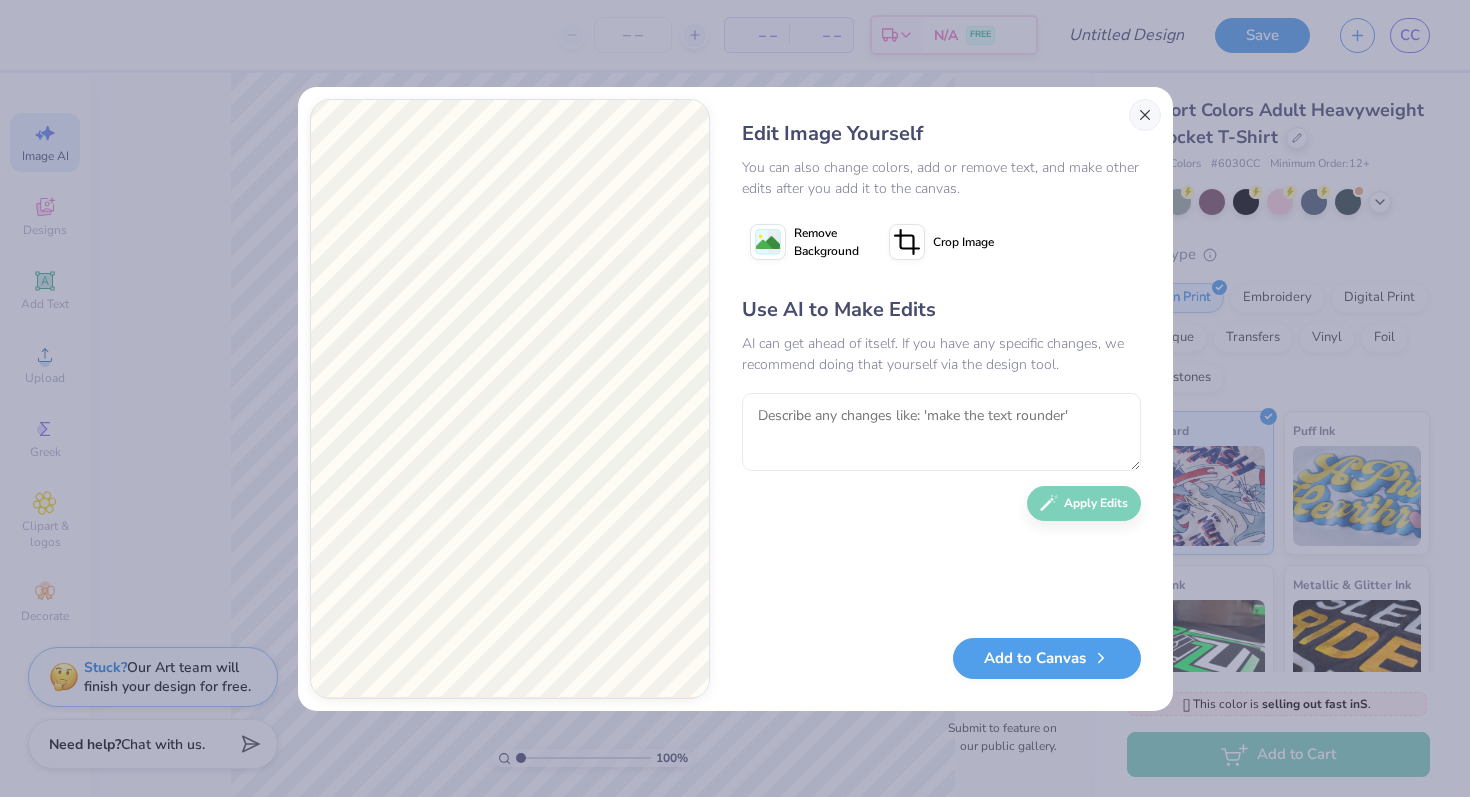 scroll, scrollTop: 0, scrollLeft: 45, axis: horizontal 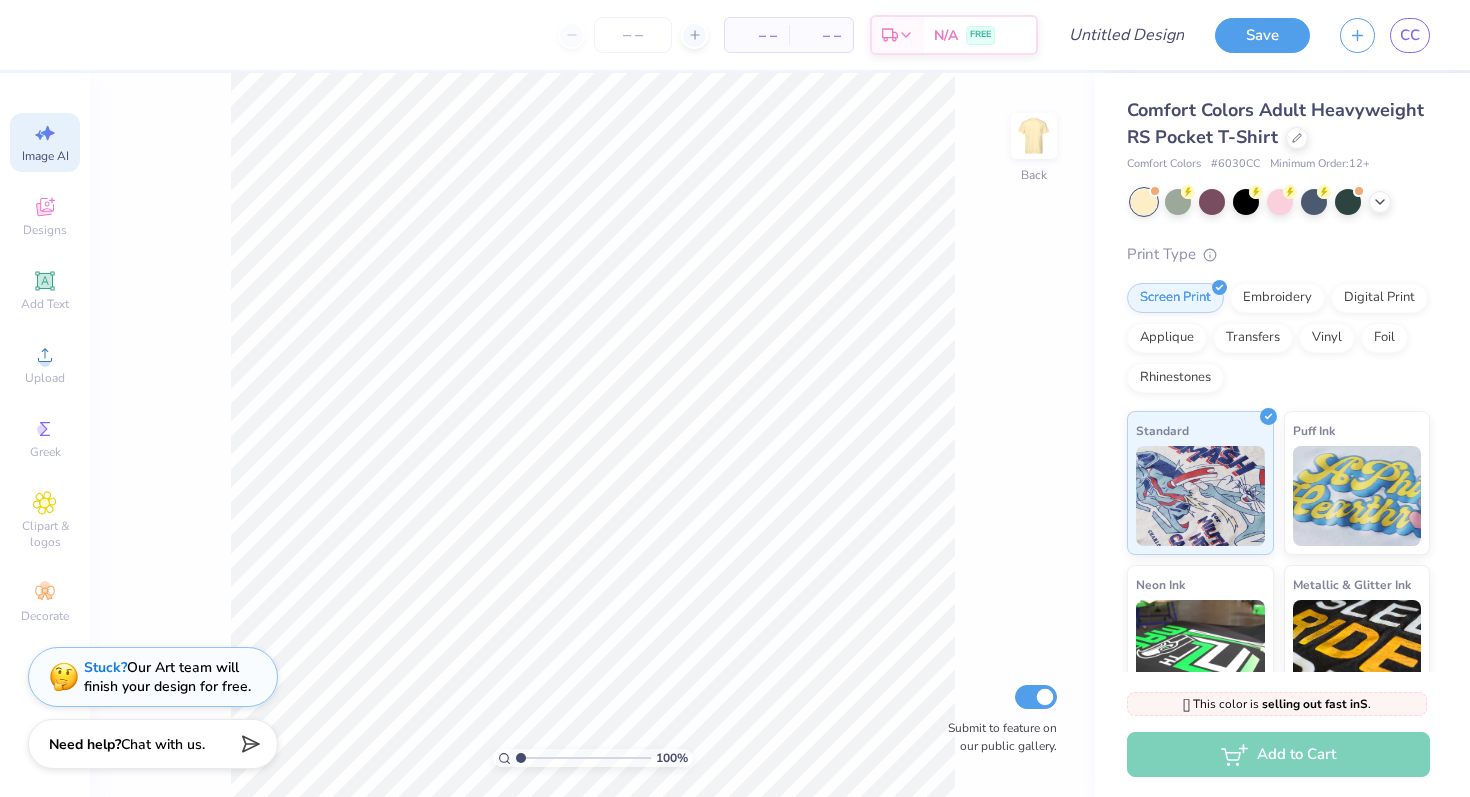 click on "Image AI" at bounding box center [45, 156] 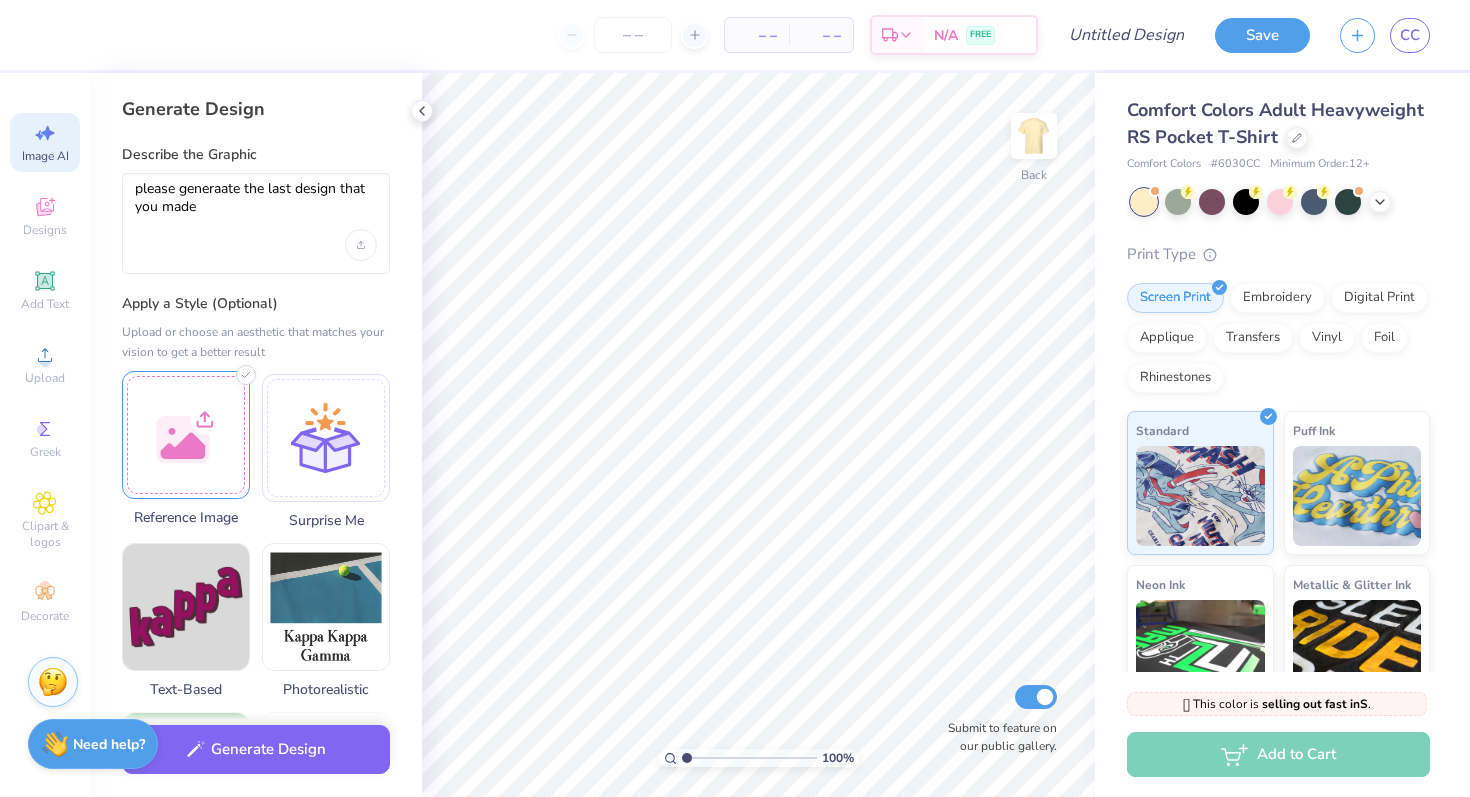 scroll, scrollTop: 0, scrollLeft: 0, axis: both 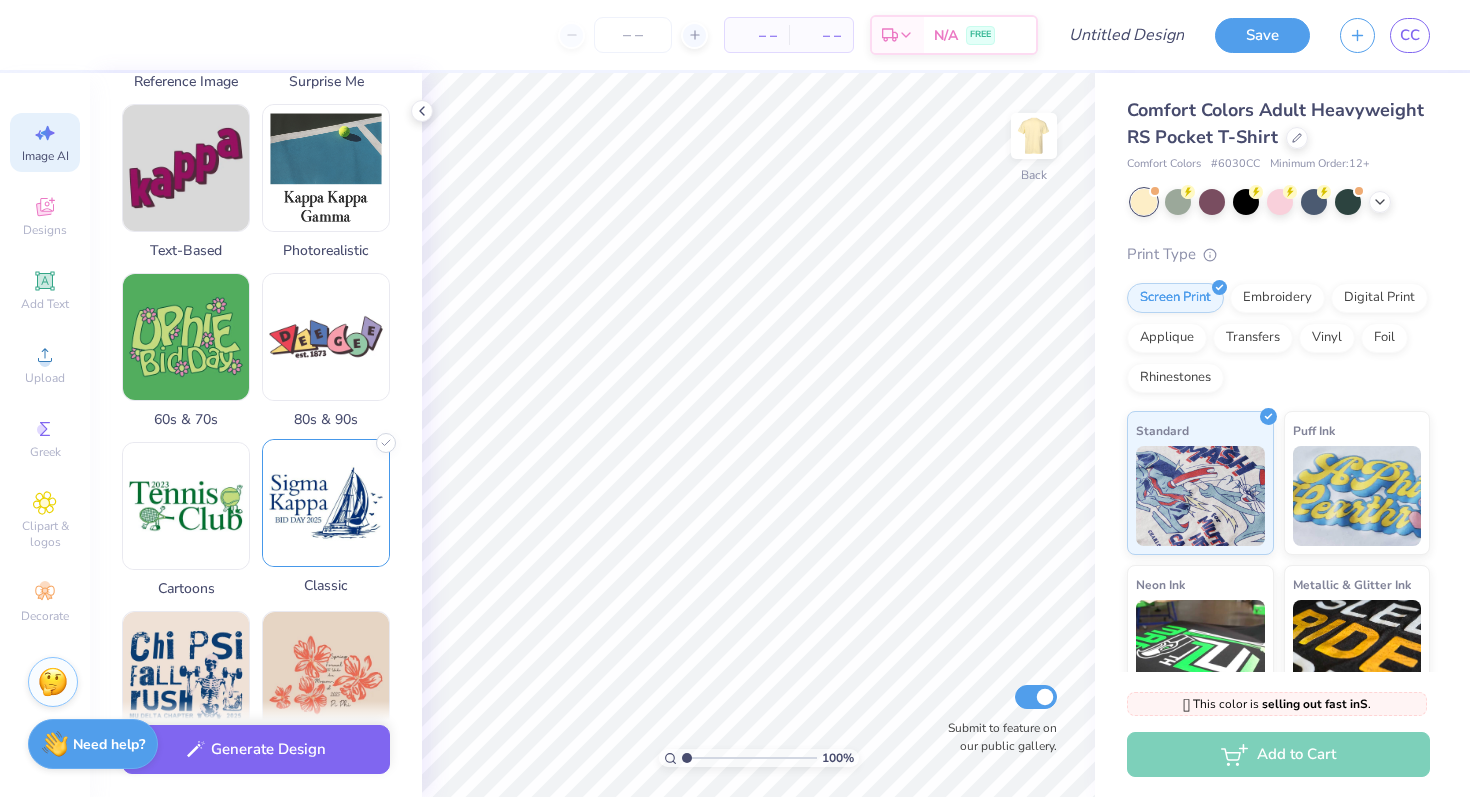 click at bounding box center [326, 503] 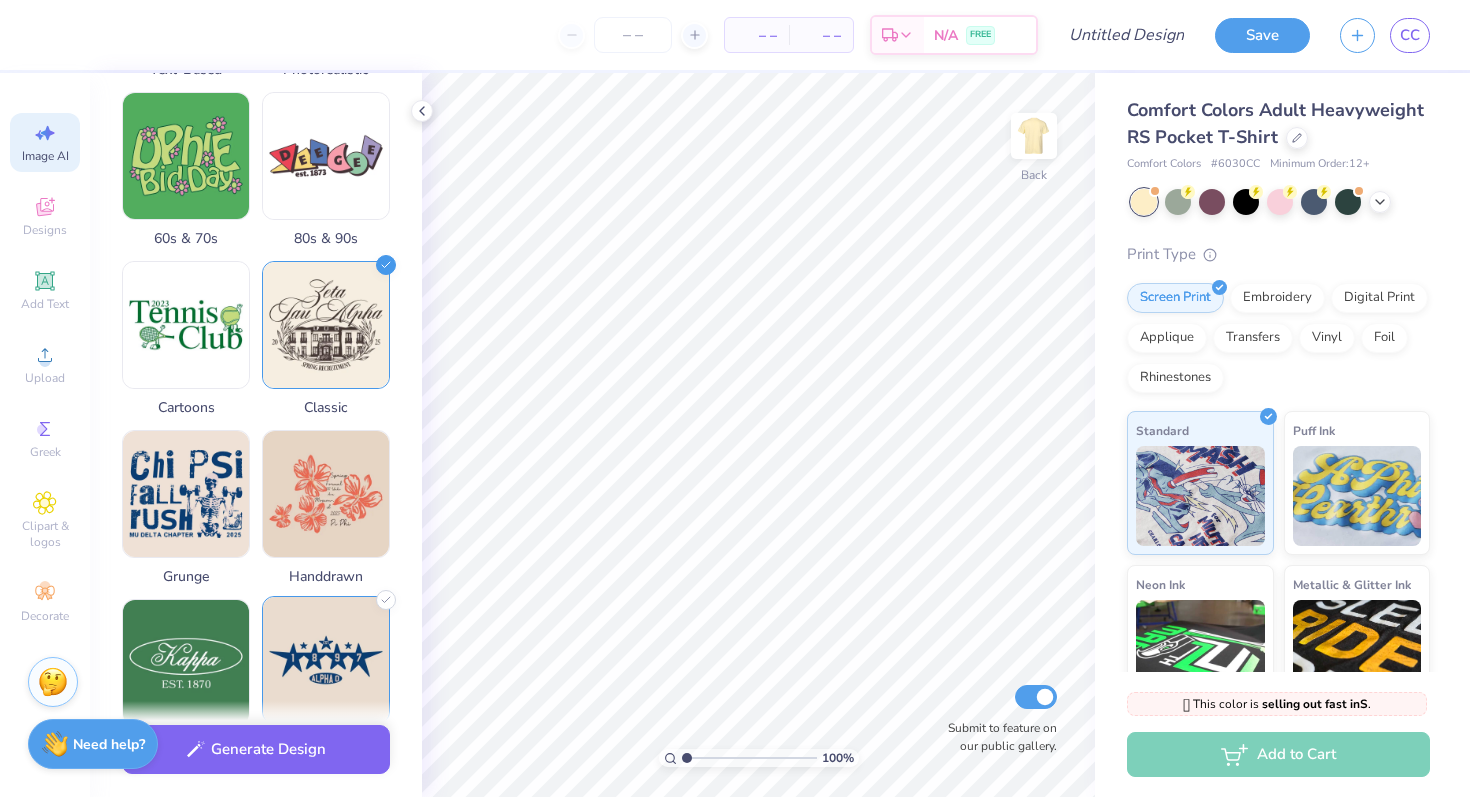 scroll, scrollTop: 621, scrollLeft: 0, axis: vertical 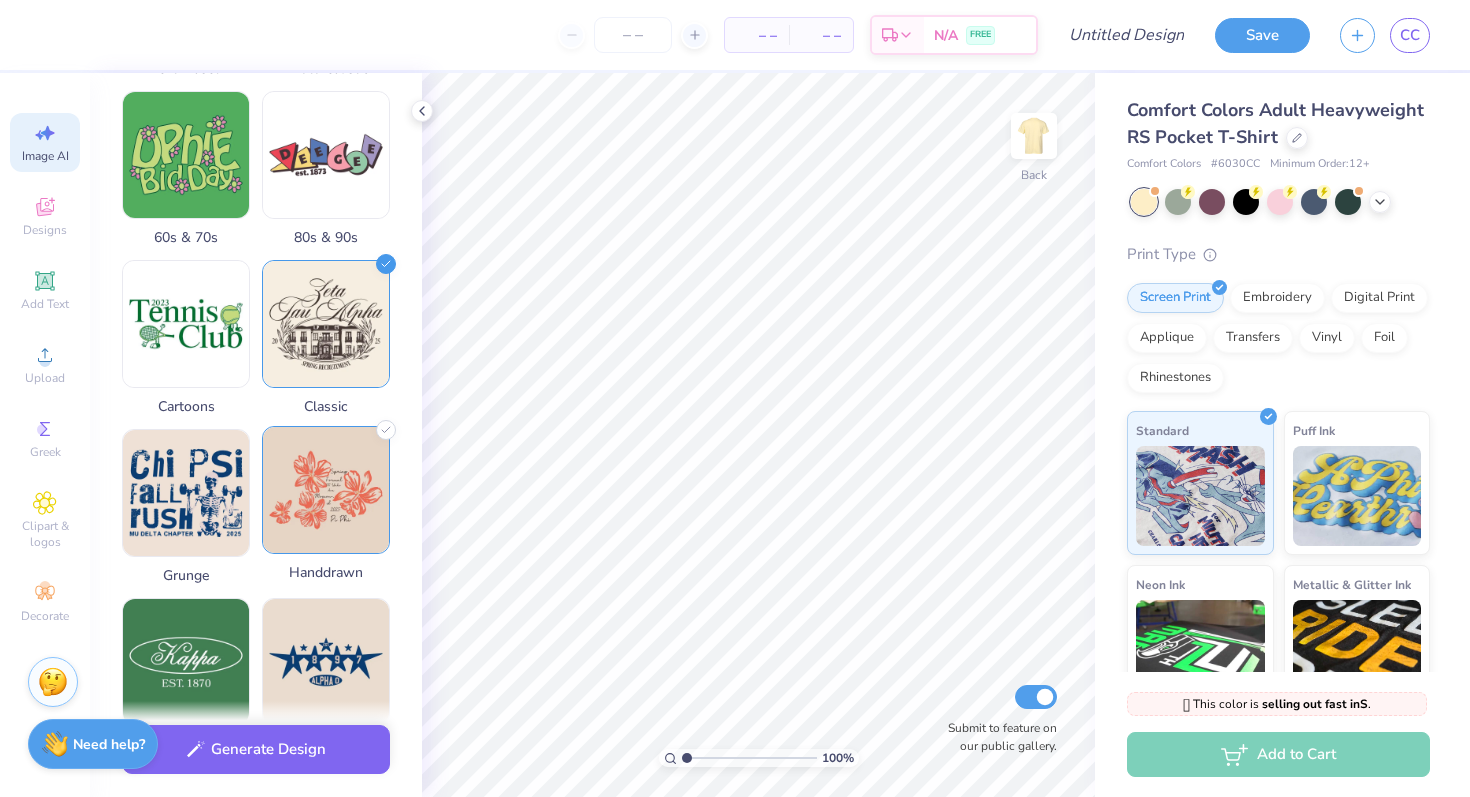 click at bounding box center [326, 490] 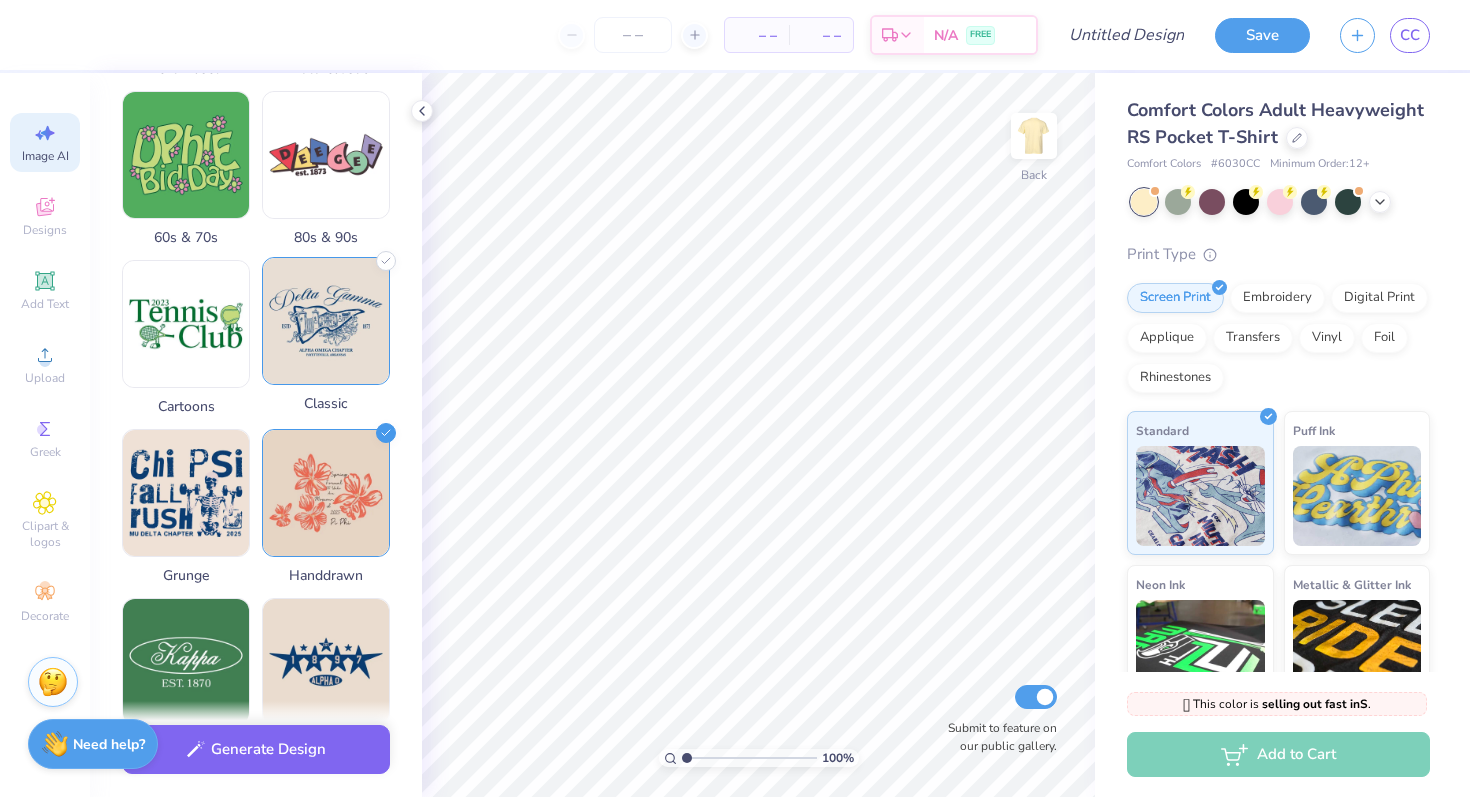 click at bounding box center (326, 321) 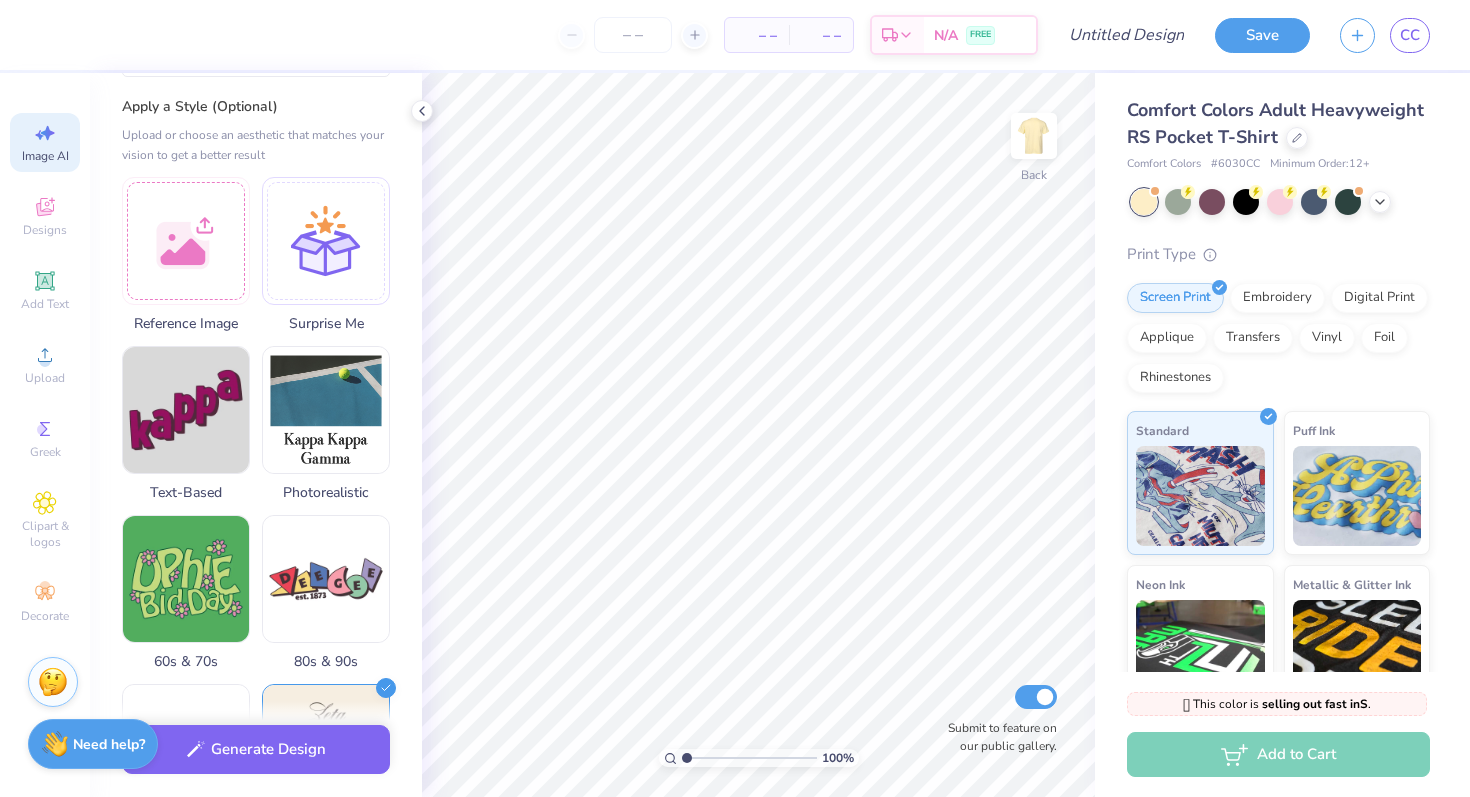 scroll, scrollTop: 0, scrollLeft: 0, axis: both 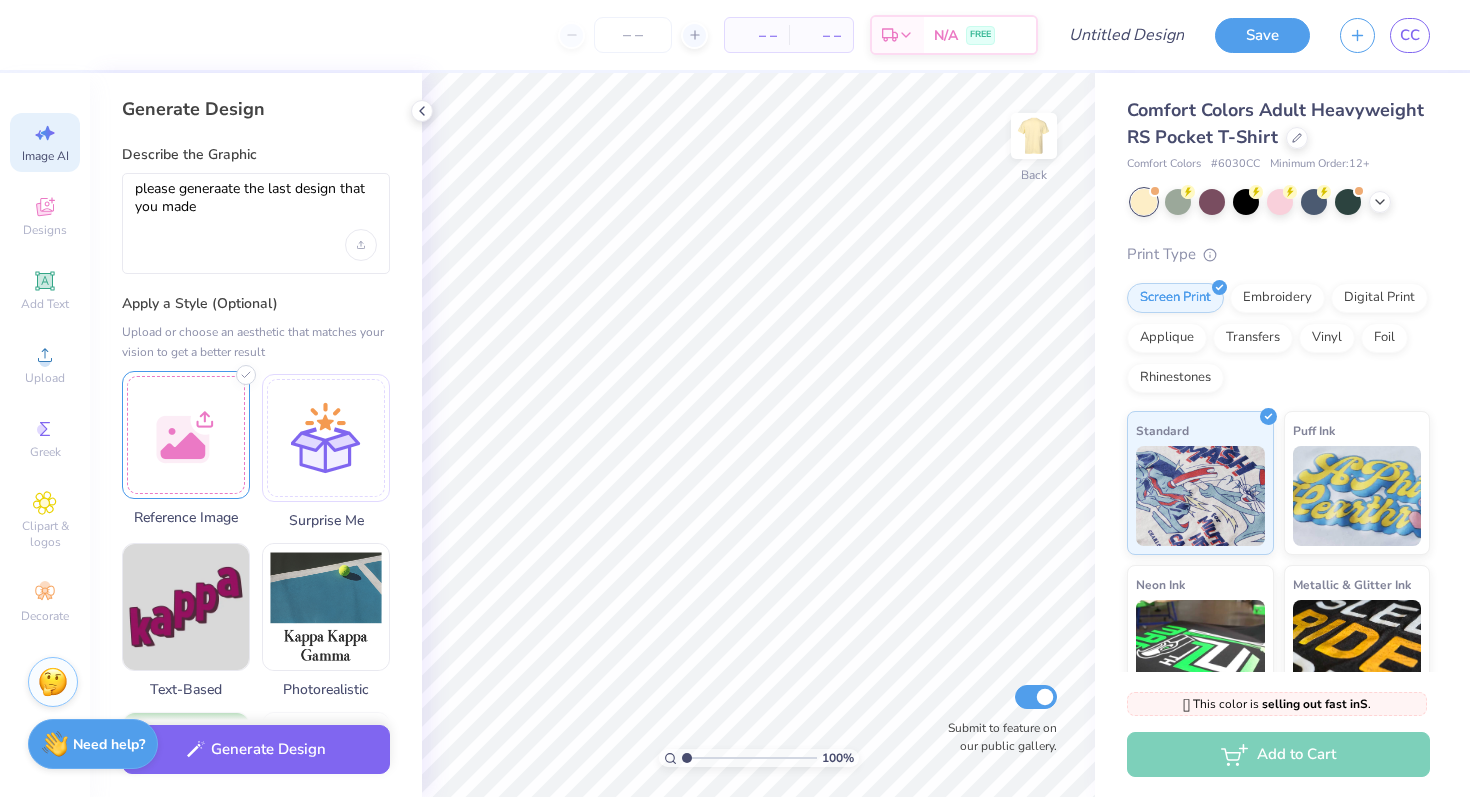 click at bounding box center [186, 435] 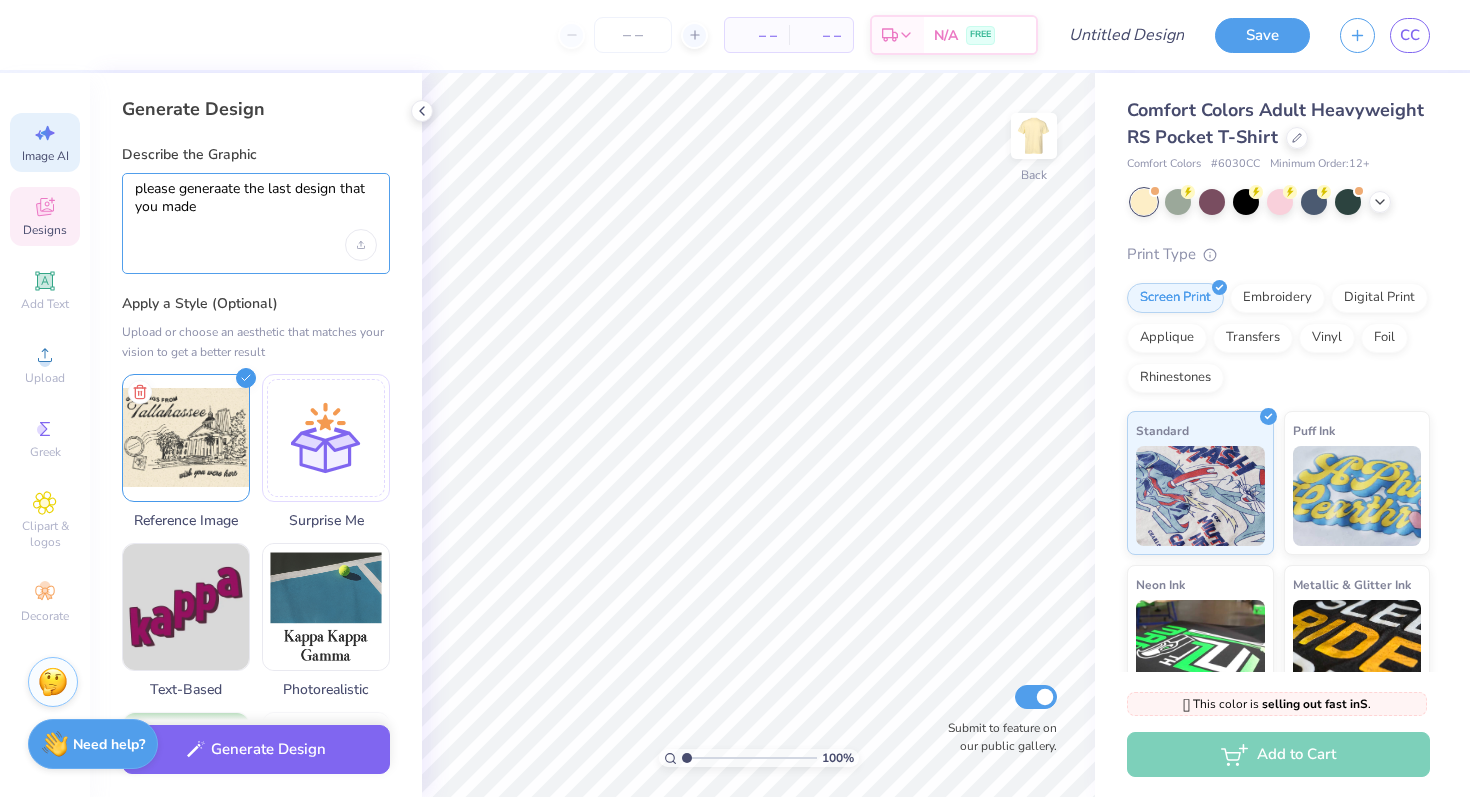 drag, startPoint x: 266, startPoint y: 210, endPoint x: 70, endPoint y: 208, distance: 196.01021 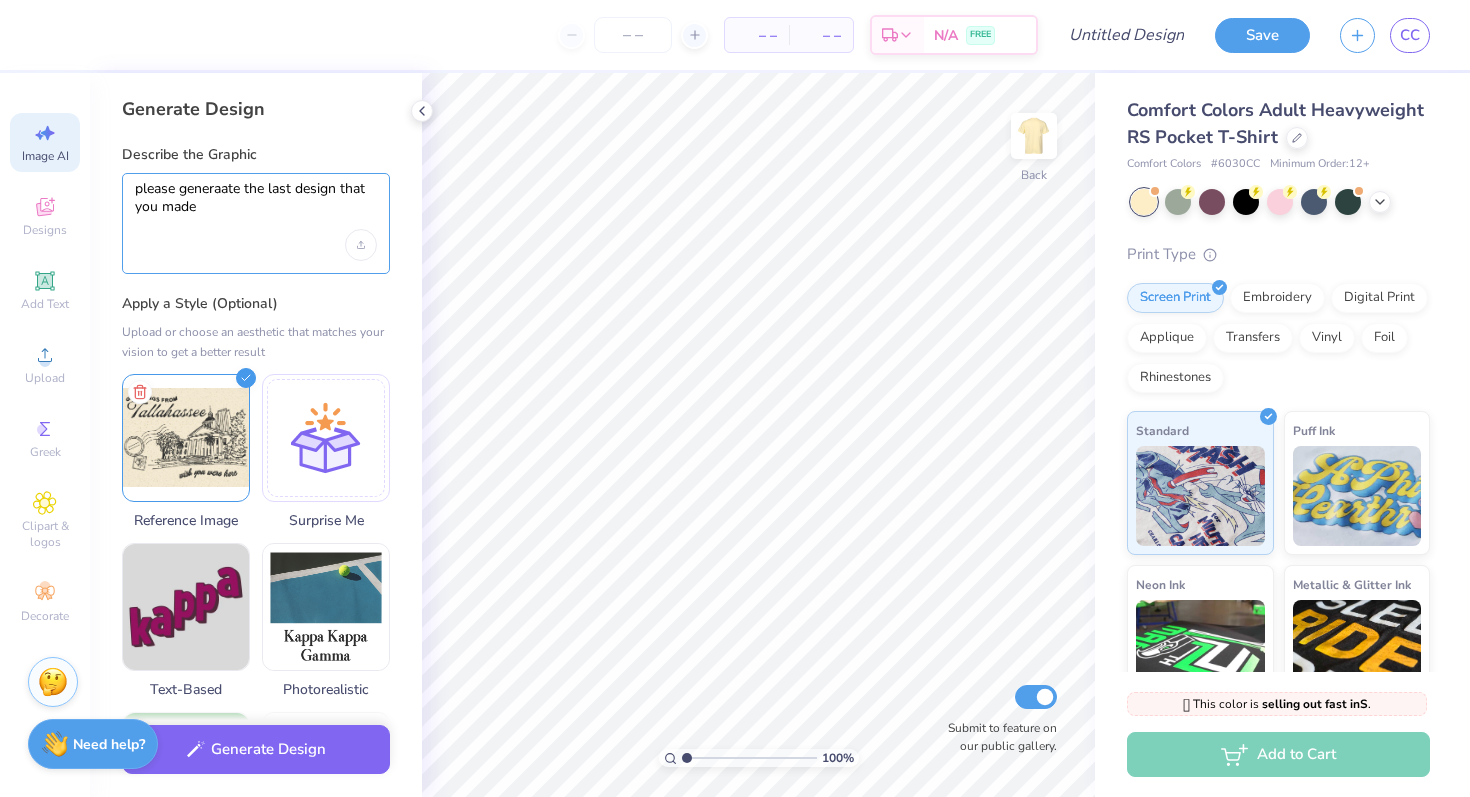 click on "please generaate the last design that you made" at bounding box center [256, 205] 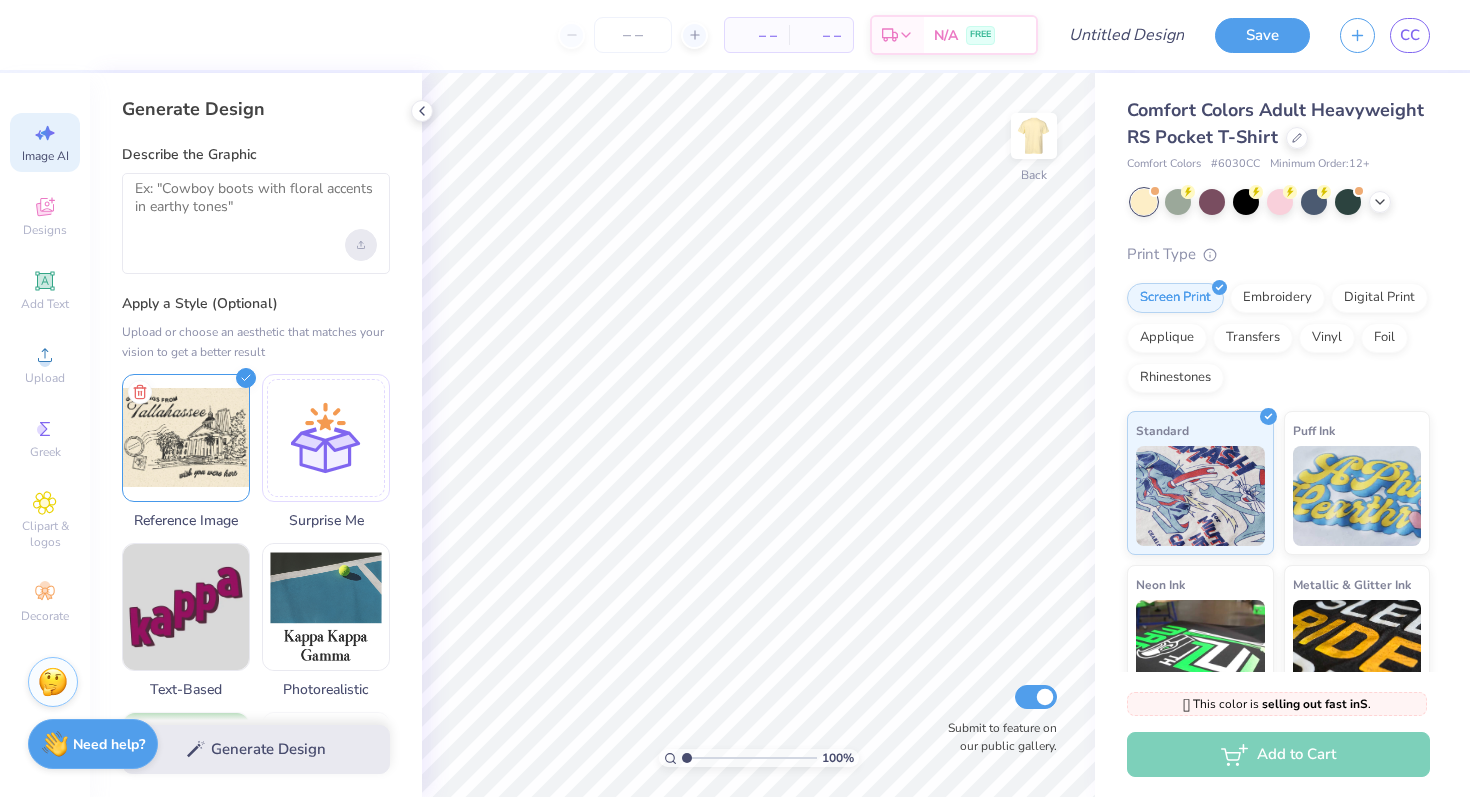 click 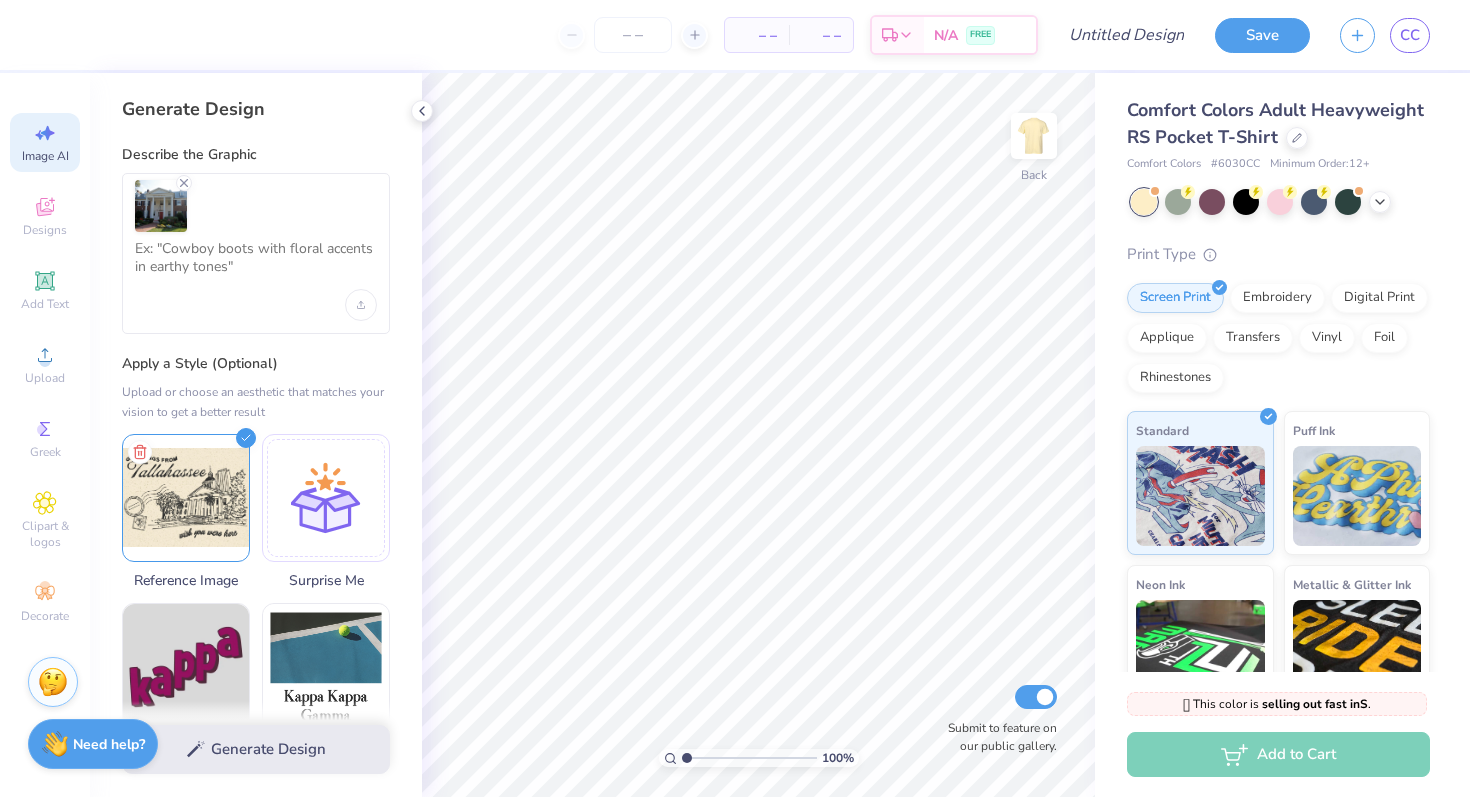 click at bounding box center (256, 253) 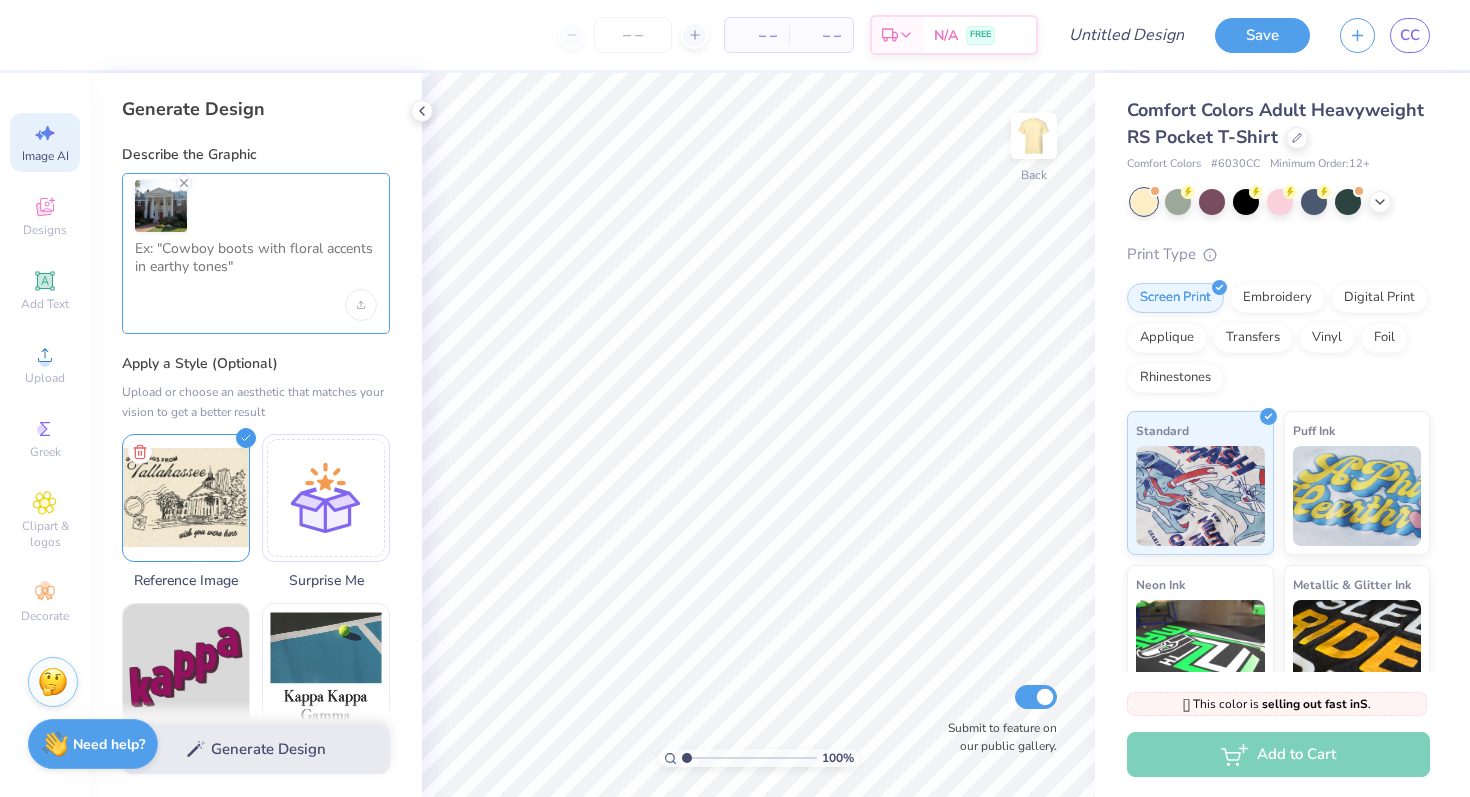 click at bounding box center (256, 265) 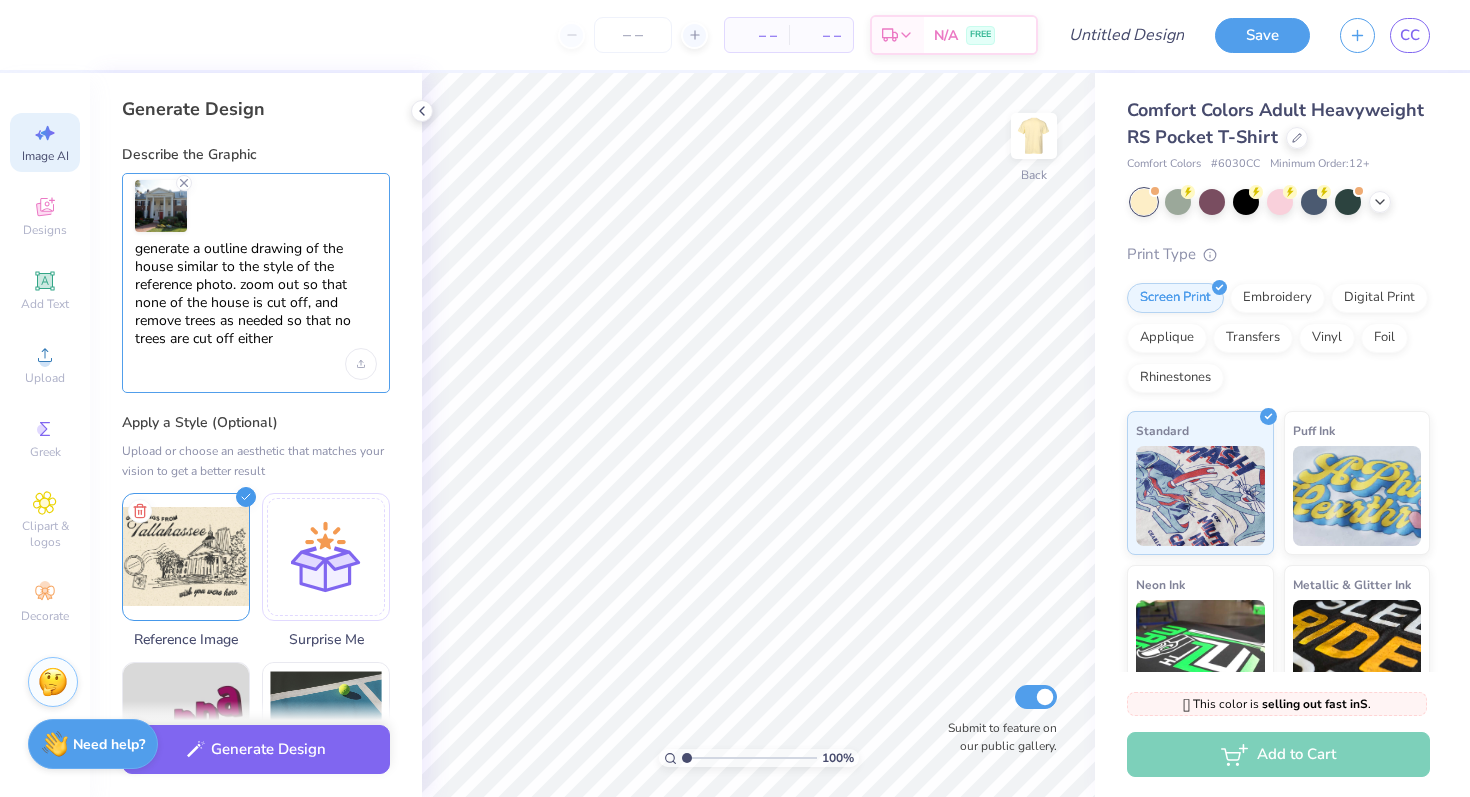 type on "generate a outline drawing of the house similar to the style of the reference photo. zoom out so that none of the house is cut off, and remove trees as needed so that no trees are cut off either." 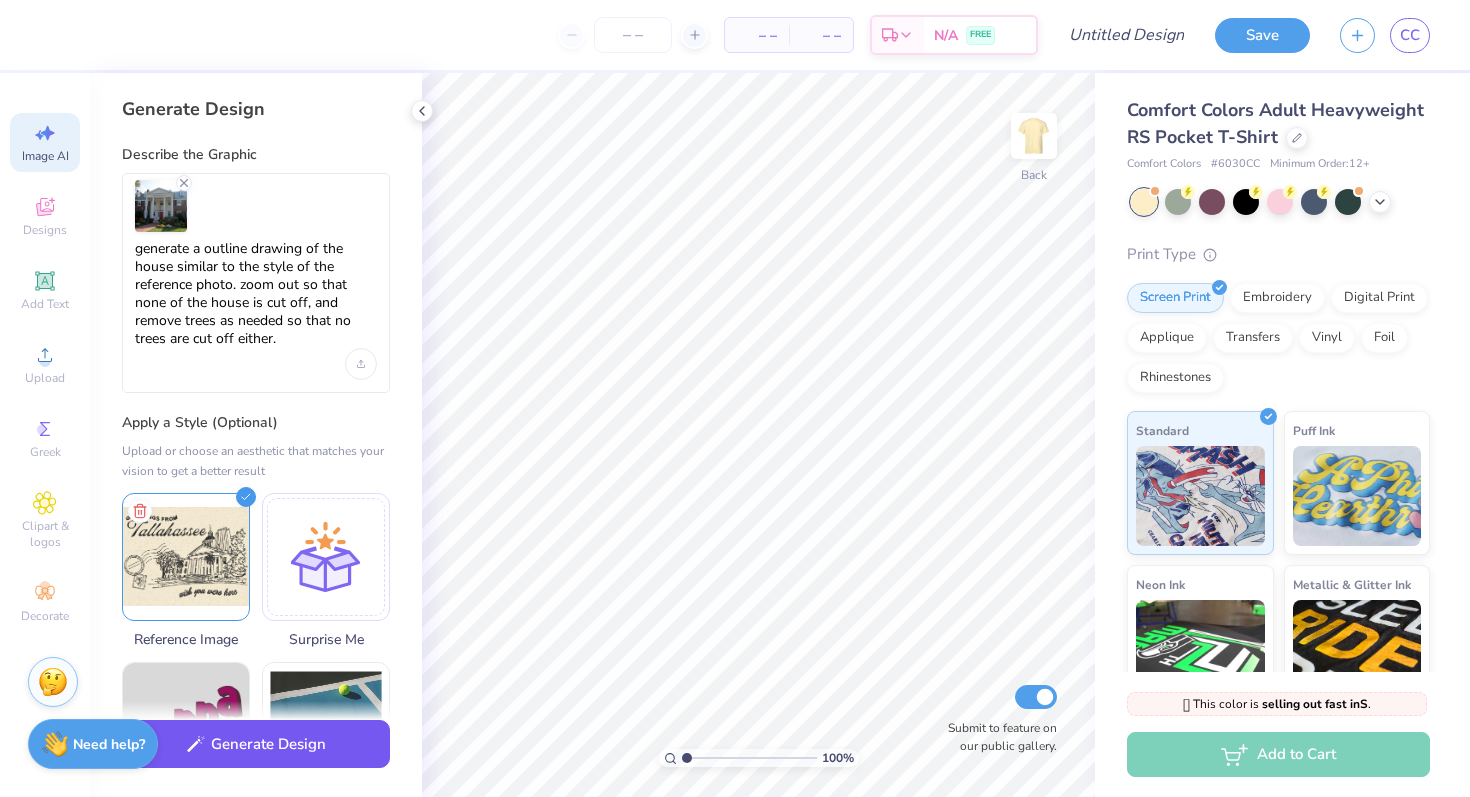 click on "Generate Design" at bounding box center [256, 744] 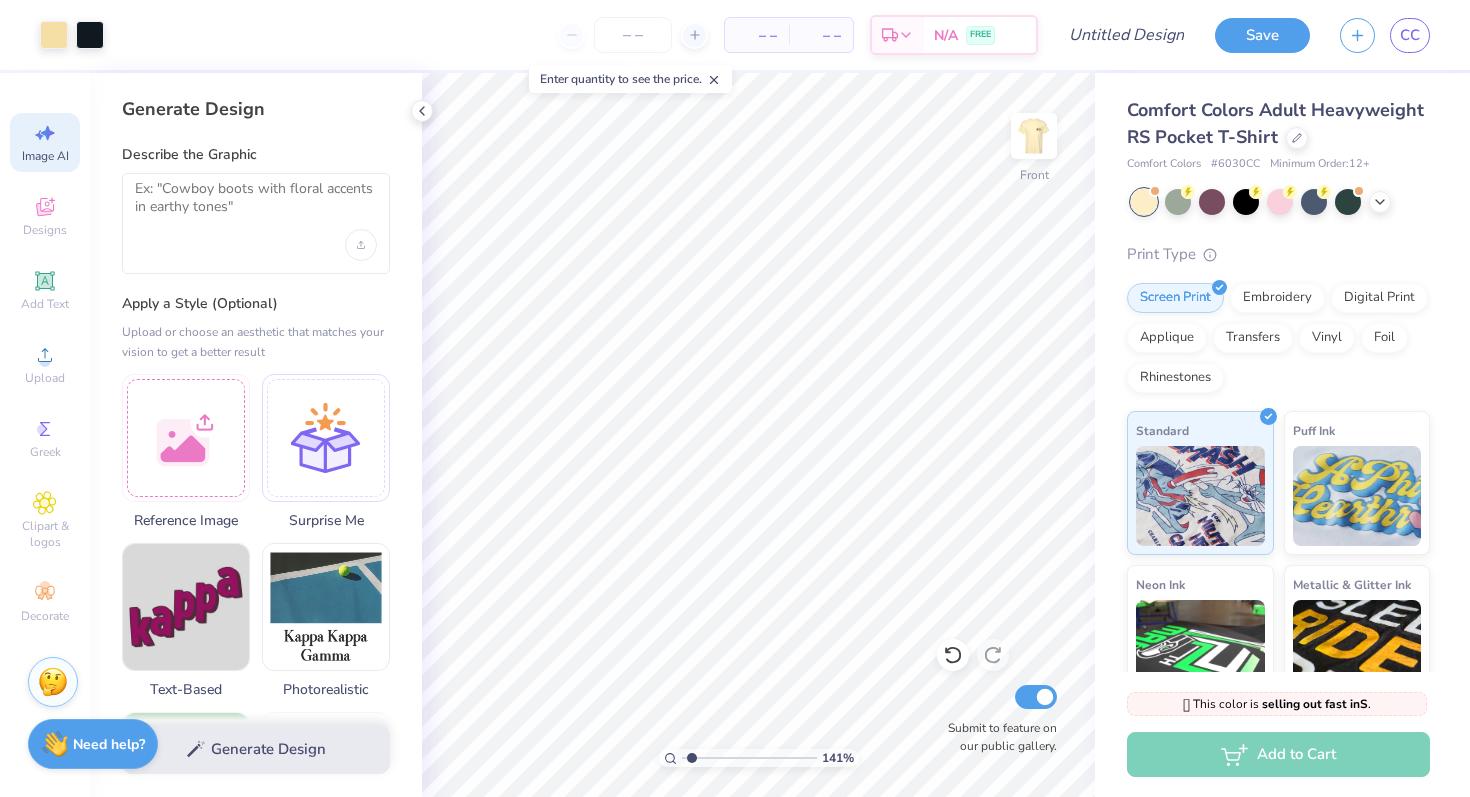 select on "4" 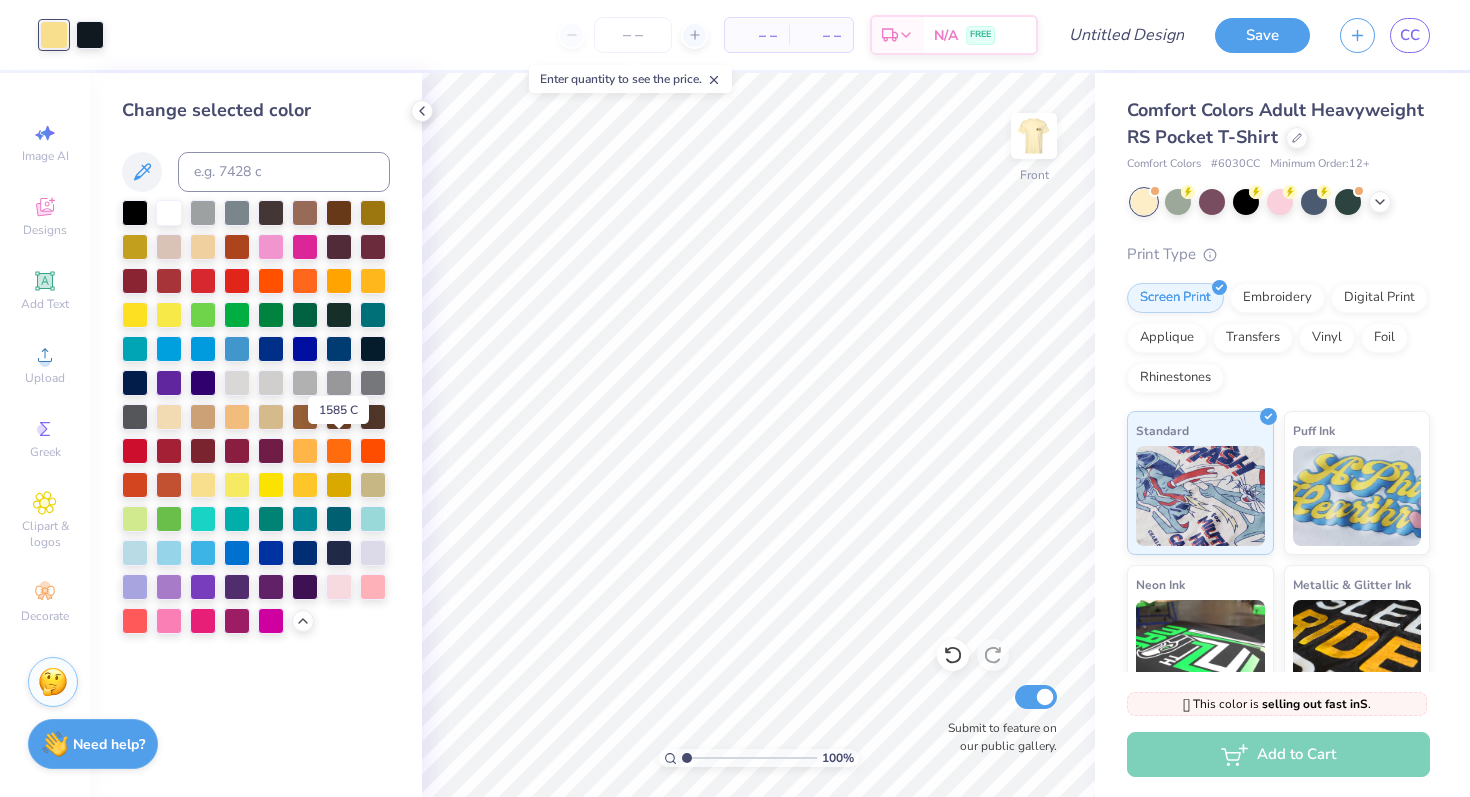 scroll, scrollTop: 0, scrollLeft: 0, axis: both 